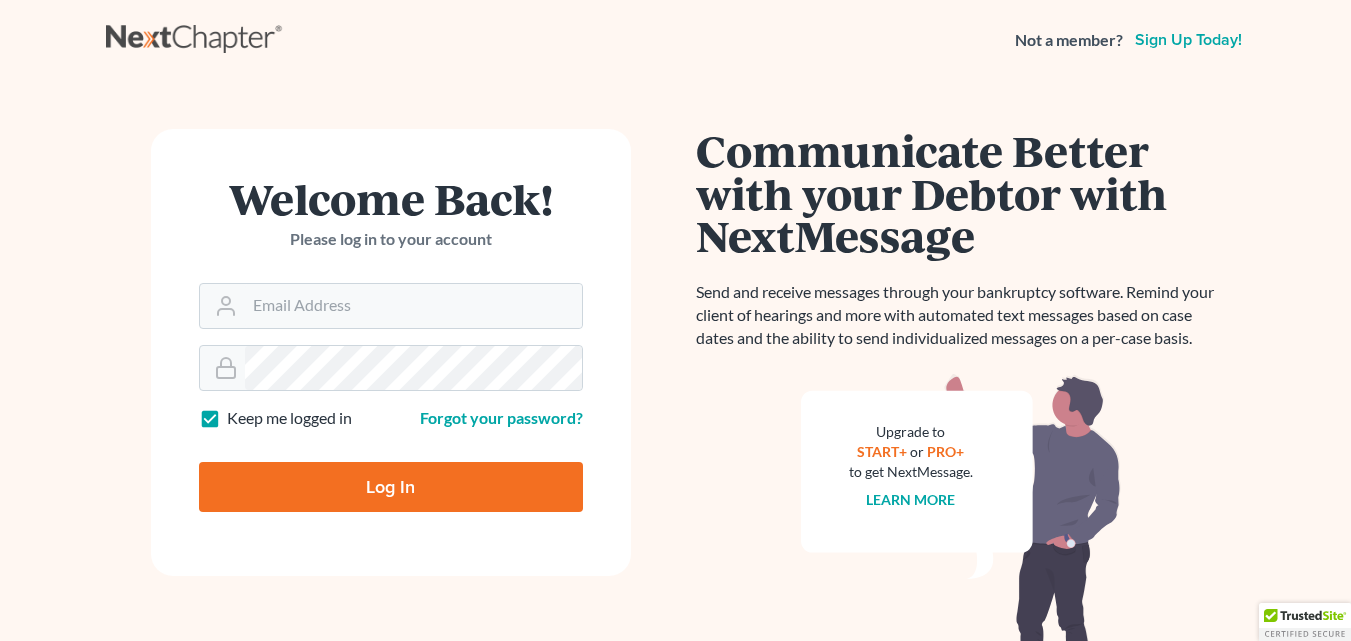 scroll, scrollTop: 0, scrollLeft: 0, axis: both 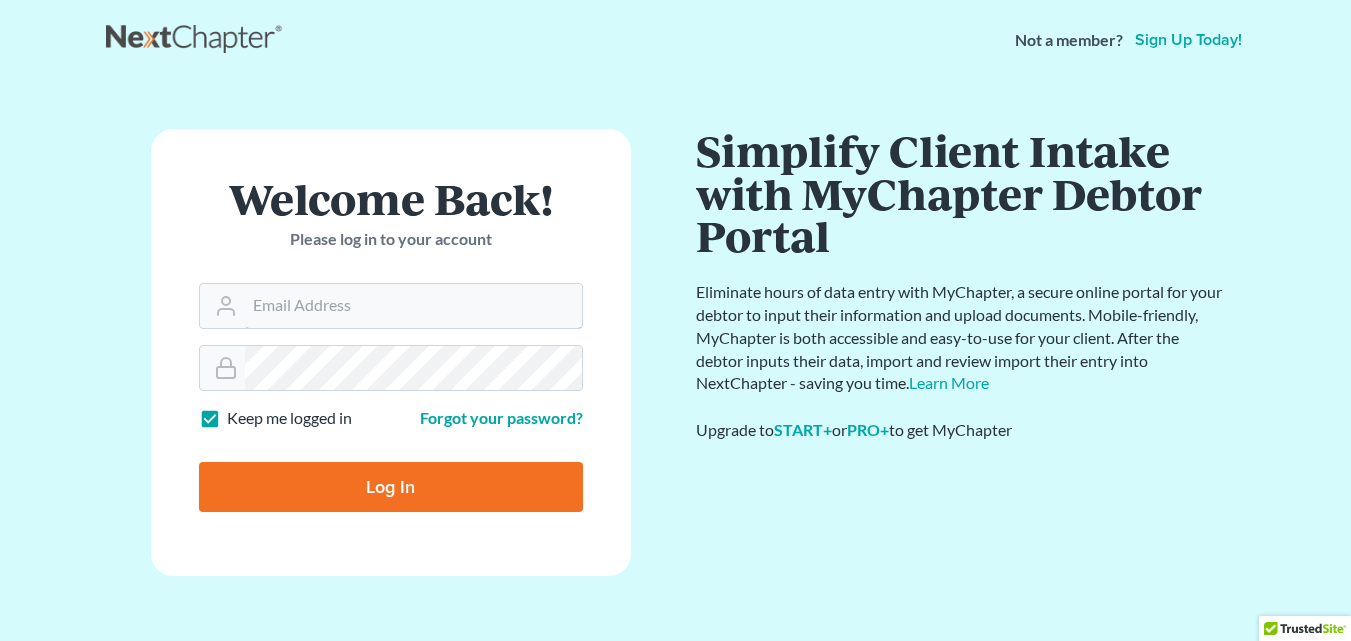 type on "[EMAIL]" 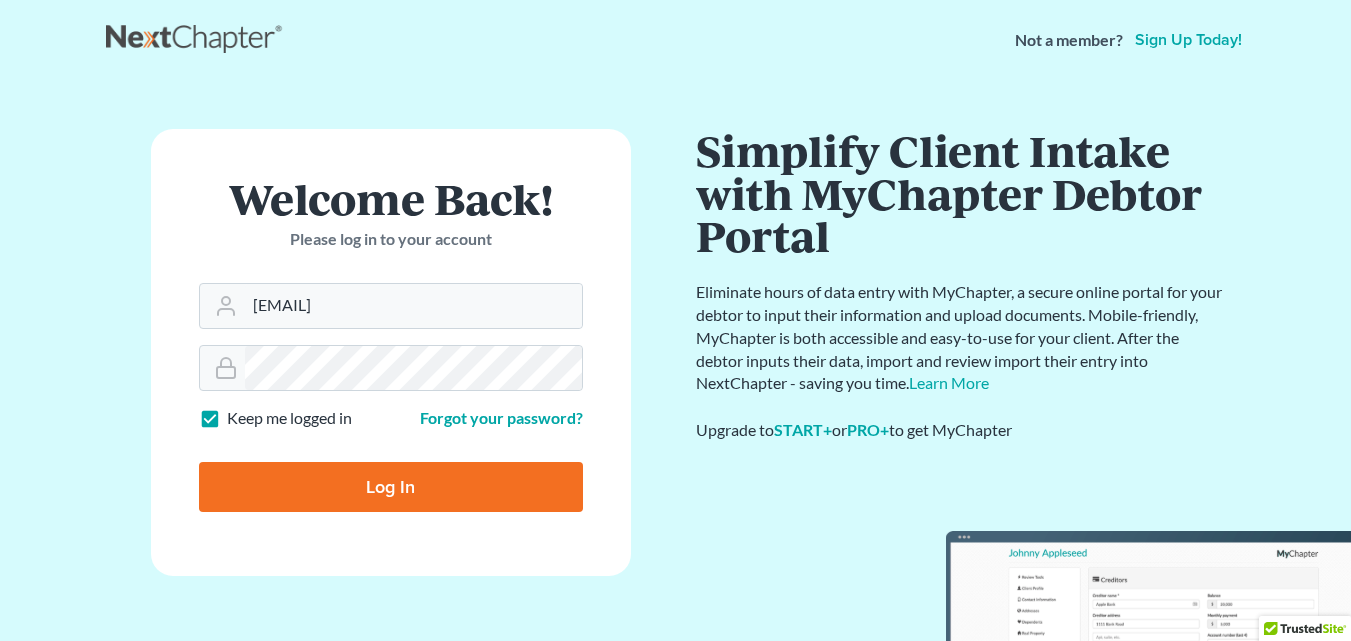 click on "Log In" at bounding box center [391, 487] 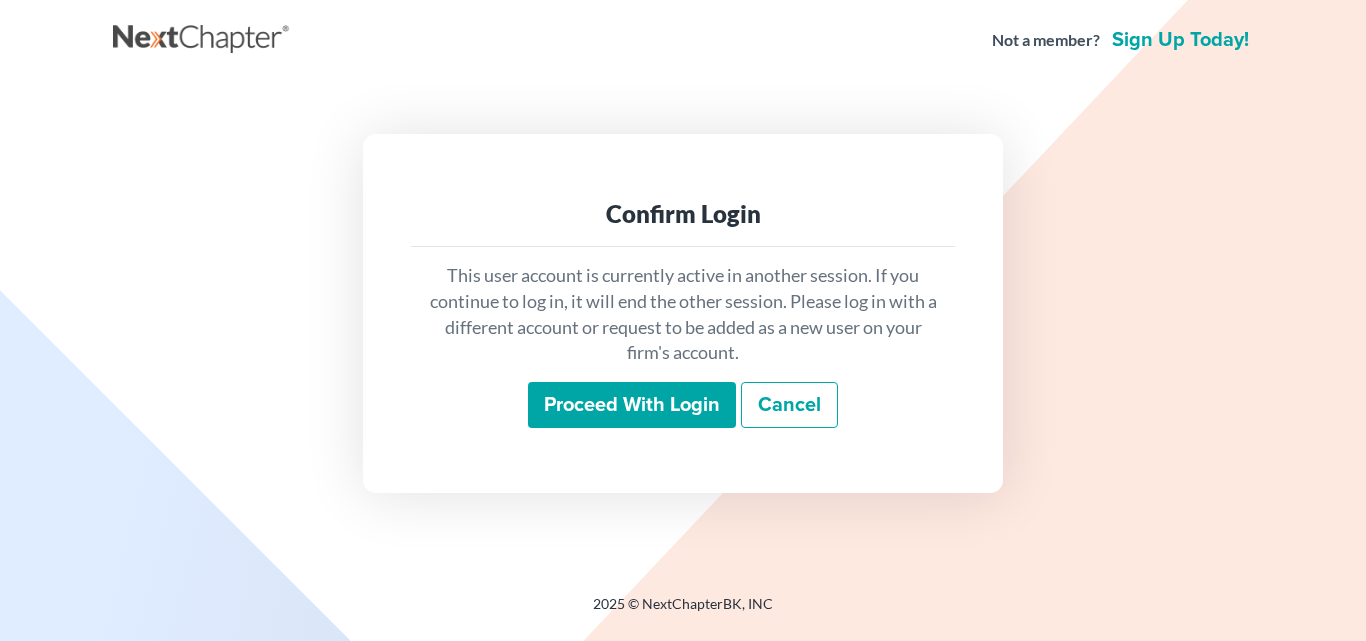 scroll, scrollTop: 0, scrollLeft: 0, axis: both 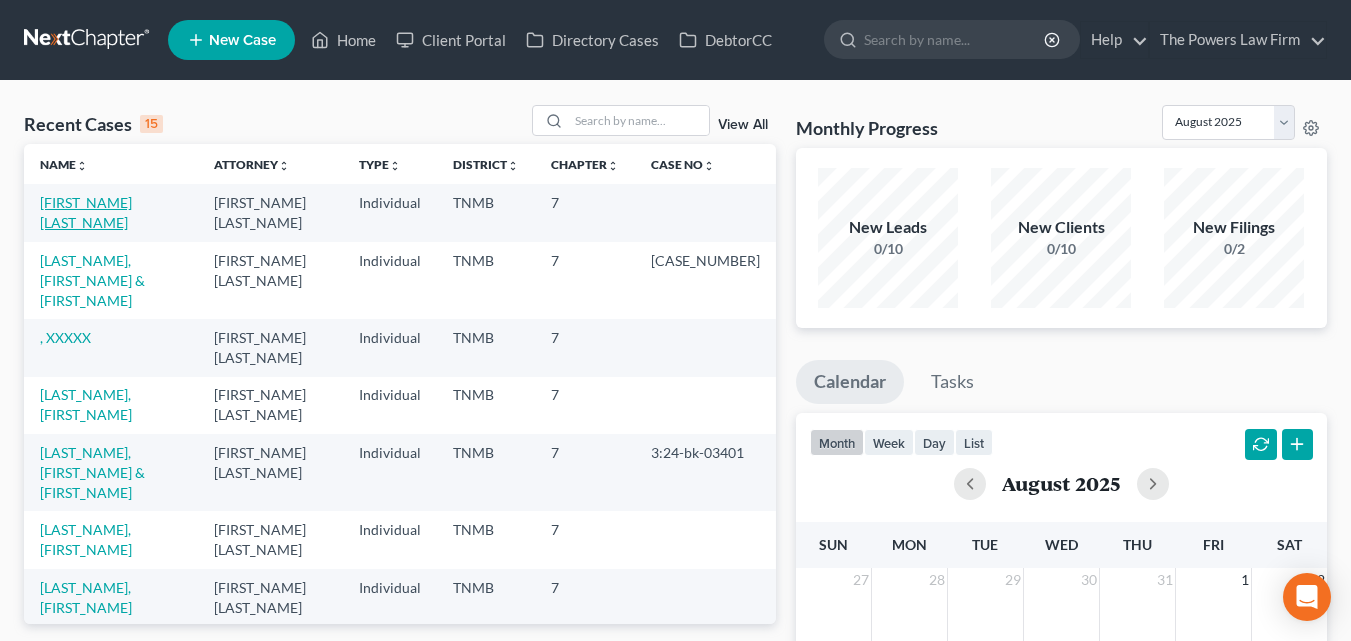 click on "[FIRST_NAME] [LAST_NAME]" at bounding box center (86, 212) 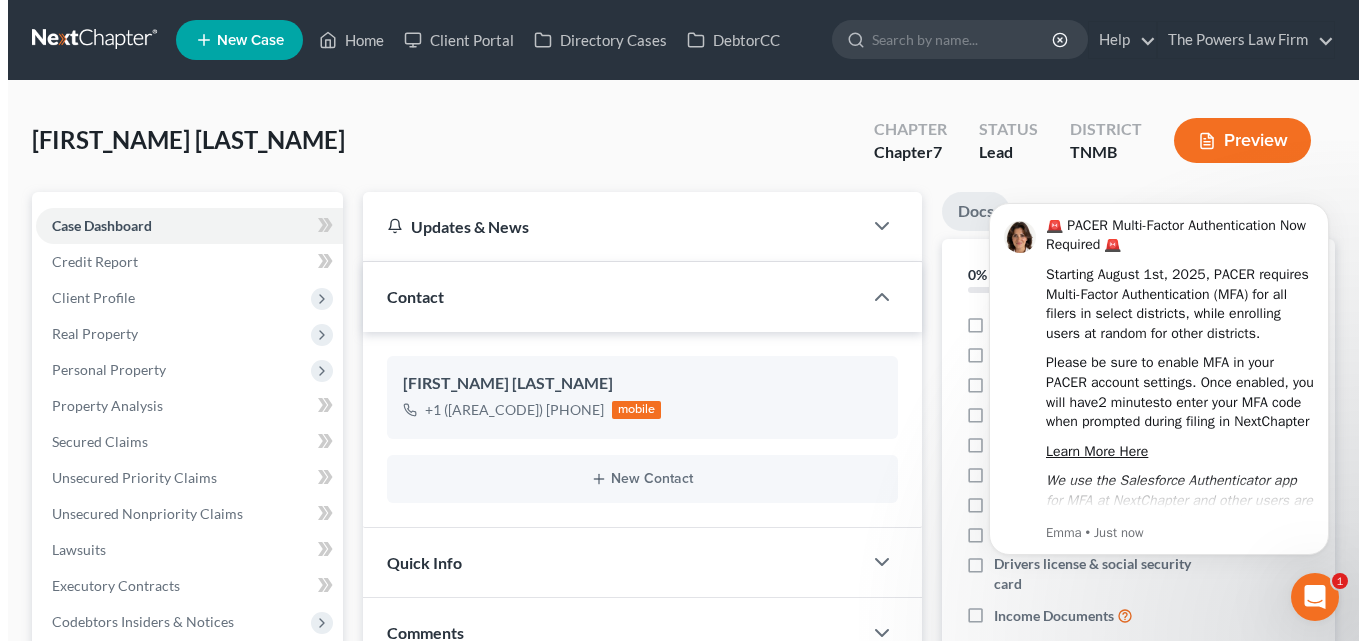 scroll, scrollTop: 0, scrollLeft: 0, axis: both 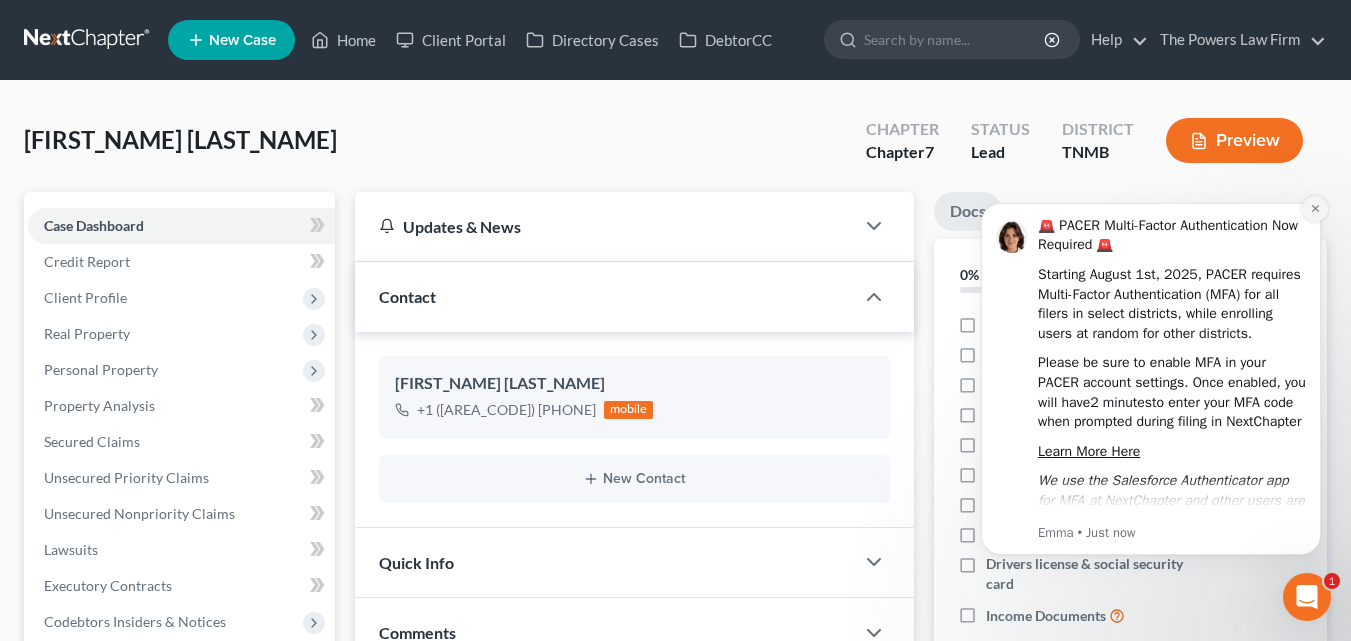 click 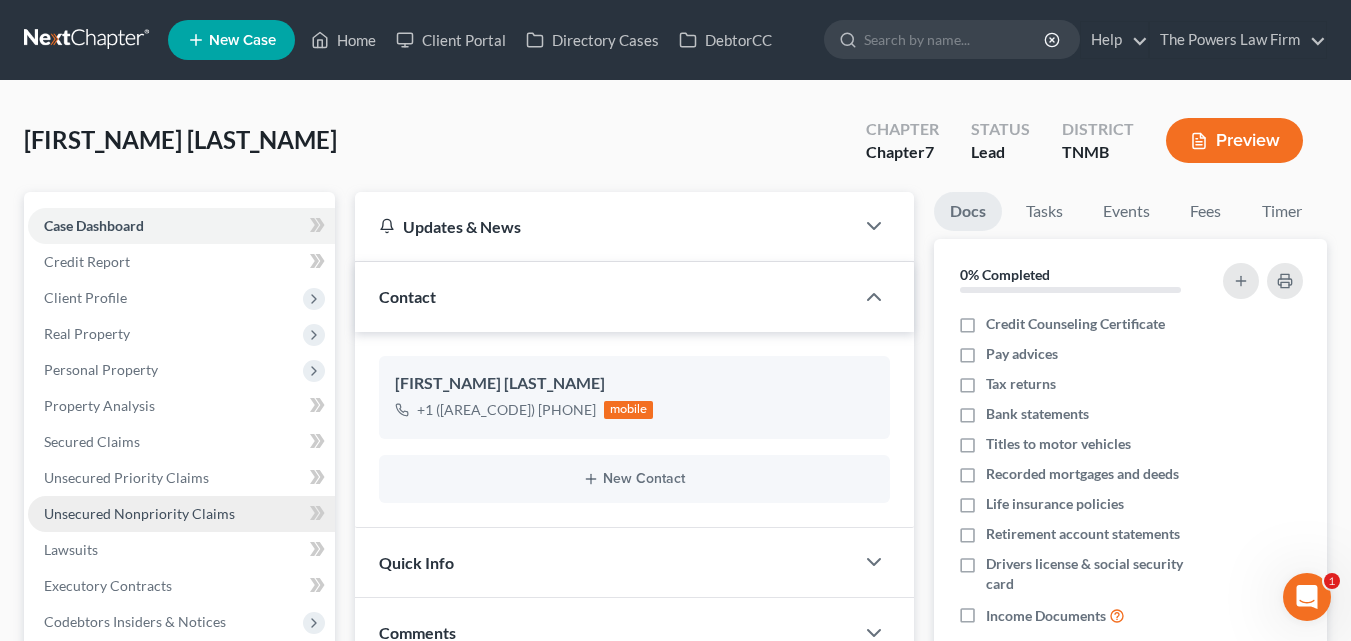 click on "Unsecured Nonpriority Claims" at bounding box center [139, 513] 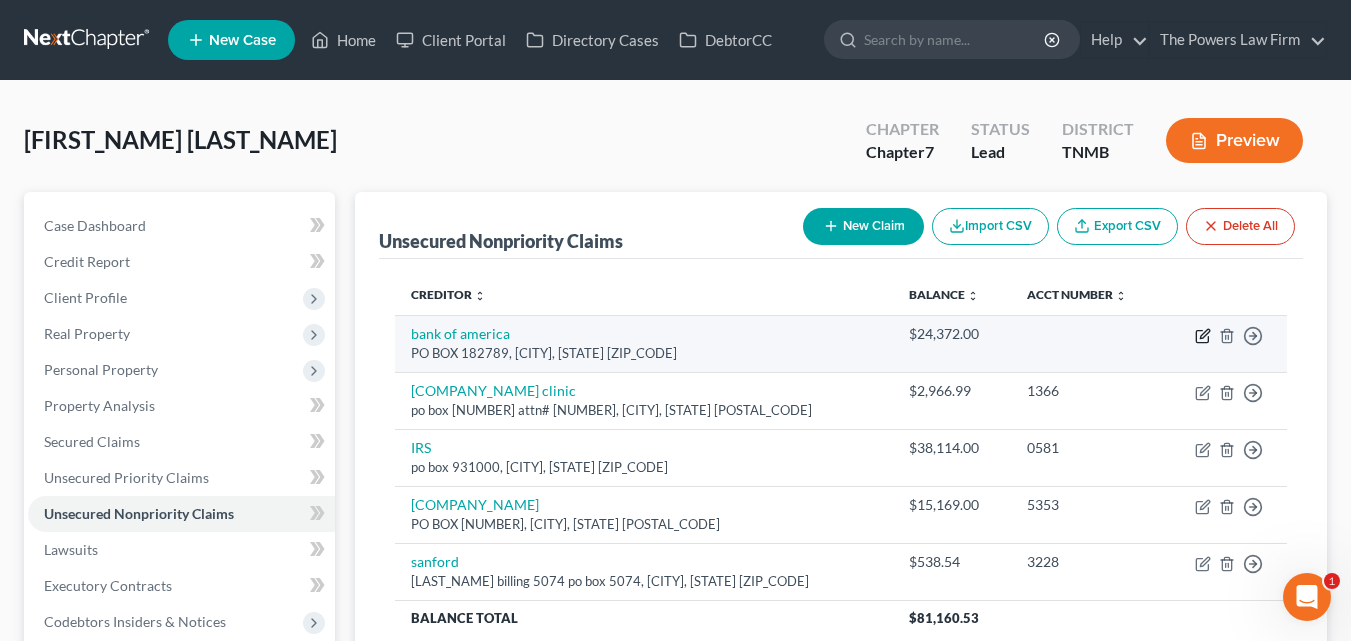 click 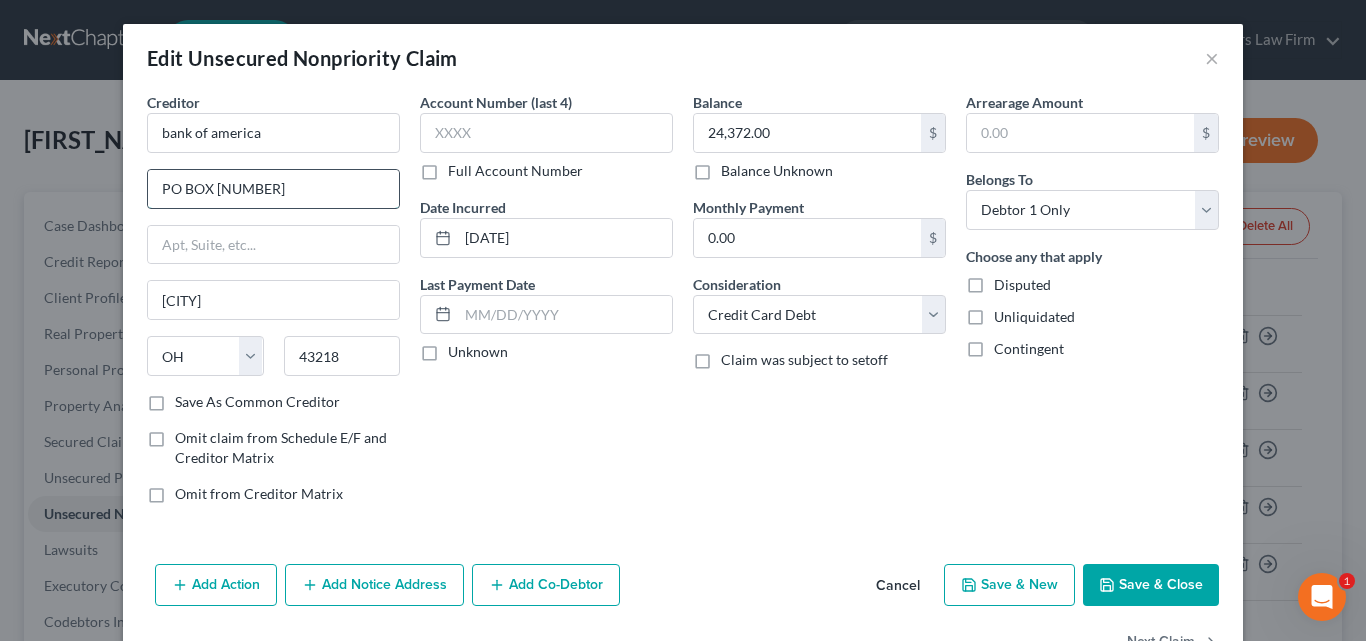 click on "PO BOX [NUMBER]" at bounding box center [273, 189] 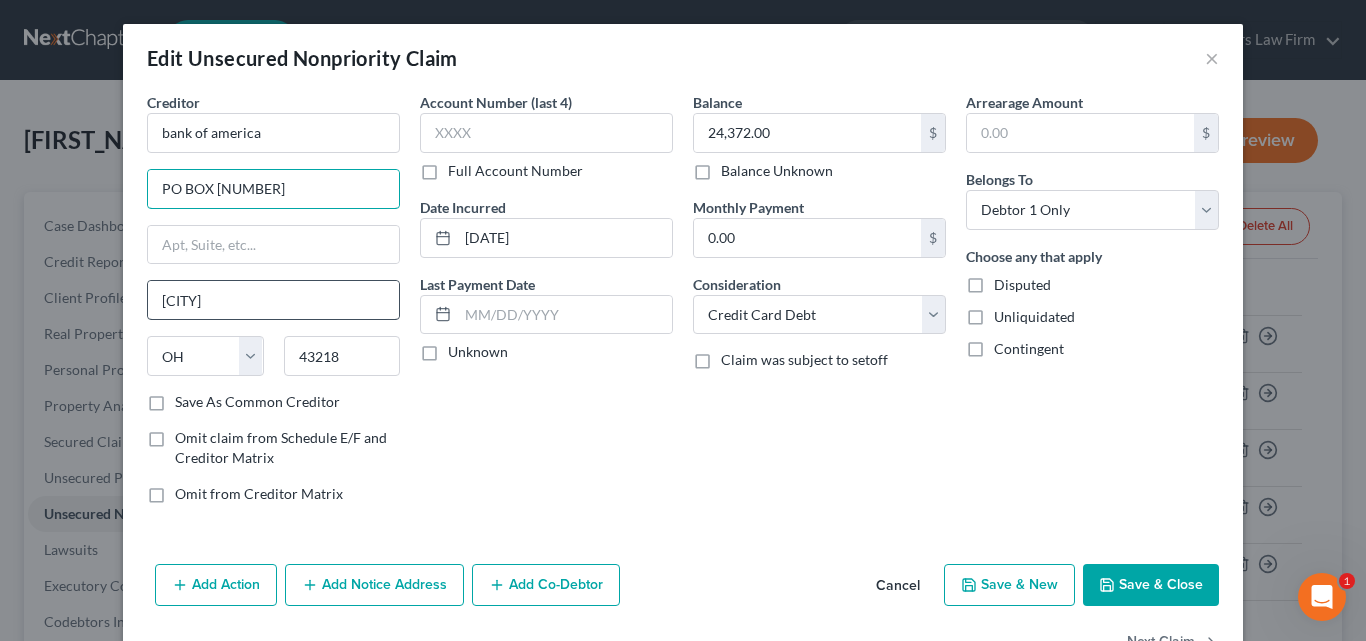 type on "PO BOX [NUMBER]" 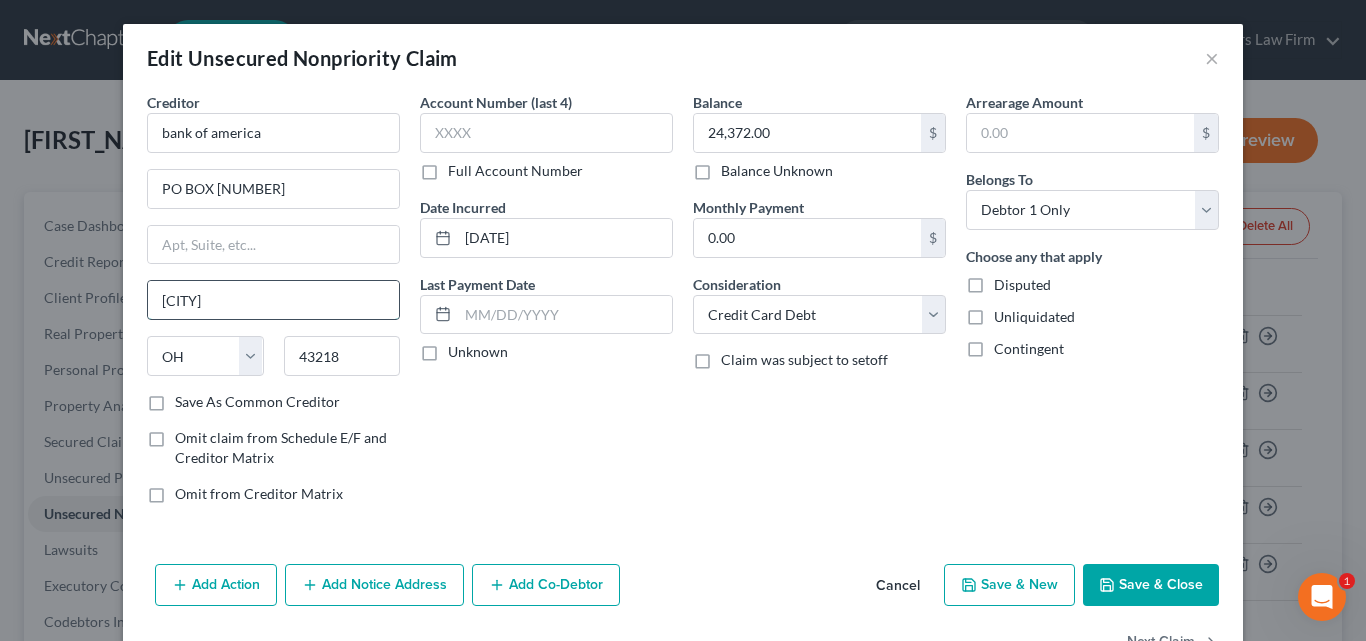 click on "[CITY]" at bounding box center (273, 300) 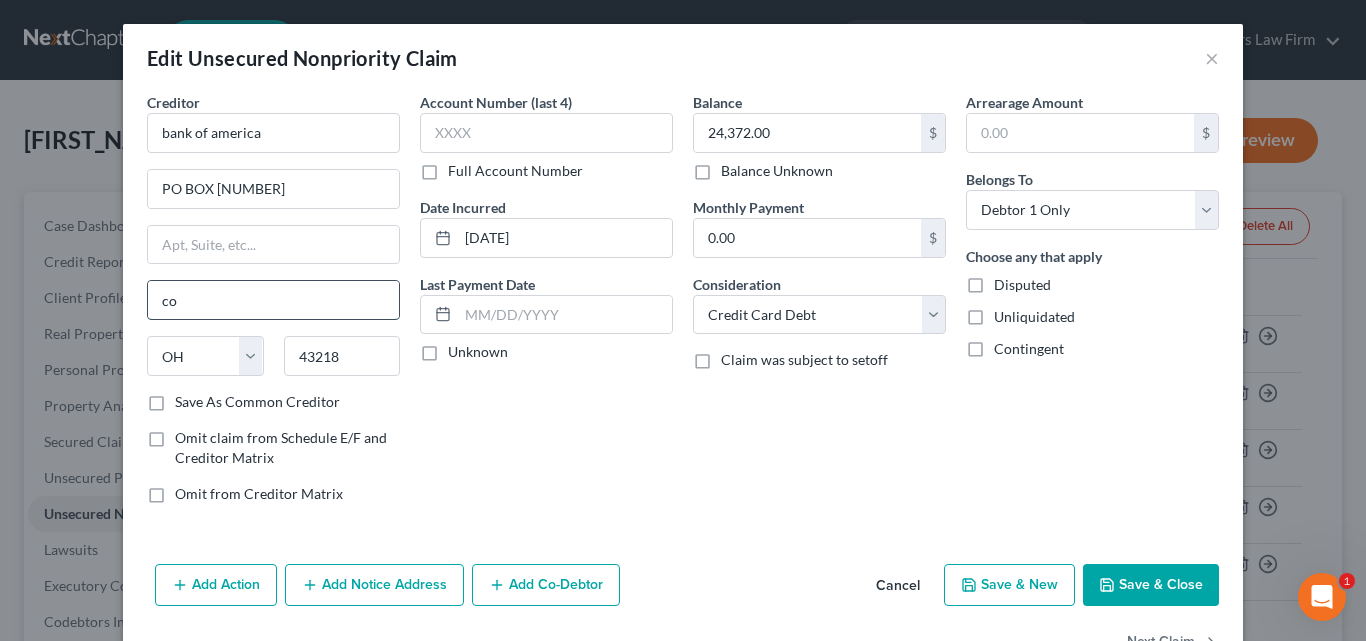 type on "c" 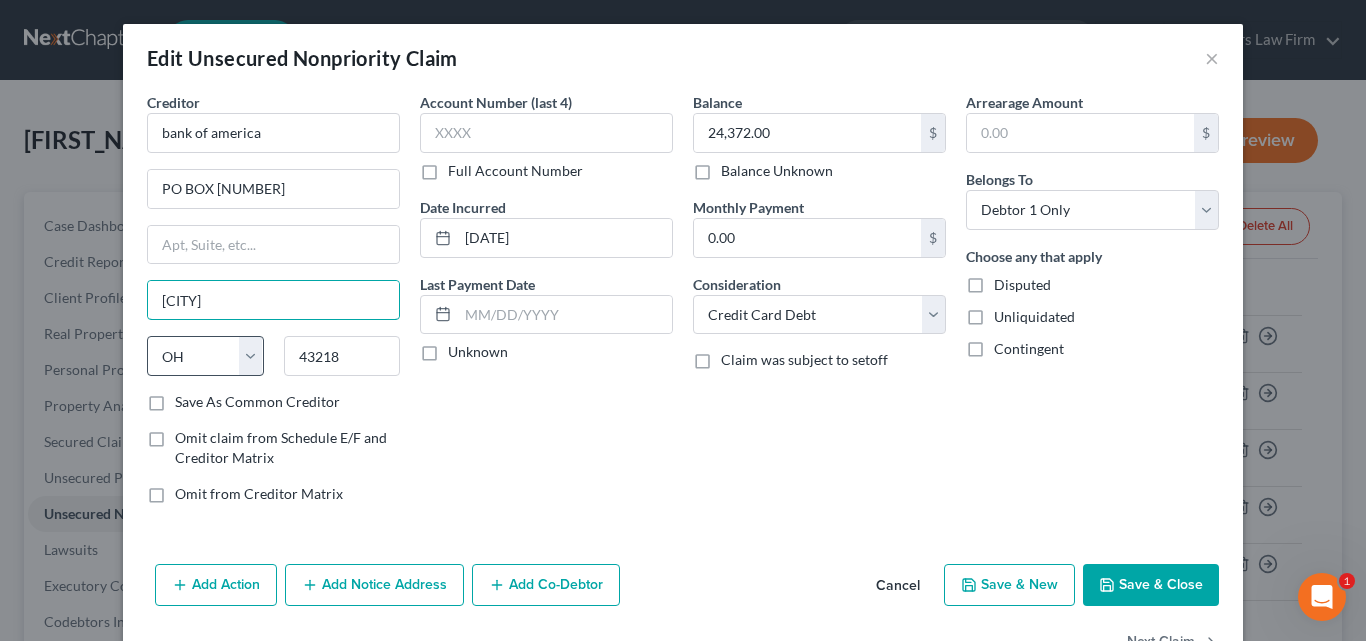 type on "[CITY]" 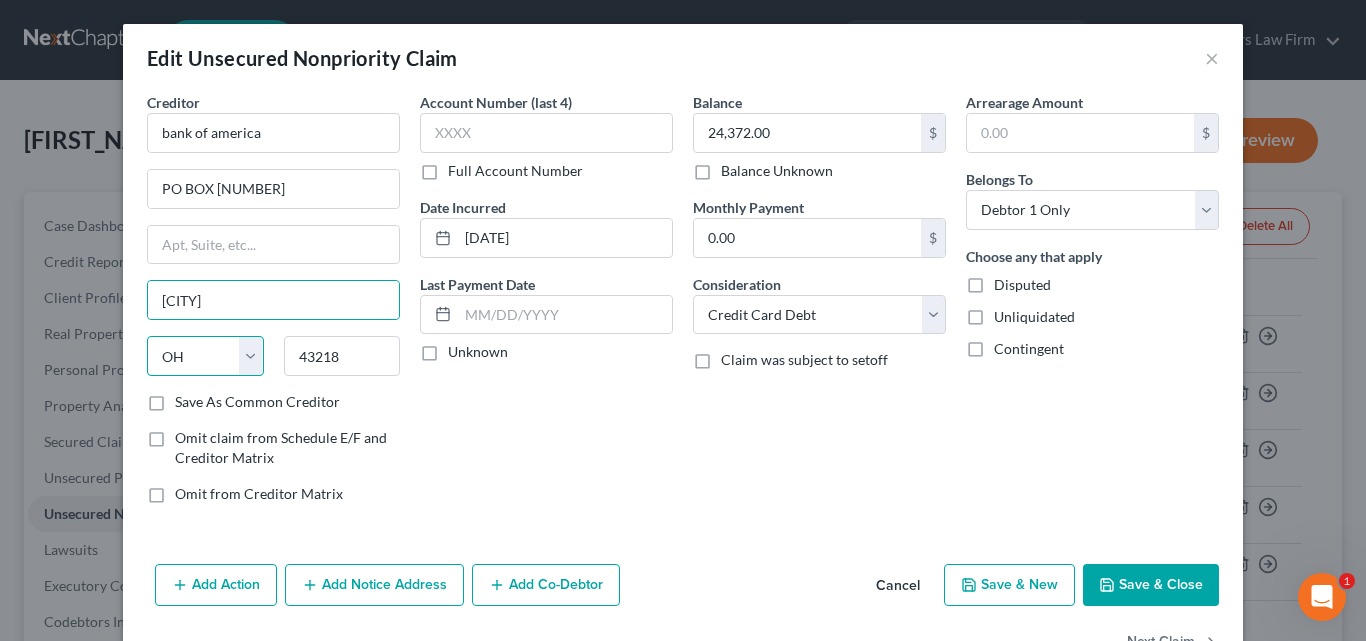 click on "State AL AK AR AZ CA CO CT DE DC FL GA GU HI ID IL IN IA KS KY LA ME MD MA MI MN MS MO MT NC ND NE NV NH NJ NM NY OH OK OR PA PR RI SC SD TN TX UT VI VA VT WA WV WI WY" at bounding box center [205, 356] 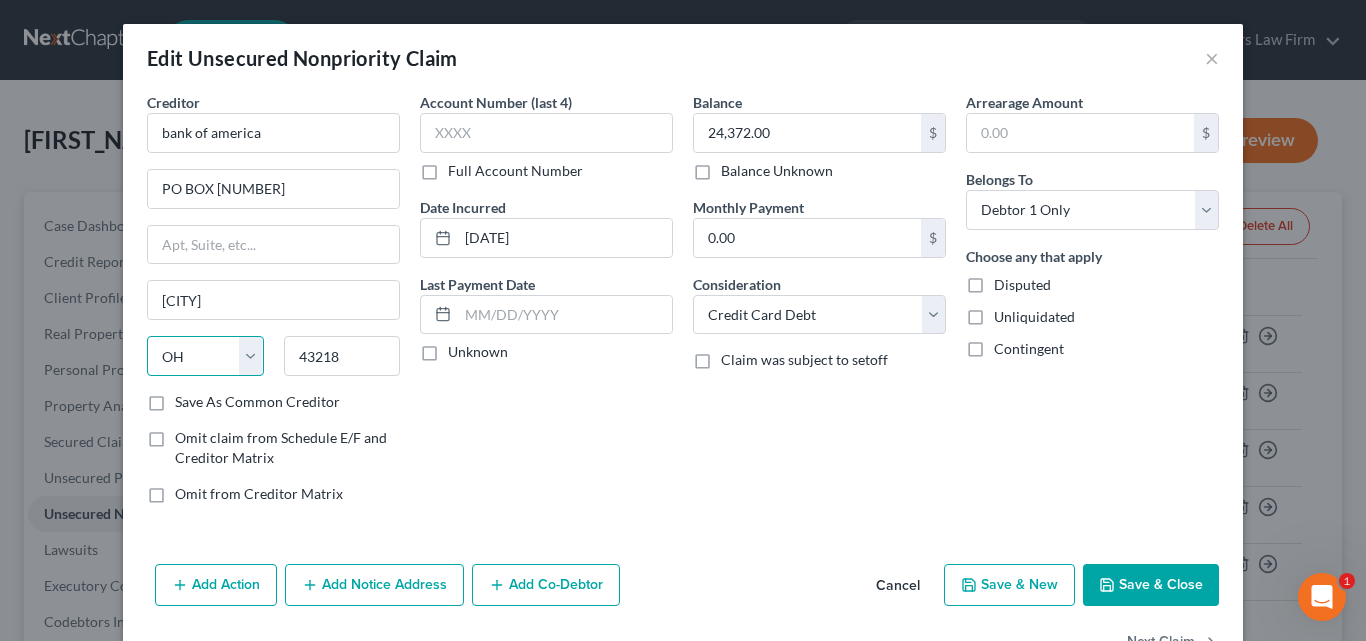 select on "7" 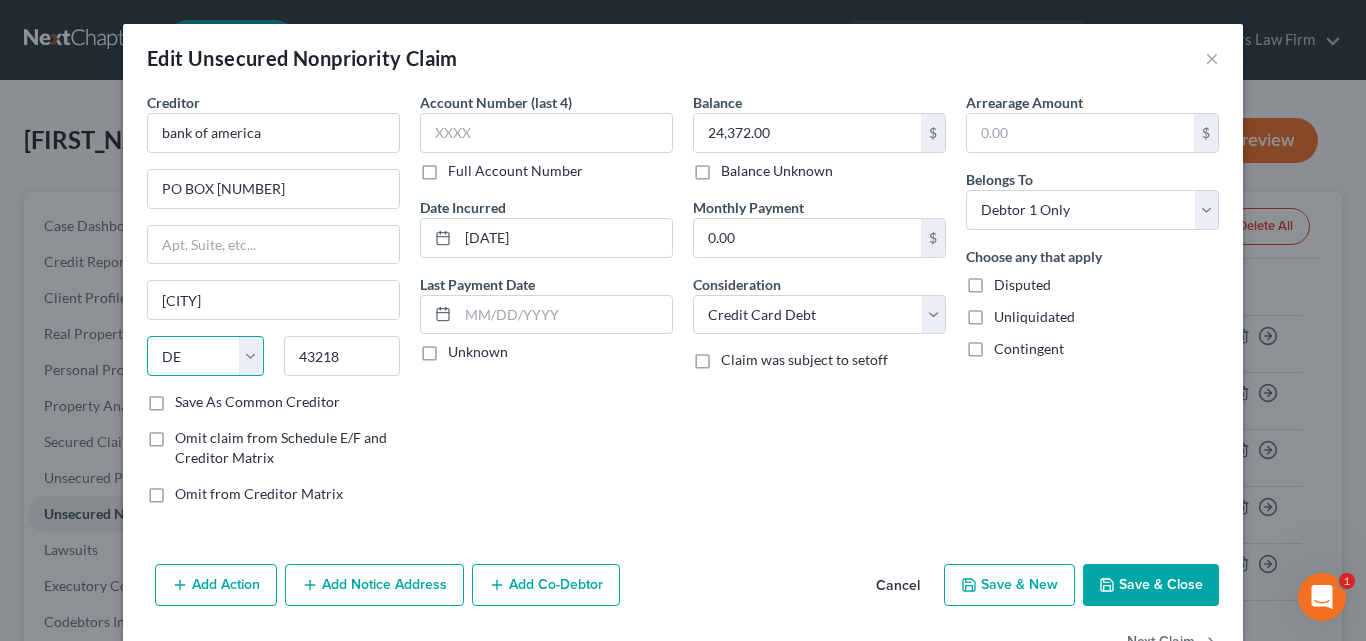 click on "State AL AK AR AZ CA CO CT DE DC FL GA GU HI ID IL IN IA KS KY LA ME MD MA MI MN MS MO MT NC ND NE NV NH NJ NM NY OH OK OR PA PR RI SC SD TN TX UT VI VA VT WA WV WI WY" at bounding box center (205, 356) 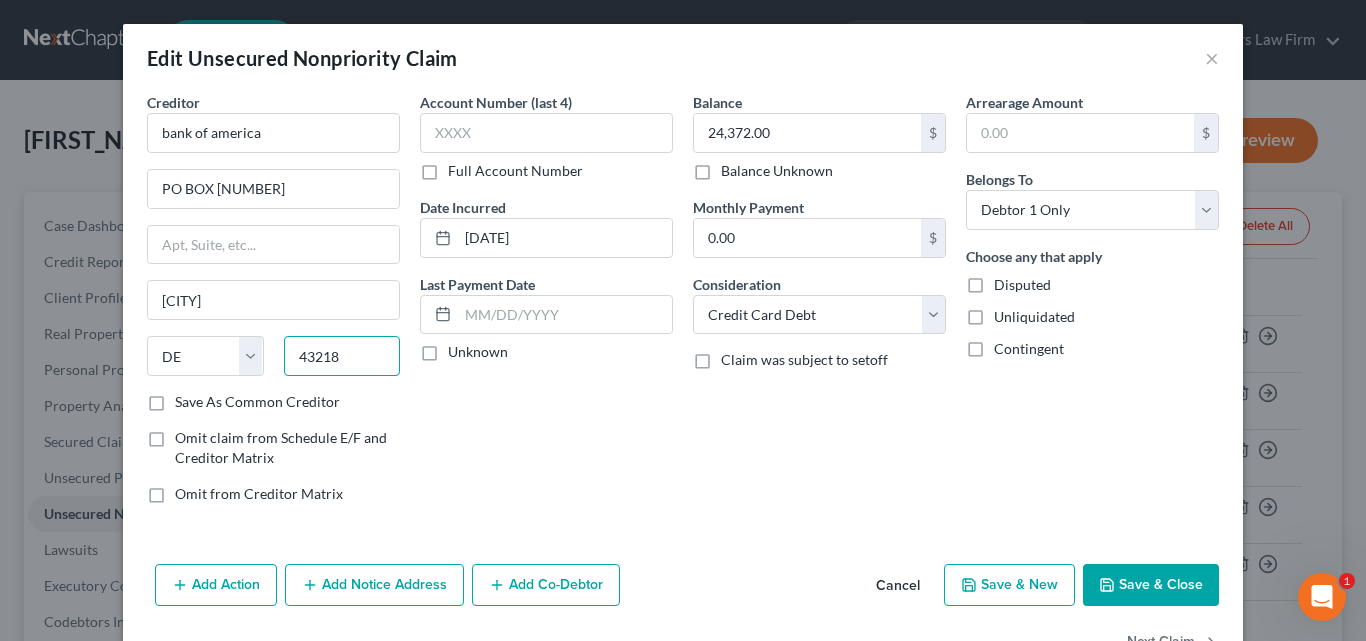 click on "43218" at bounding box center (342, 356) 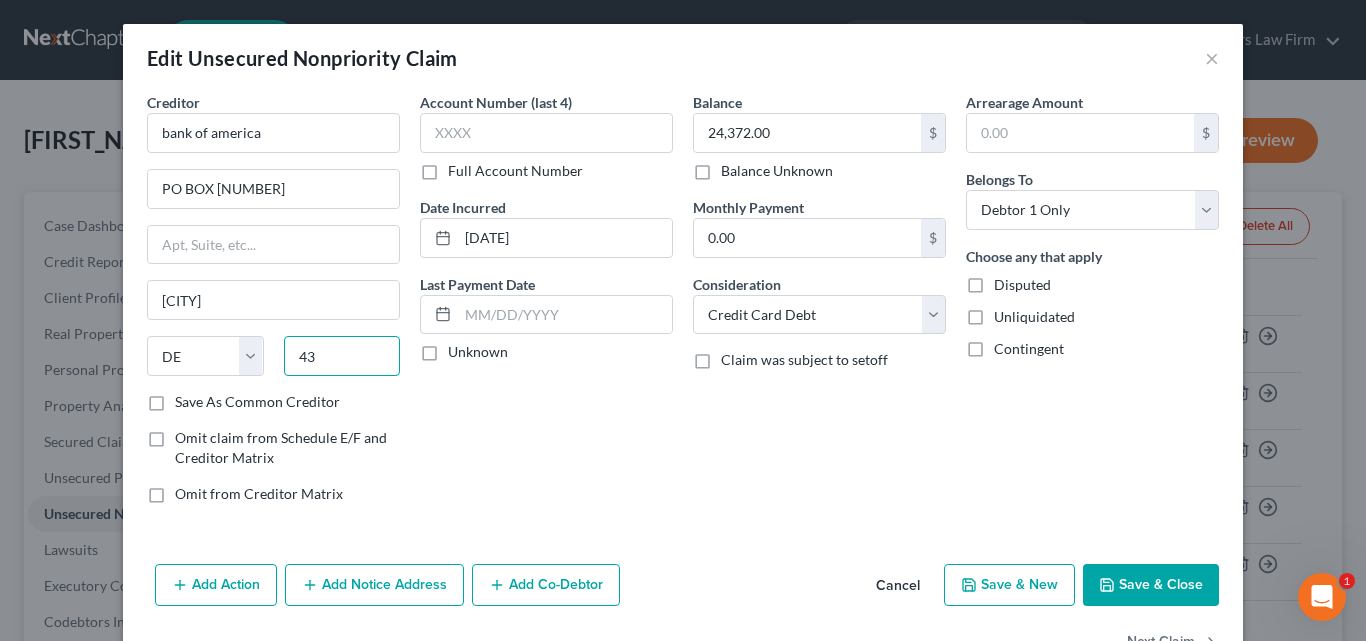 type on "4" 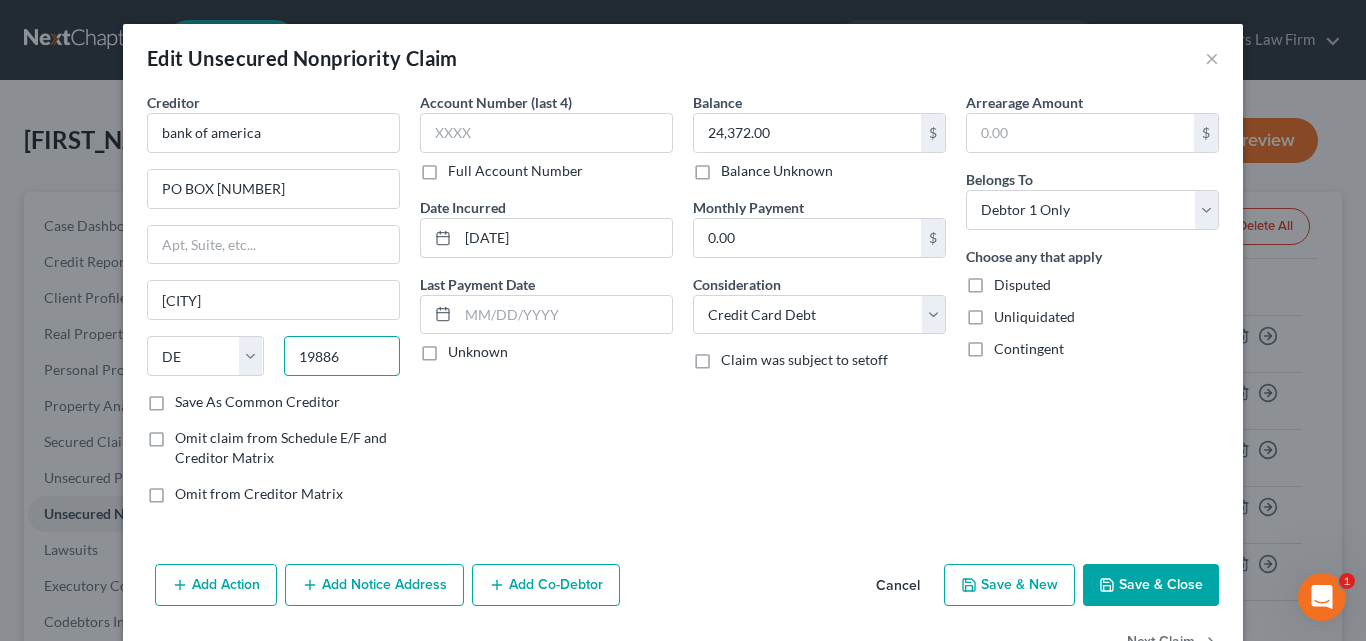 type on "19886" 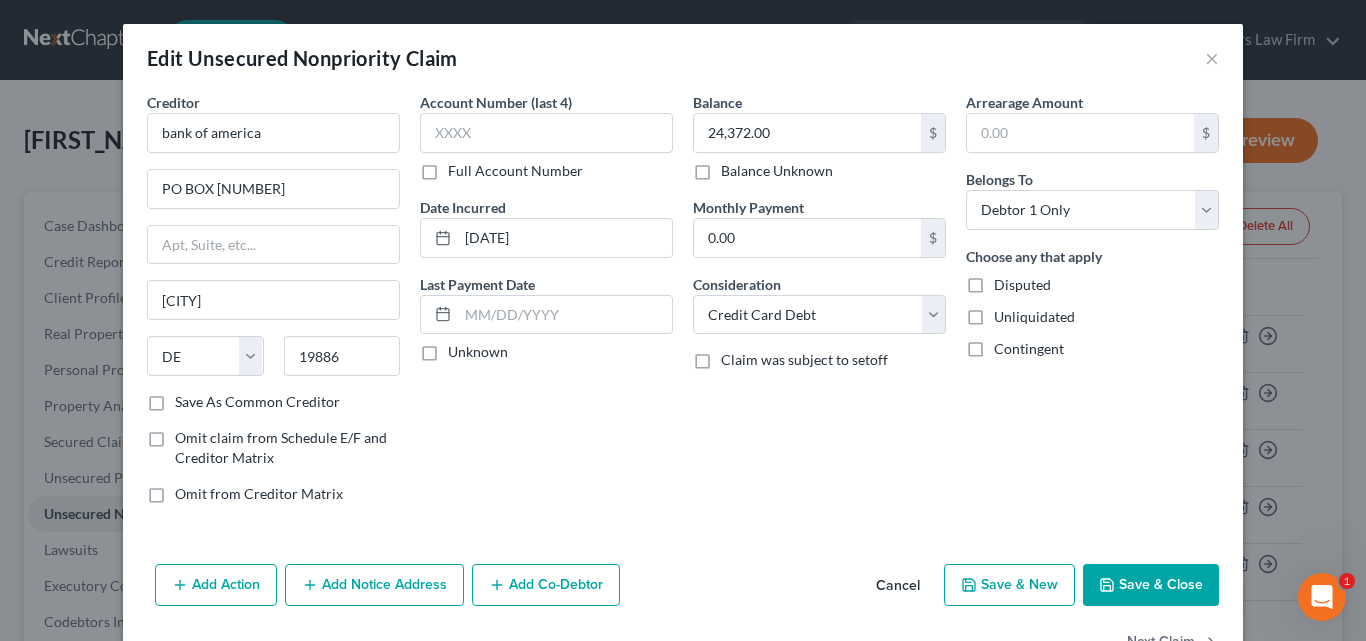 click on "Save As Common Creditor" at bounding box center (257, 402) 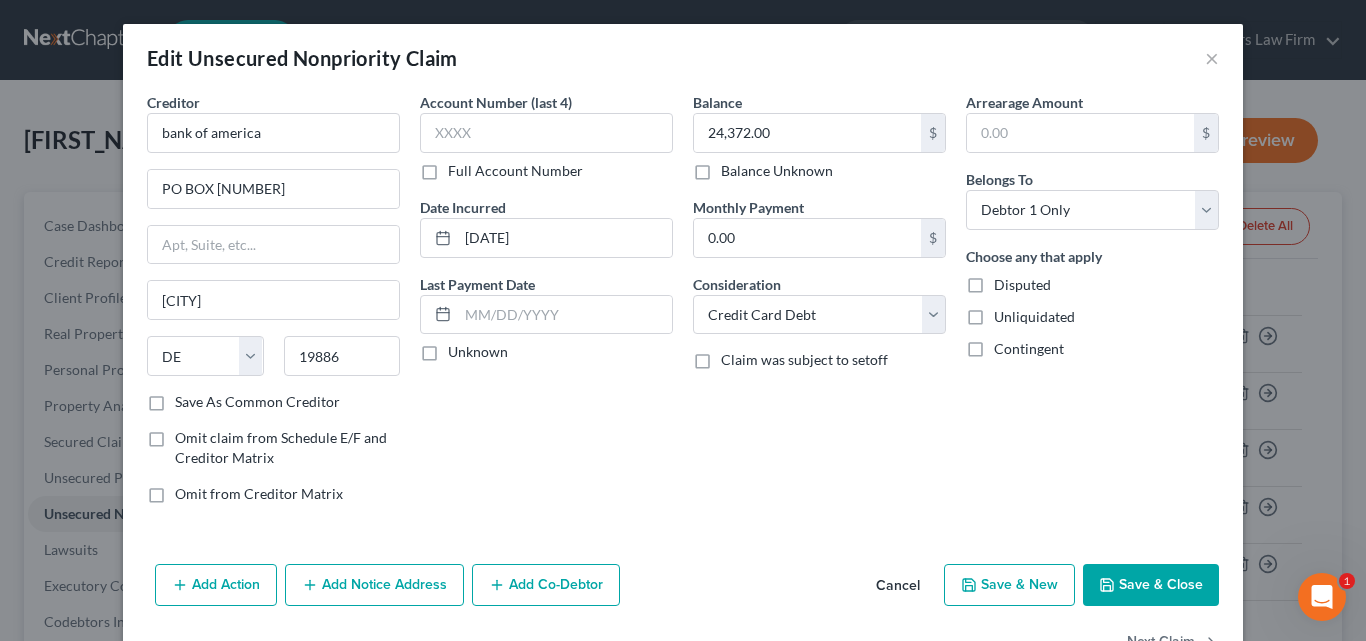 click on "Save As Common Creditor" at bounding box center (189, 398) 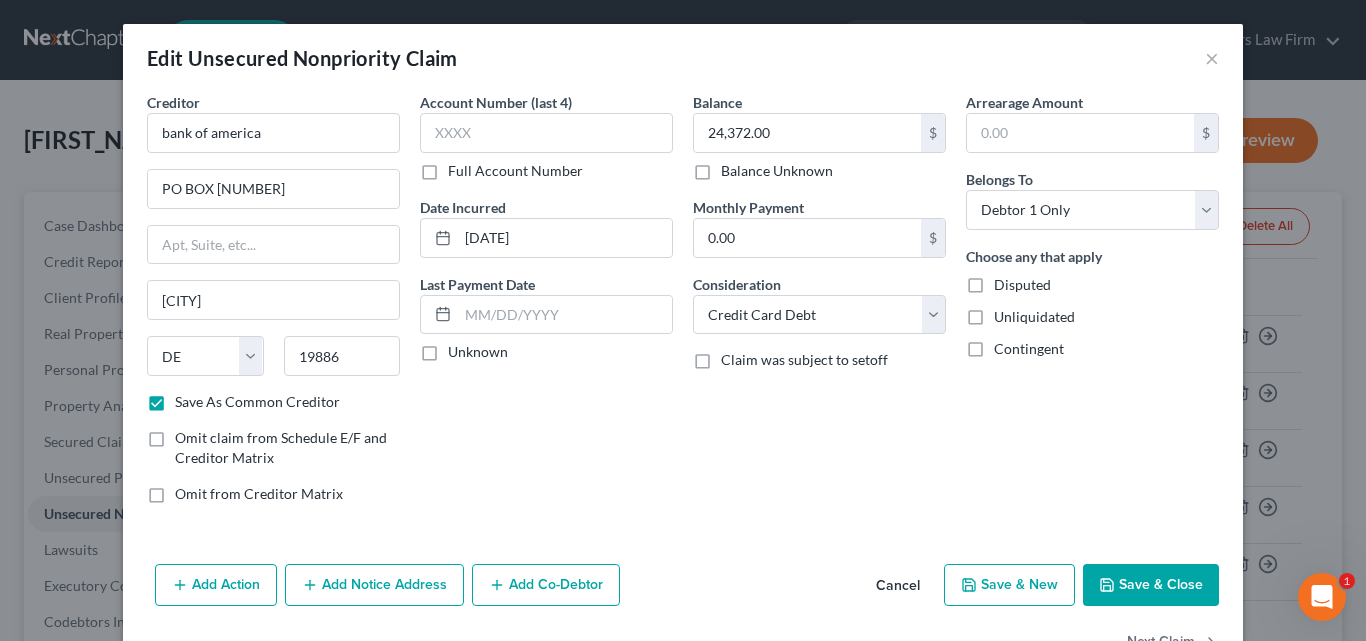 click on "Save & Close" at bounding box center (1151, 585) 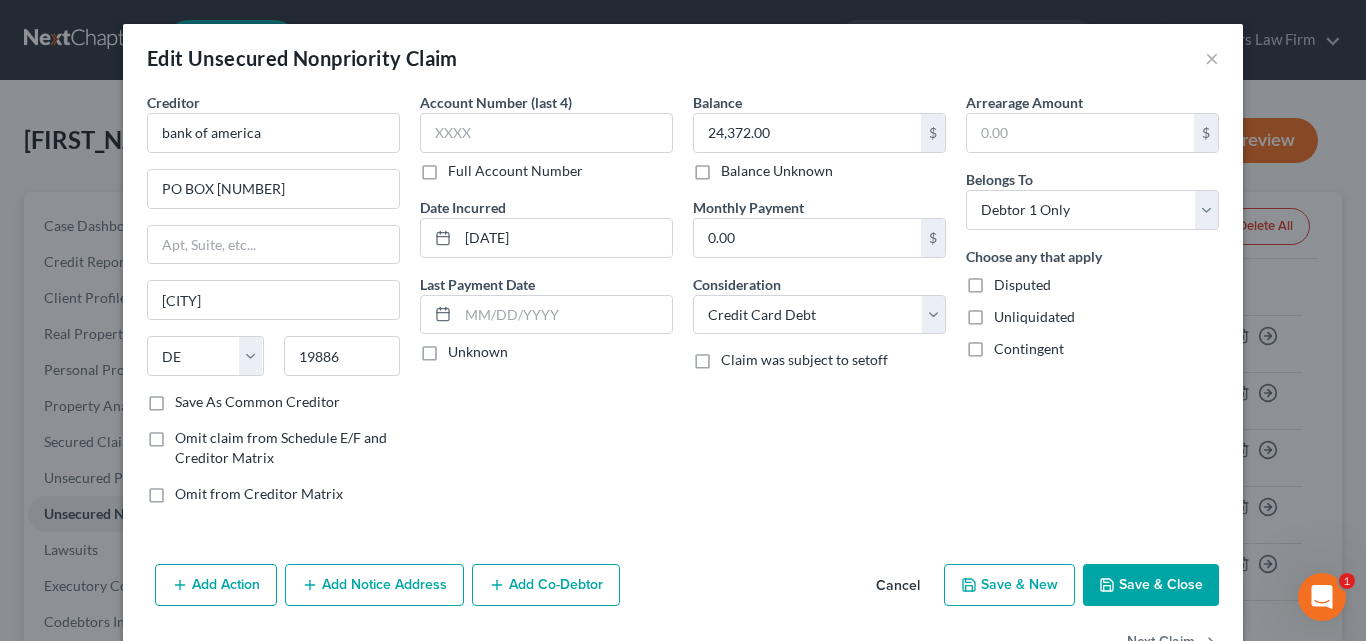 checkbox on "false" 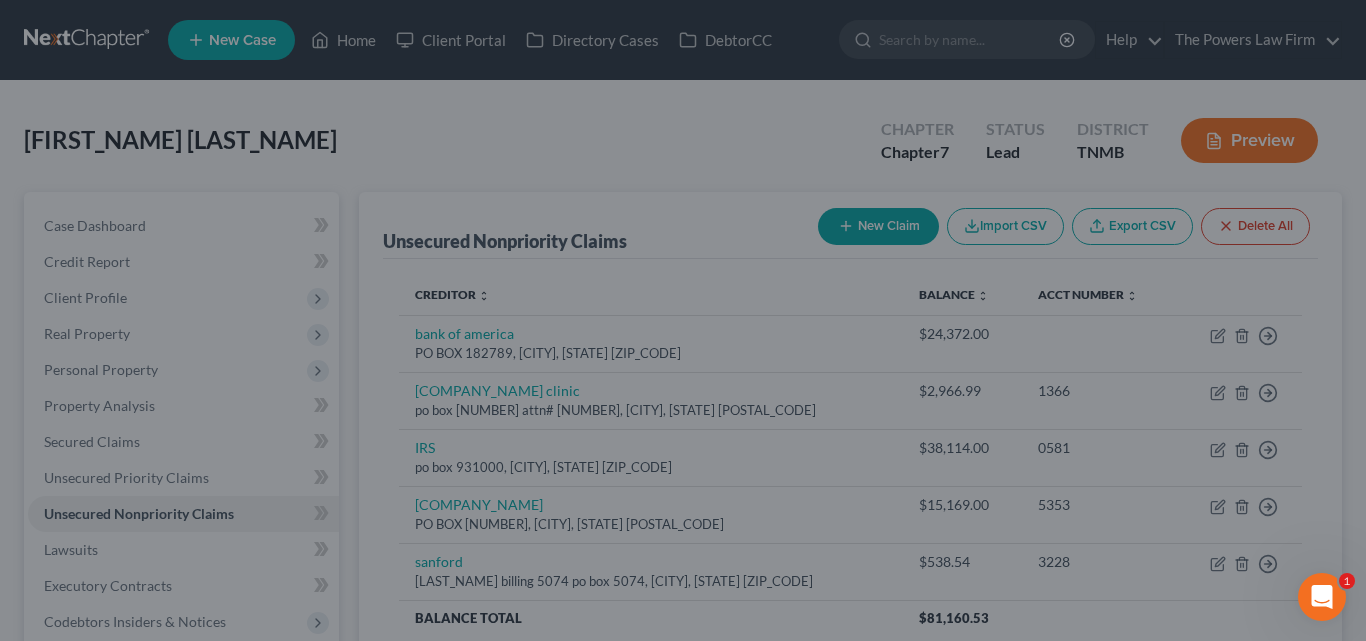 type on "0" 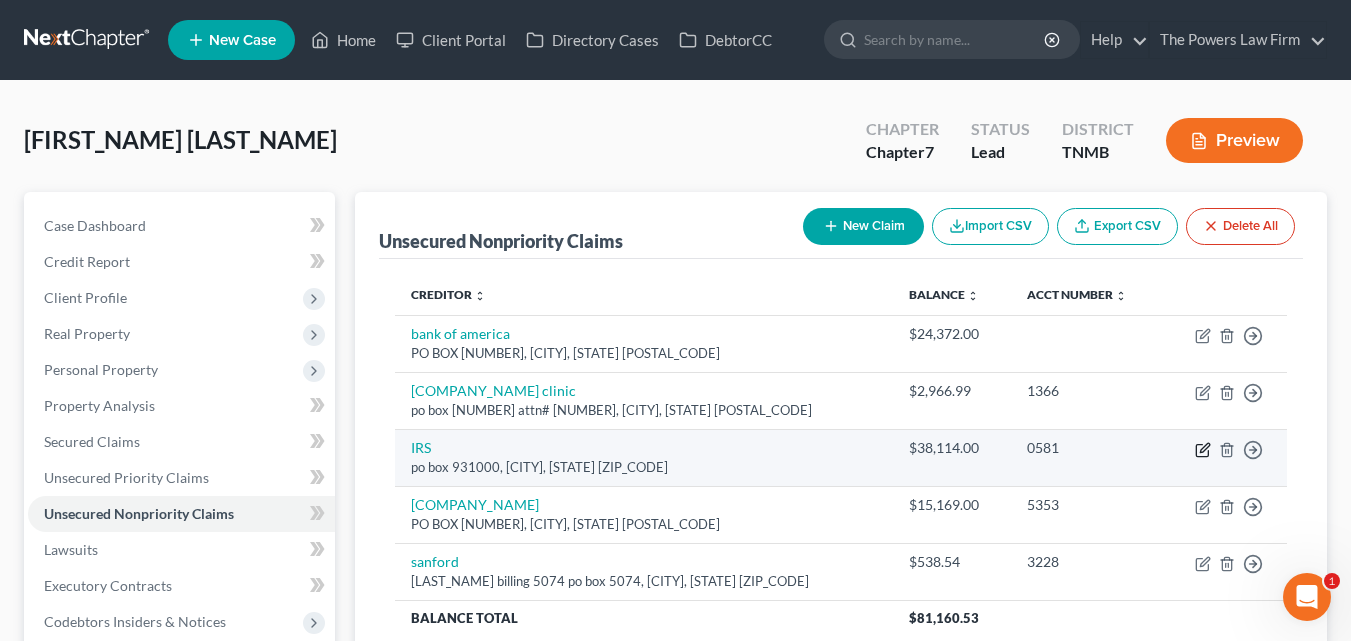 click 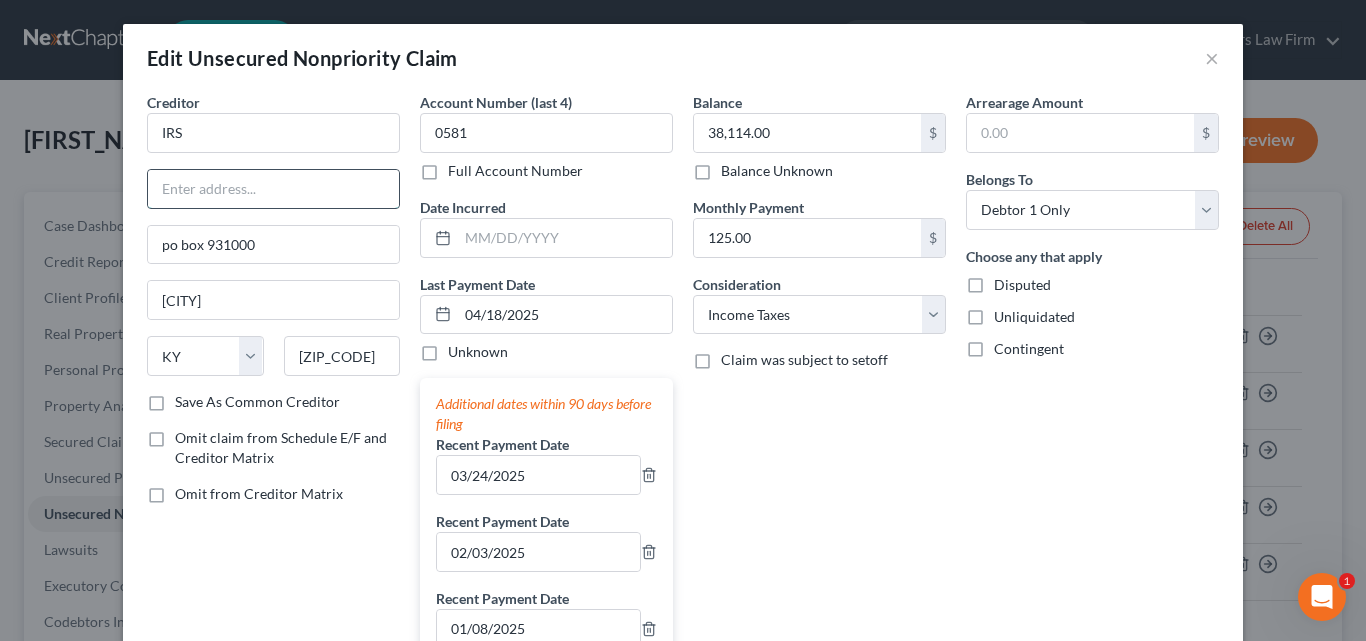 click at bounding box center [273, 189] 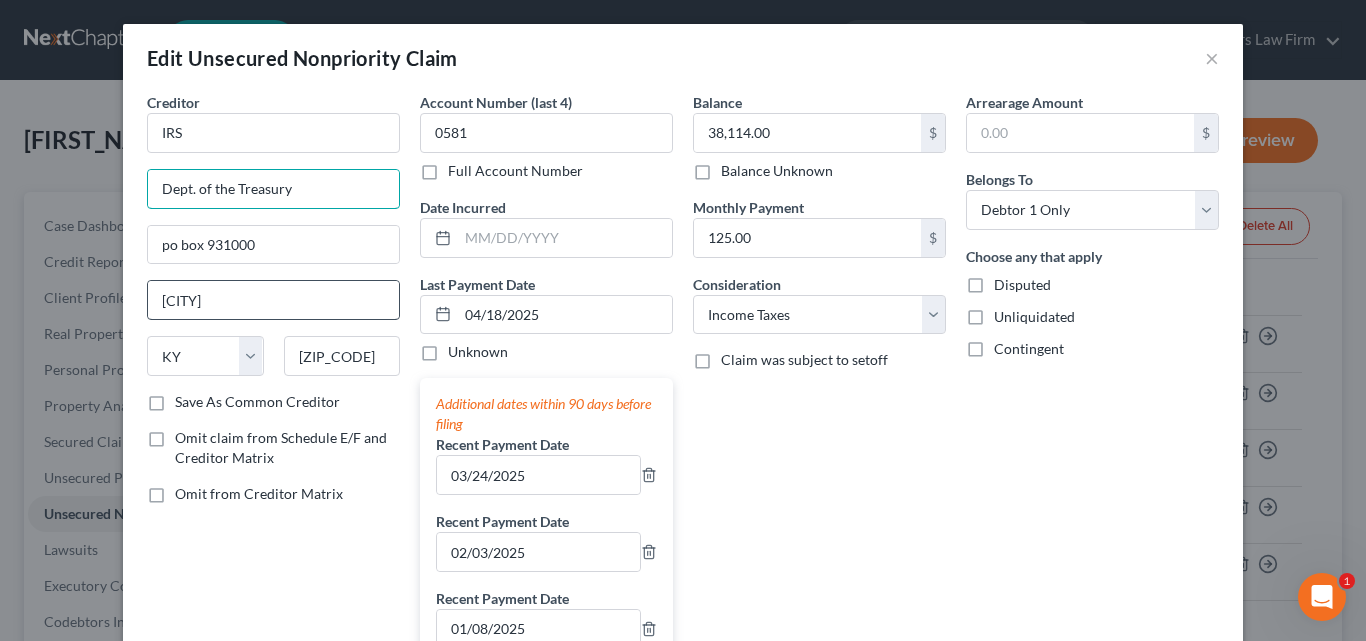 type on "Dept. of the Treasury" 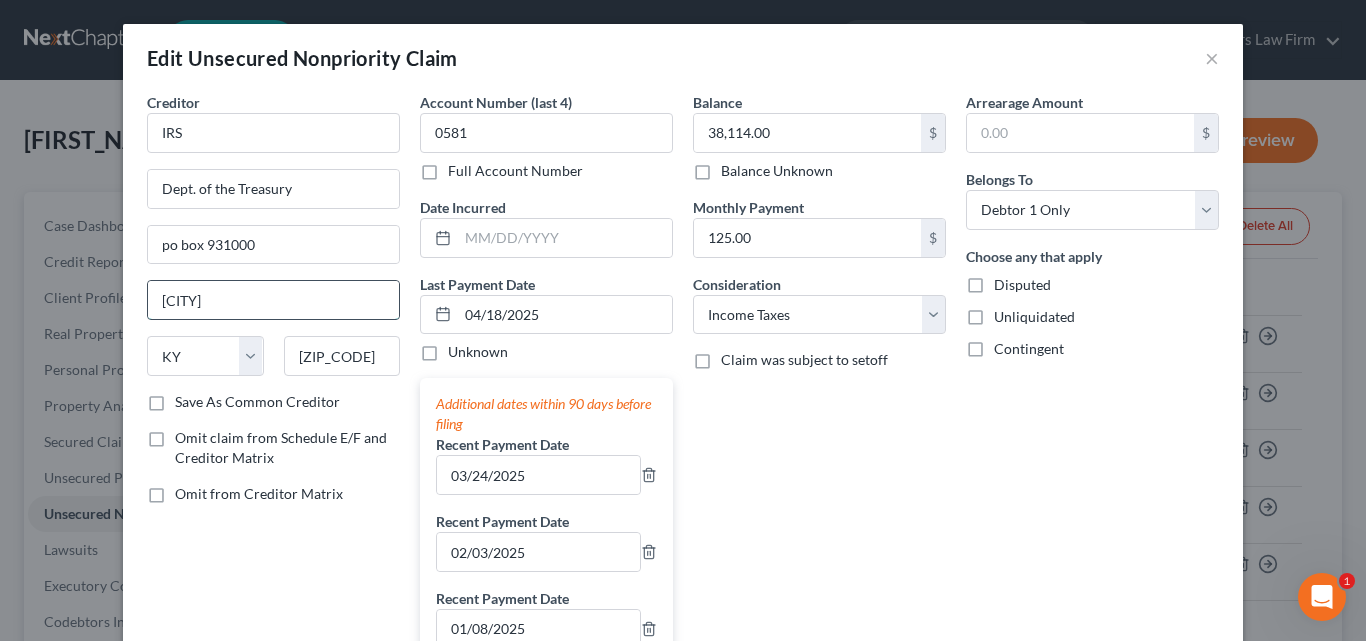 click on "[CITY]" at bounding box center [273, 300] 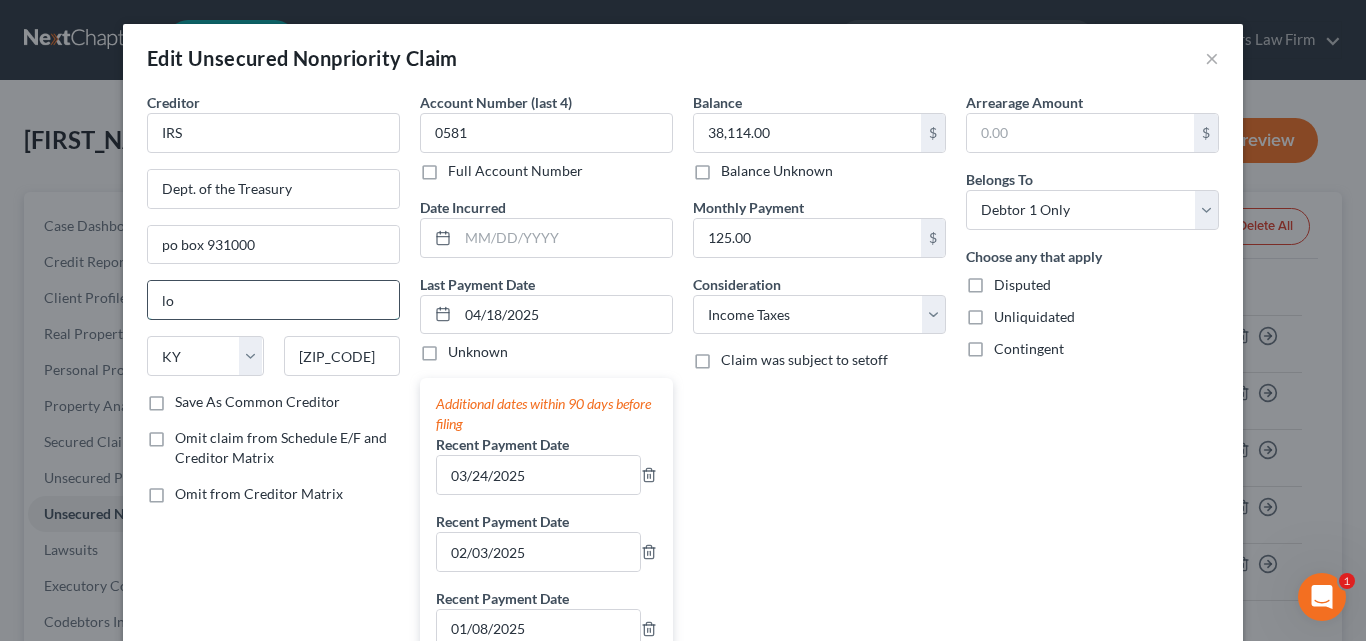 type on "l" 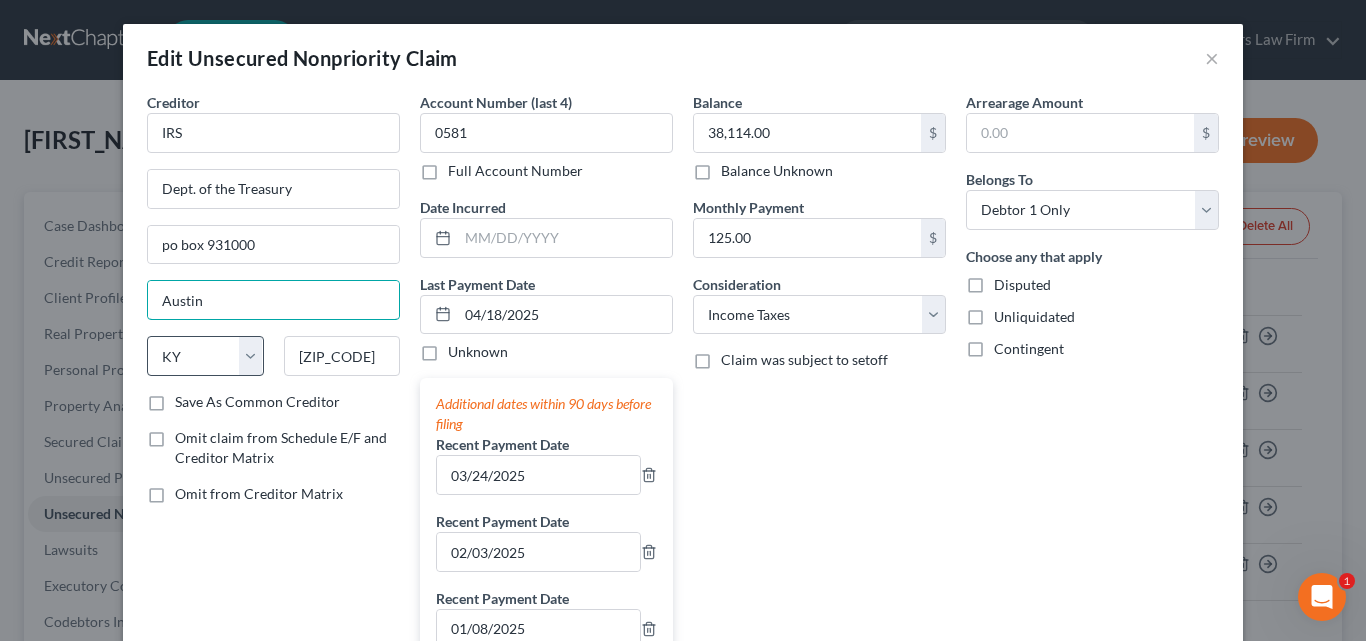 type on "Austin" 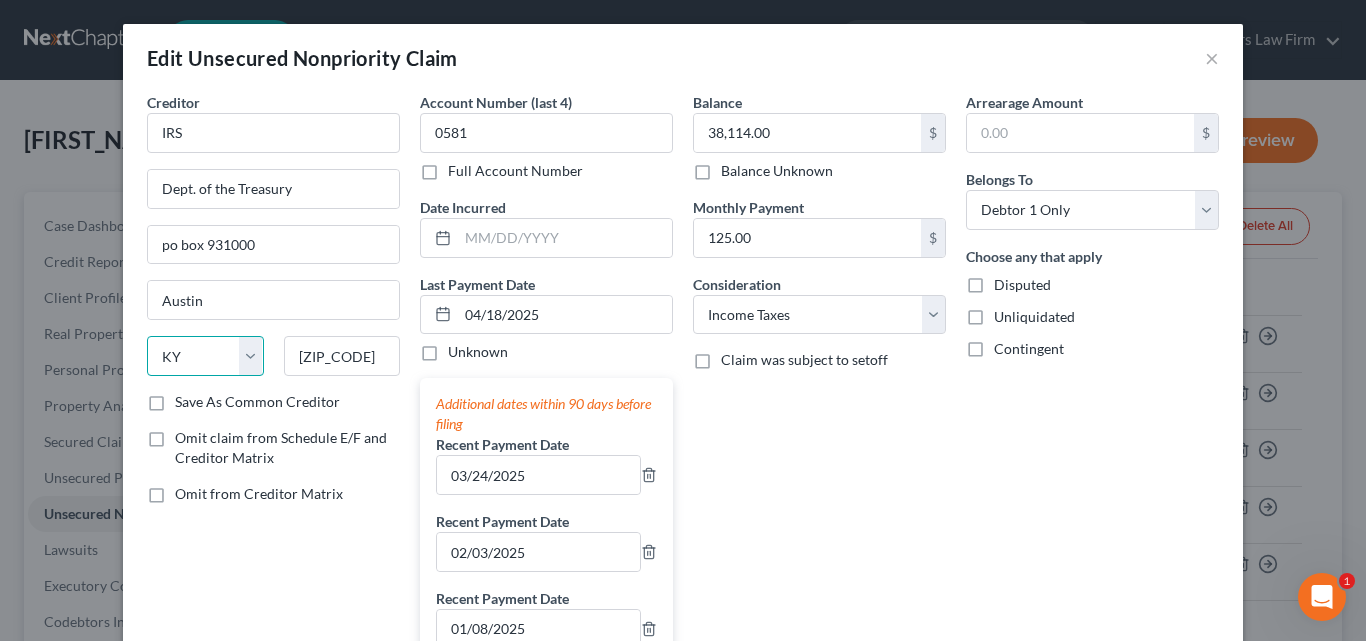 click on "State AL AK AR AZ CA CO CT DE DC FL GA GU HI ID IL IN IA KS KY LA ME MD MA MI MN MS MO MT NC ND NE NV NH NJ NM NY OH OK OR PA PR RI SC SD TN TX UT VI VA VT WA WV WI WY" at bounding box center (205, 356) 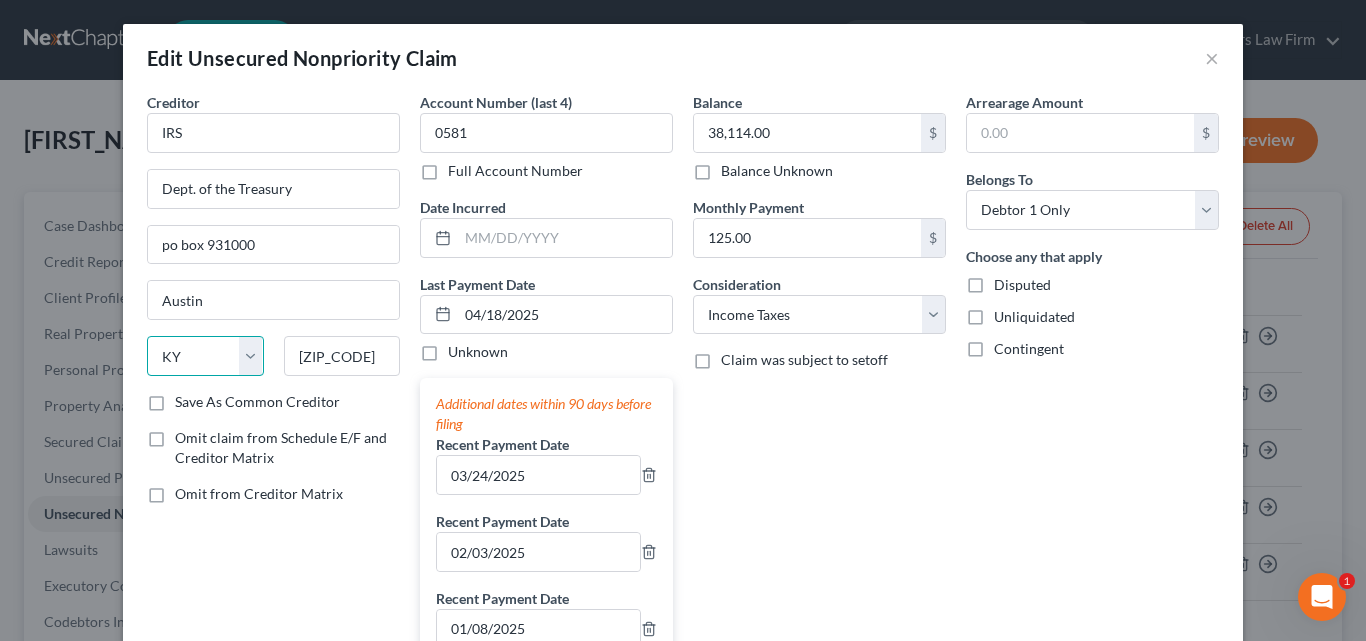 select on "45" 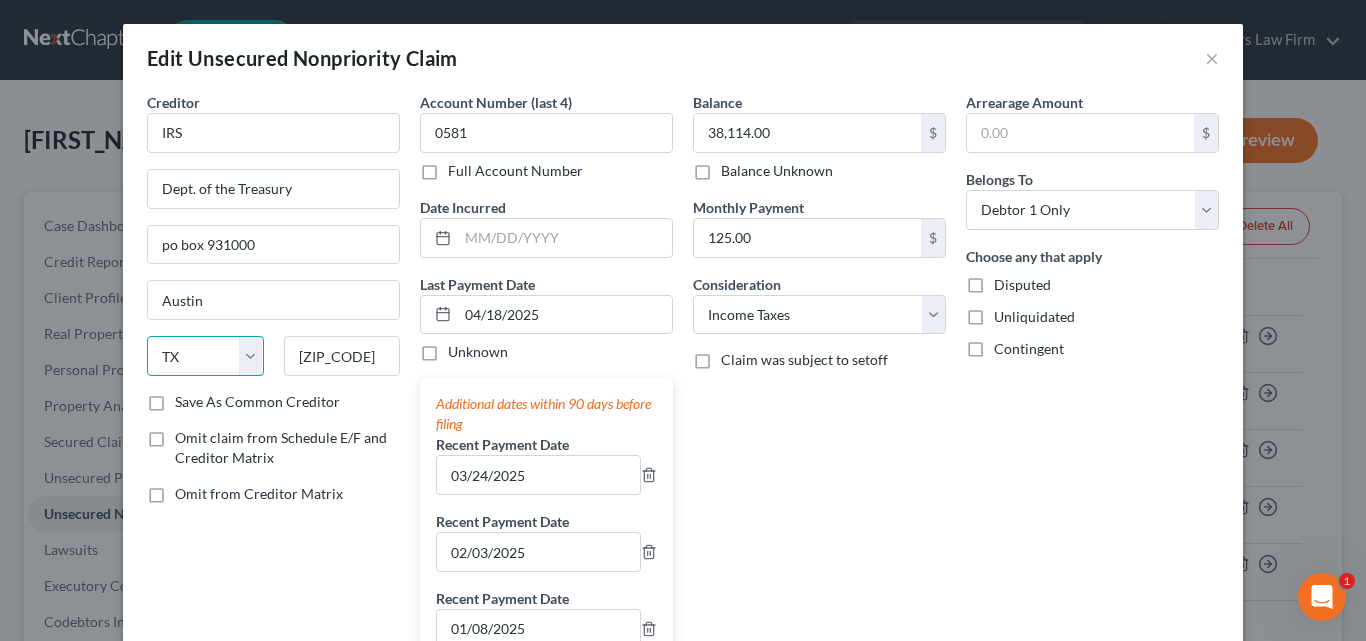 click on "State AL AK AR AZ CA CO CT DE DC FL GA GU HI ID IL IN IA KS KY LA ME MD MA MI MN MS MO MT NC ND NE NV NH NJ NM NY OH OK OR PA PR RI SC SD TN TX UT VI VA VT WA WV WI WY" at bounding box center (205, 356) 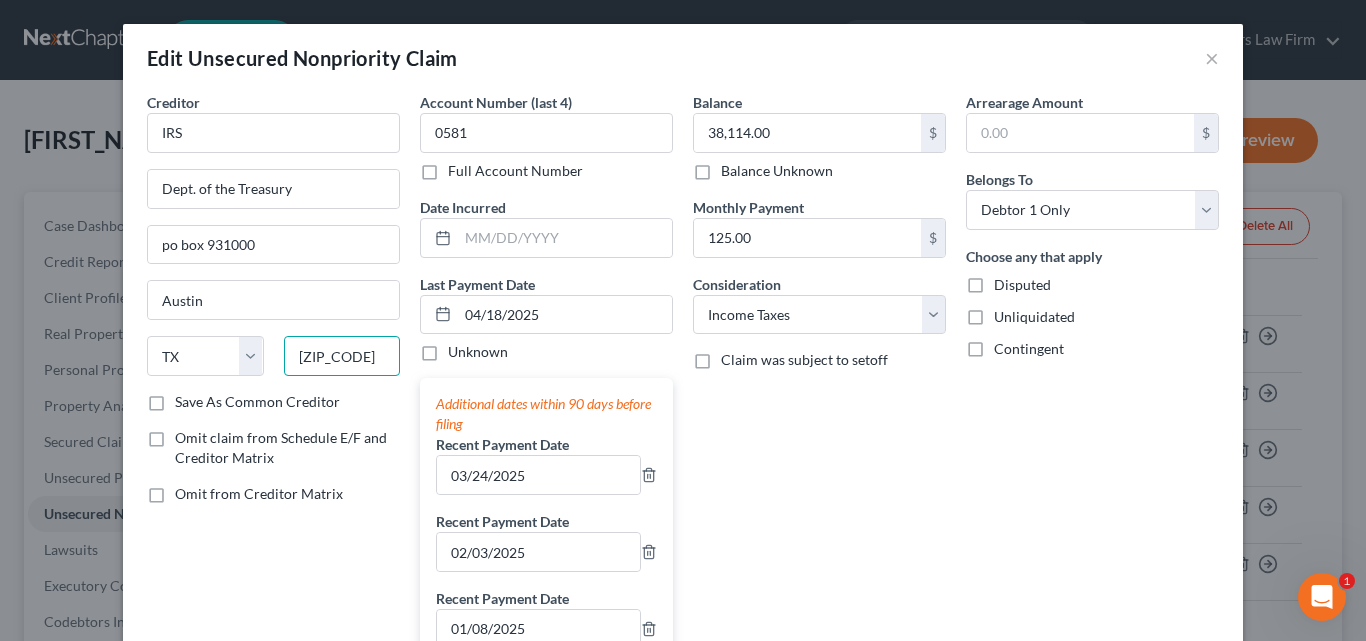 click on "[ZIP_CODE]" at bounding box center (342, 356) 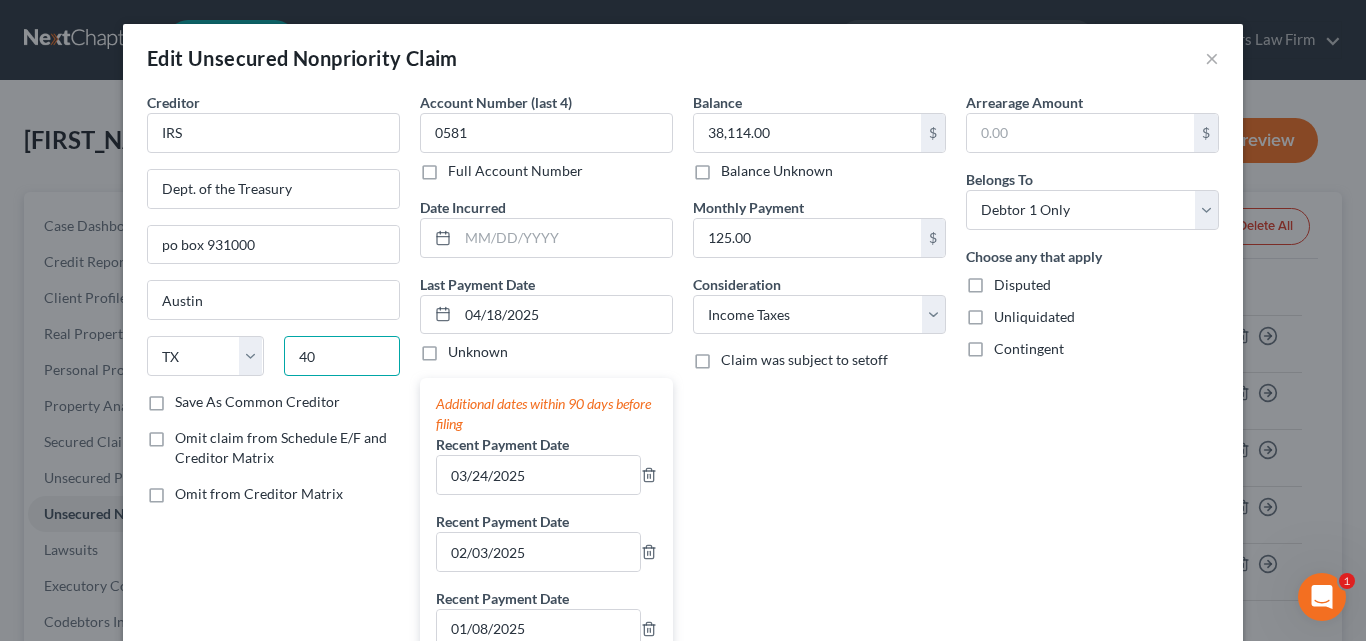 type on "4" 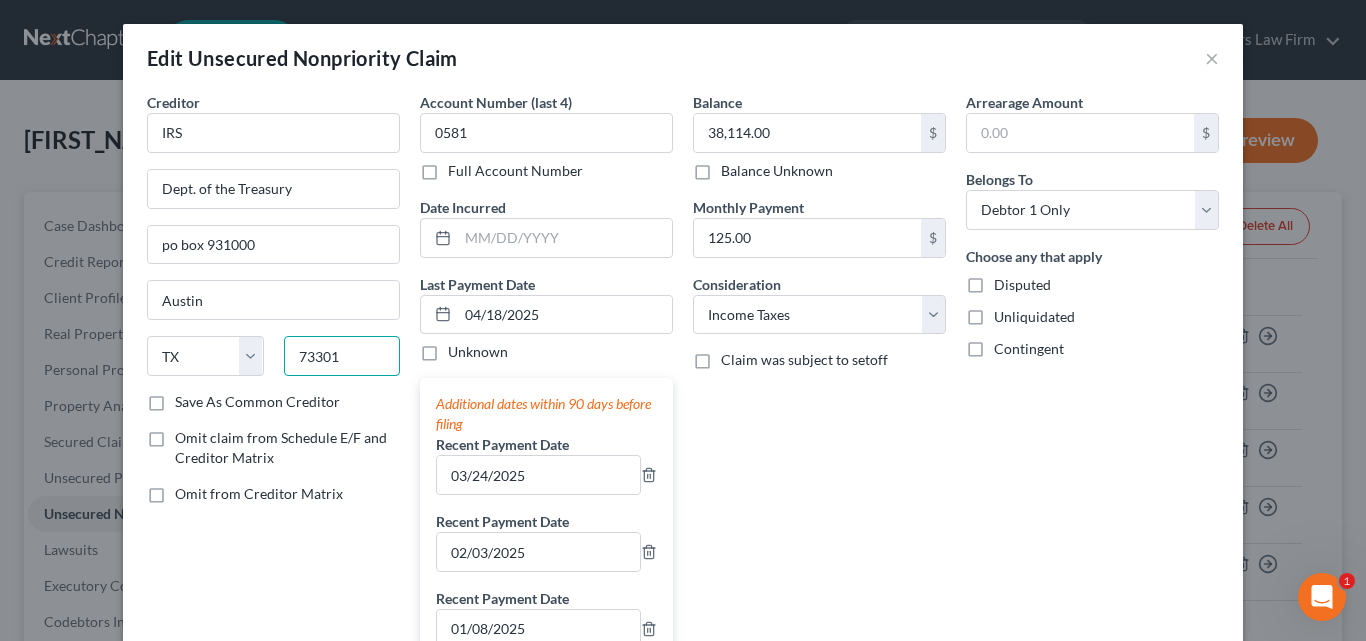 type on "73301" 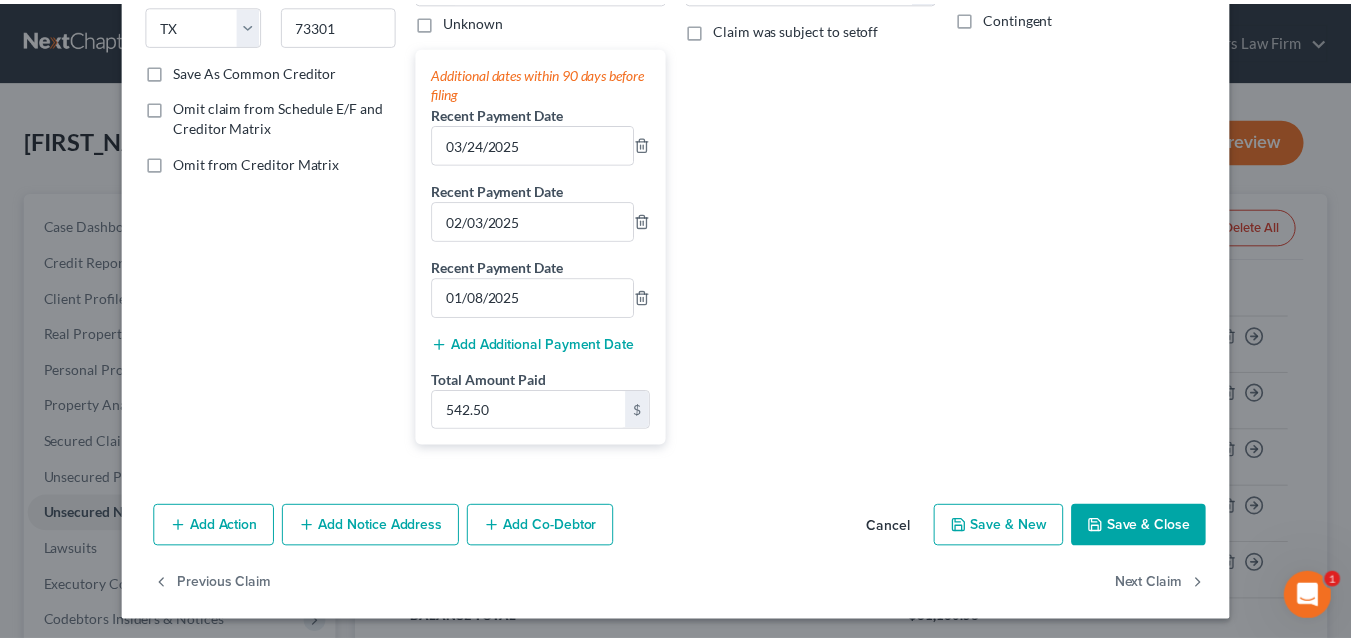 scroll, scrollTop: 336, scrollLeft: 0, axis: vertical 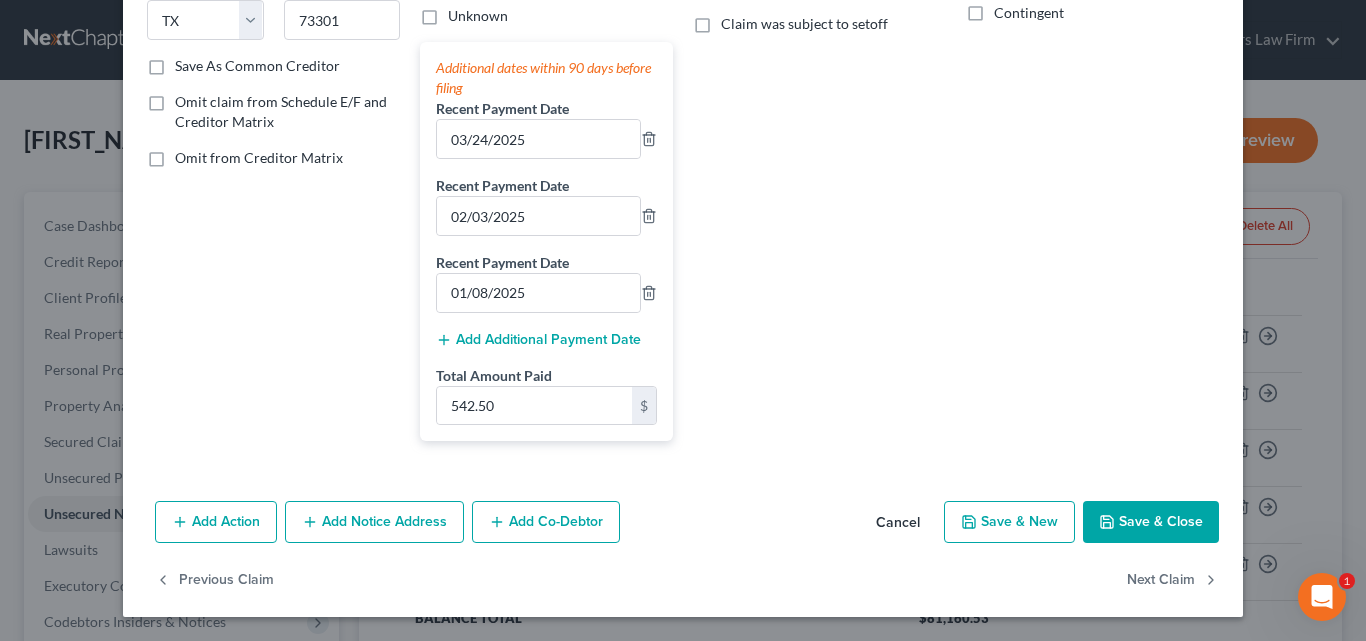click on "Save & Close" at bounding box center [1151, 522] 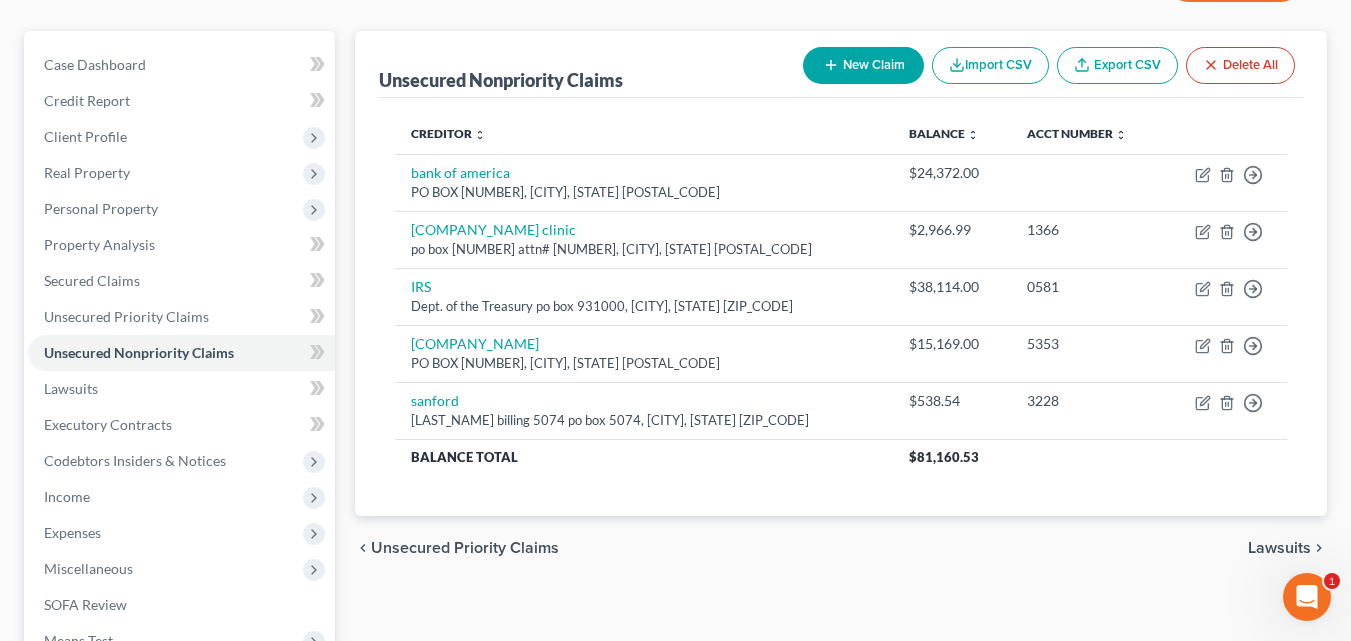 scroll, scrollTop: 200, scrollLeft: 0, axis: vertical 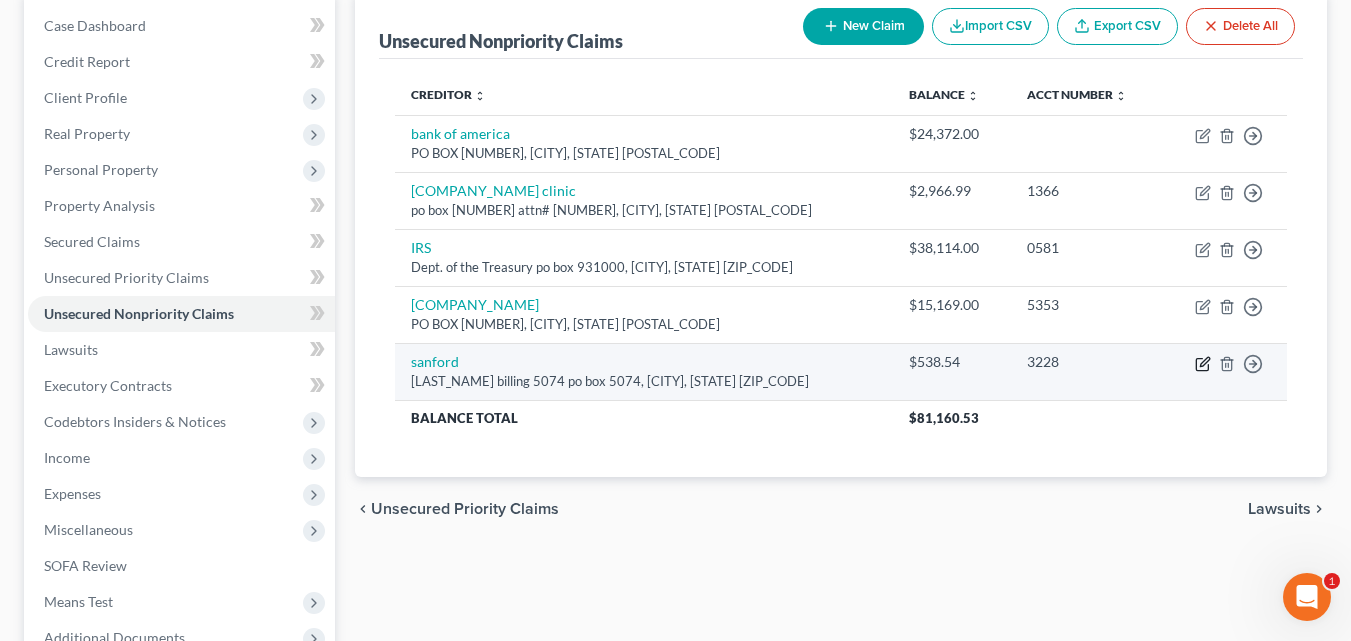 click 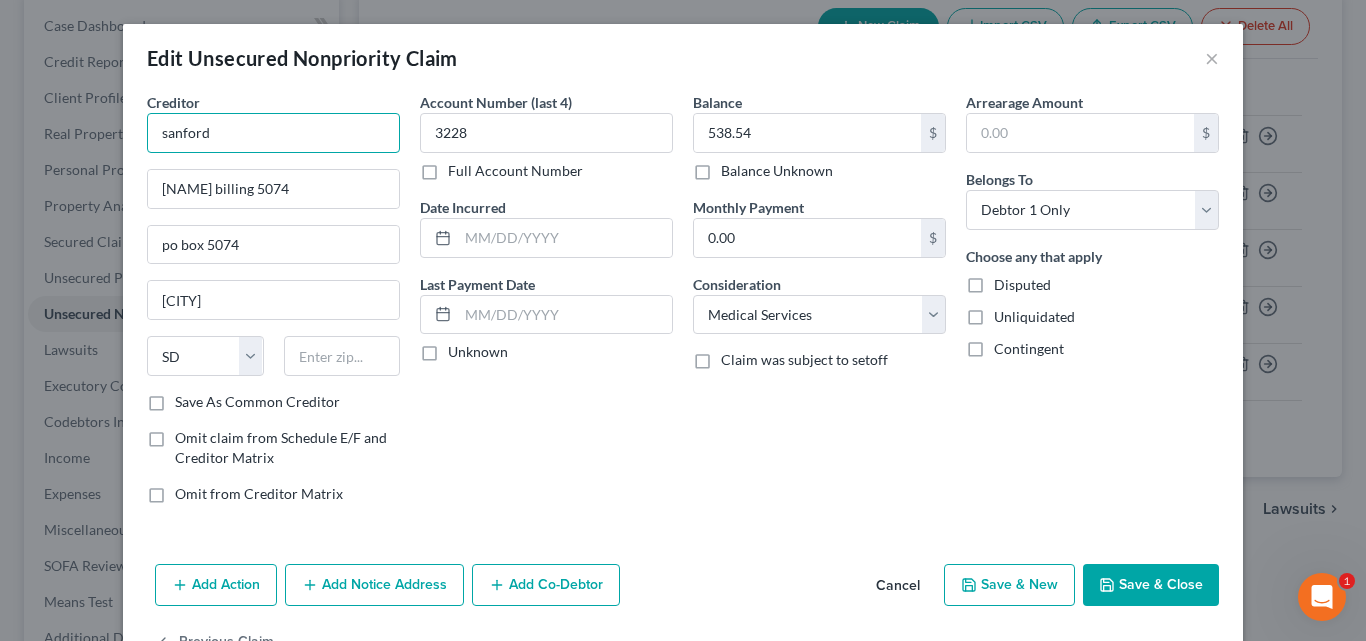 click on "sanford" at bounding box center (273, 133) 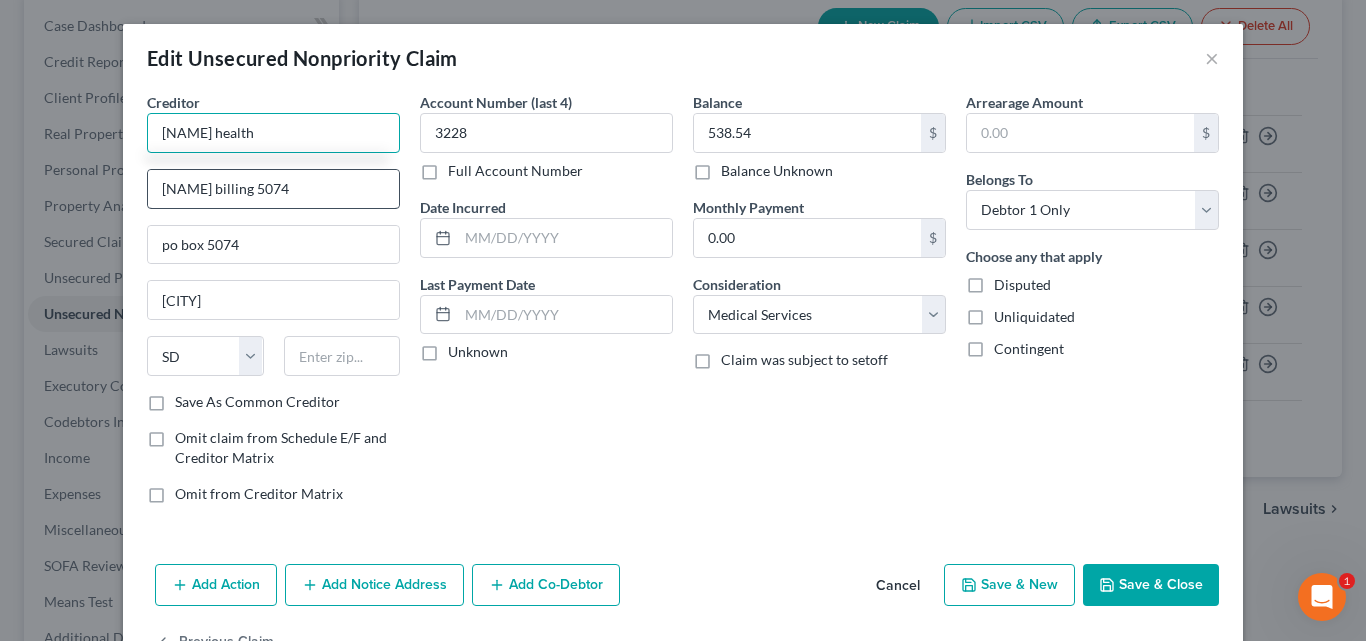 type on "[NAME] health" 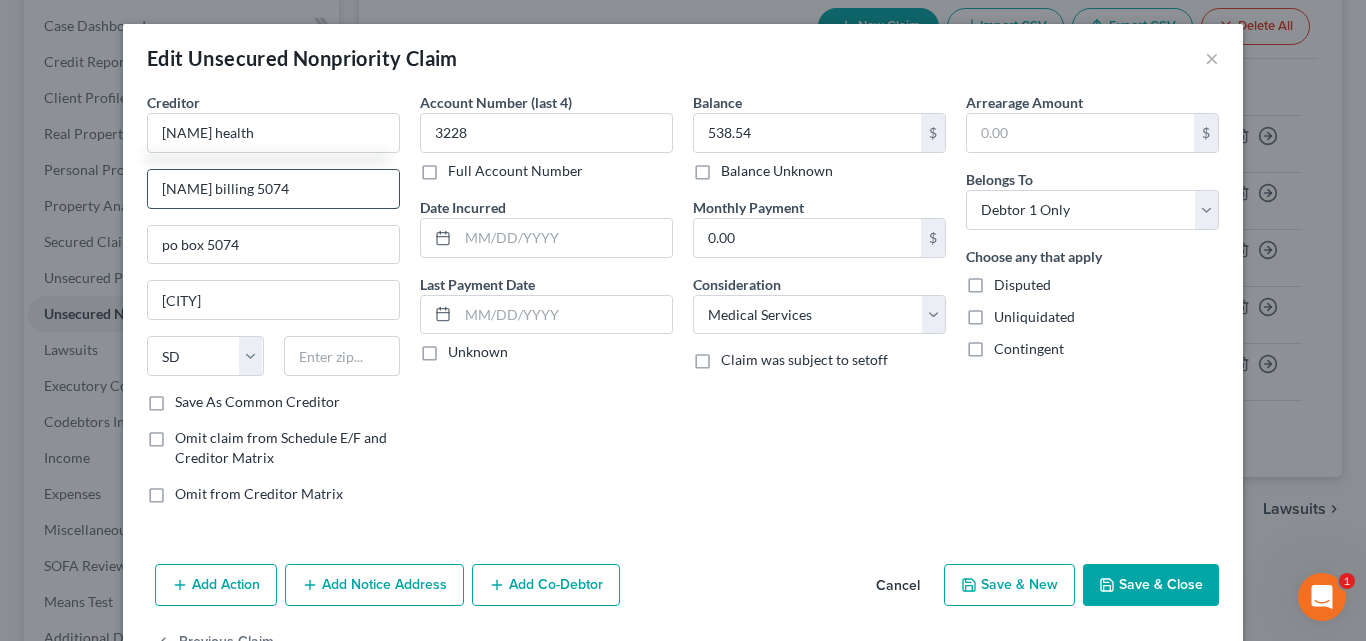 click on "[NAME] billing 5074" at bounding box center [273, 189] 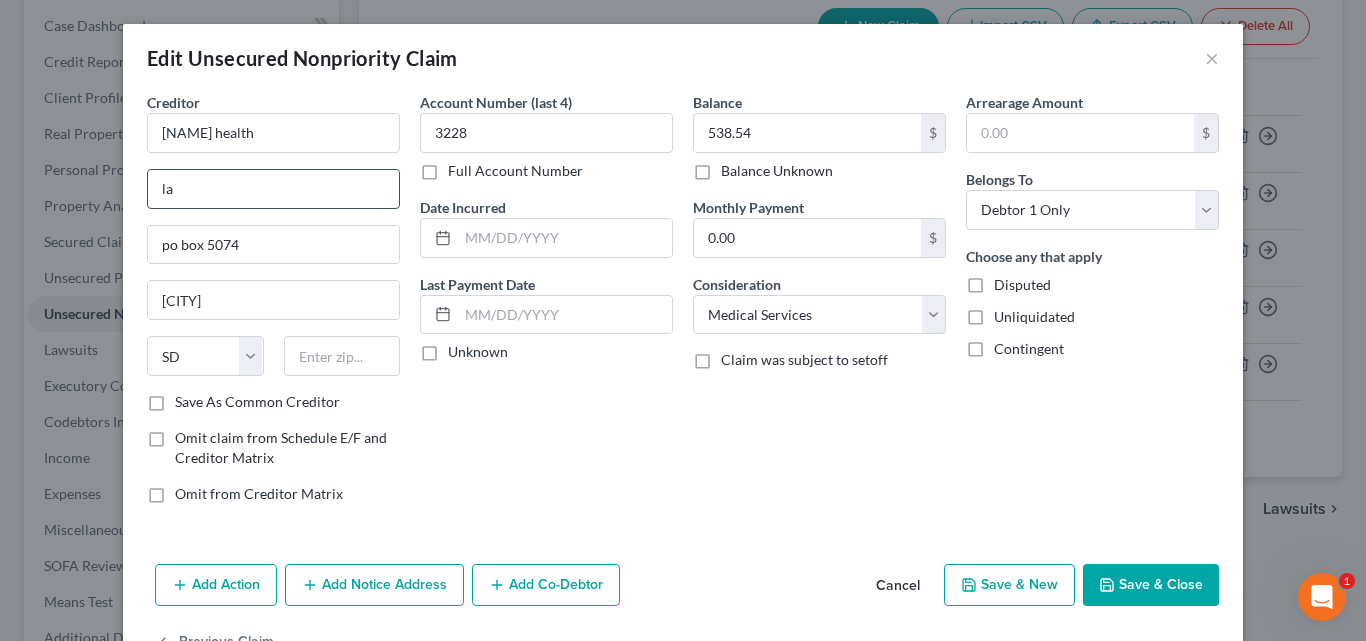 type on "l" 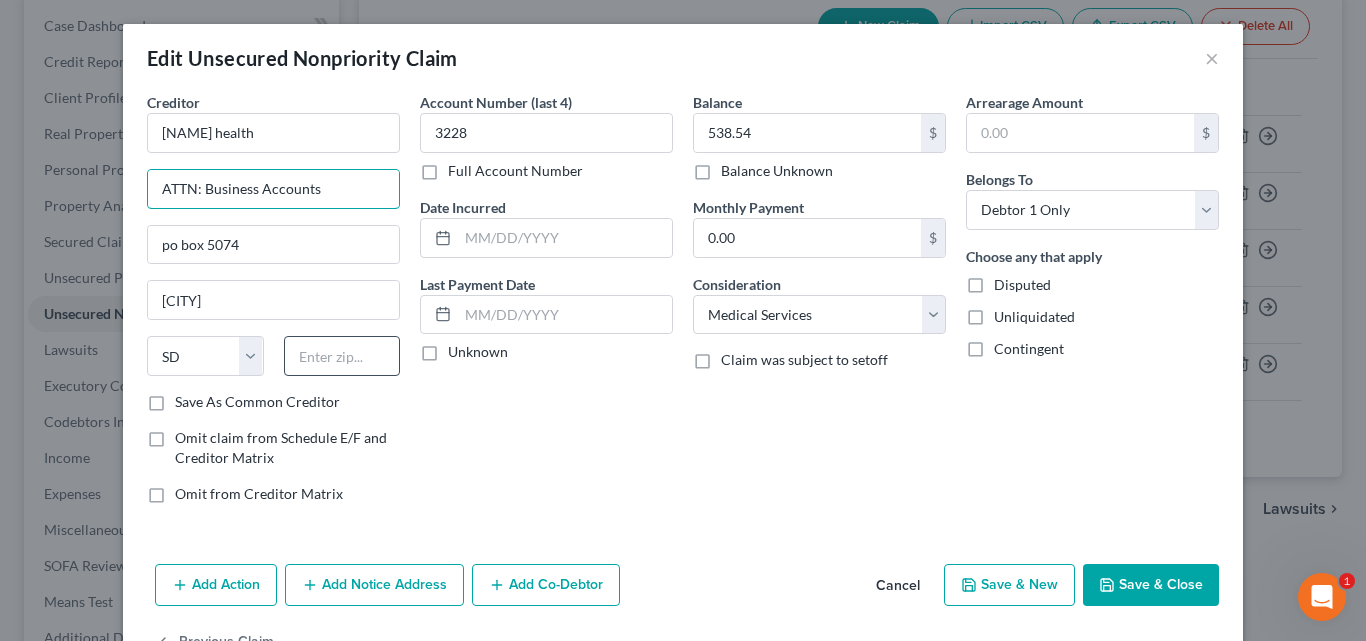 type on "ATTN: Business Accounts" 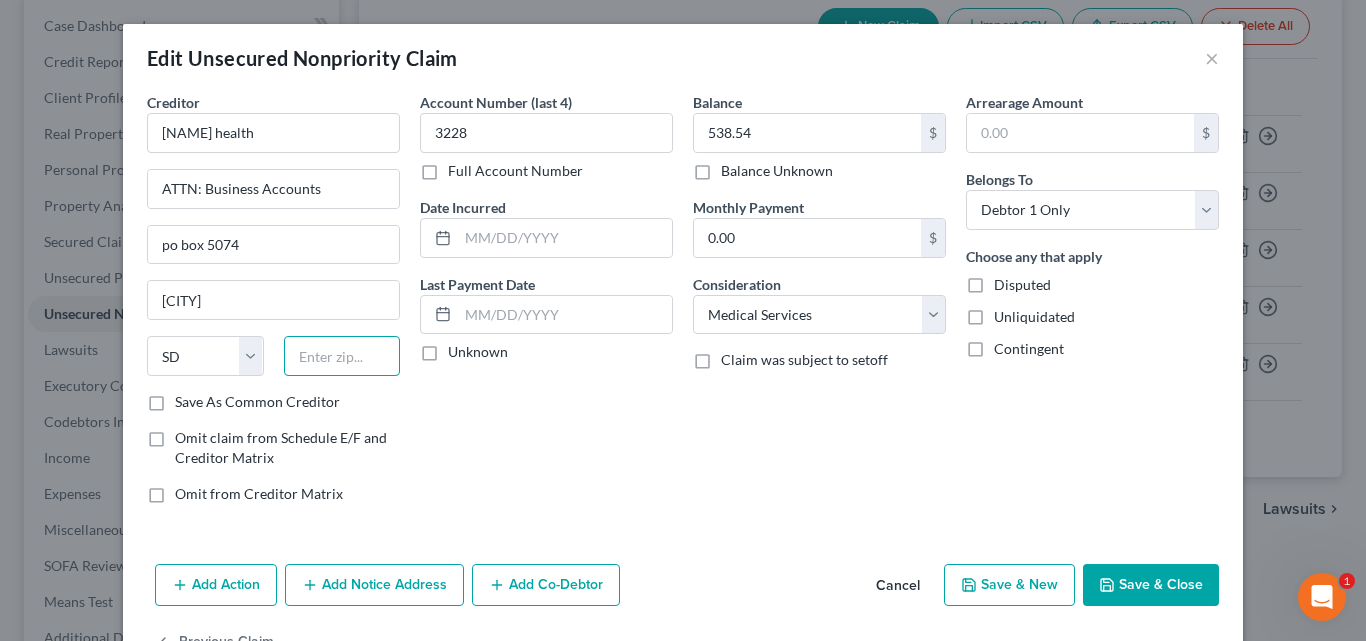 click at bounding box center [342, 356] 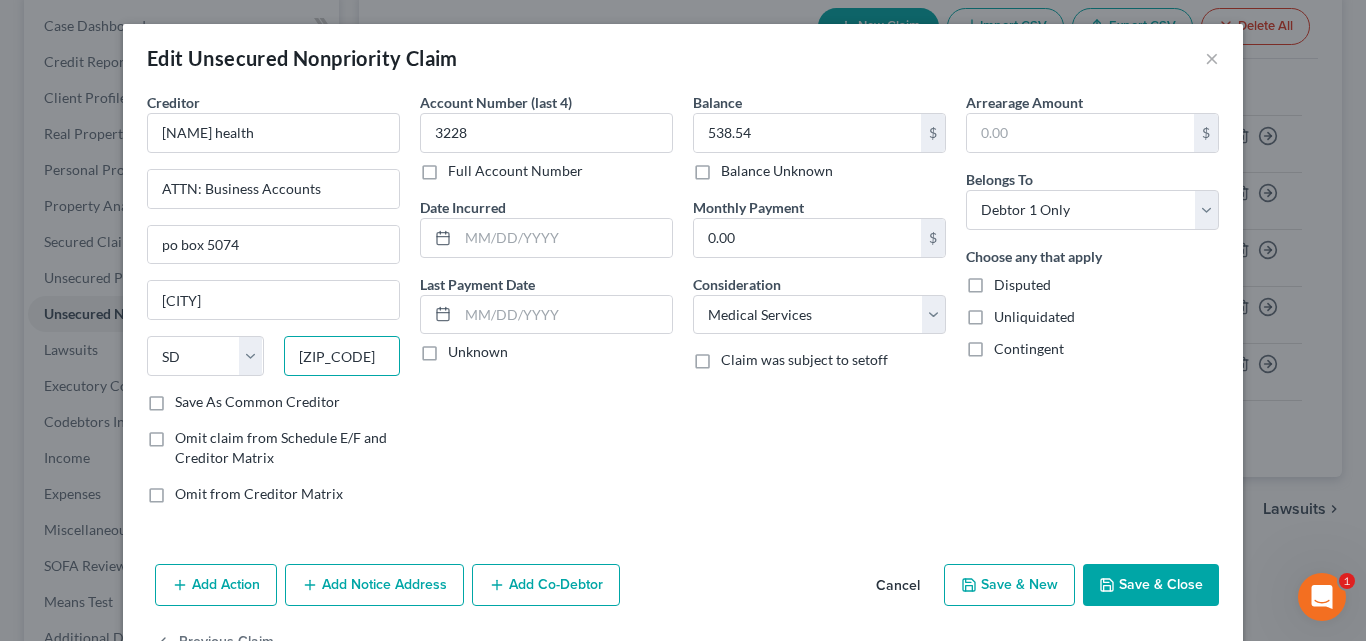 type on "[ZIP_CODE]" 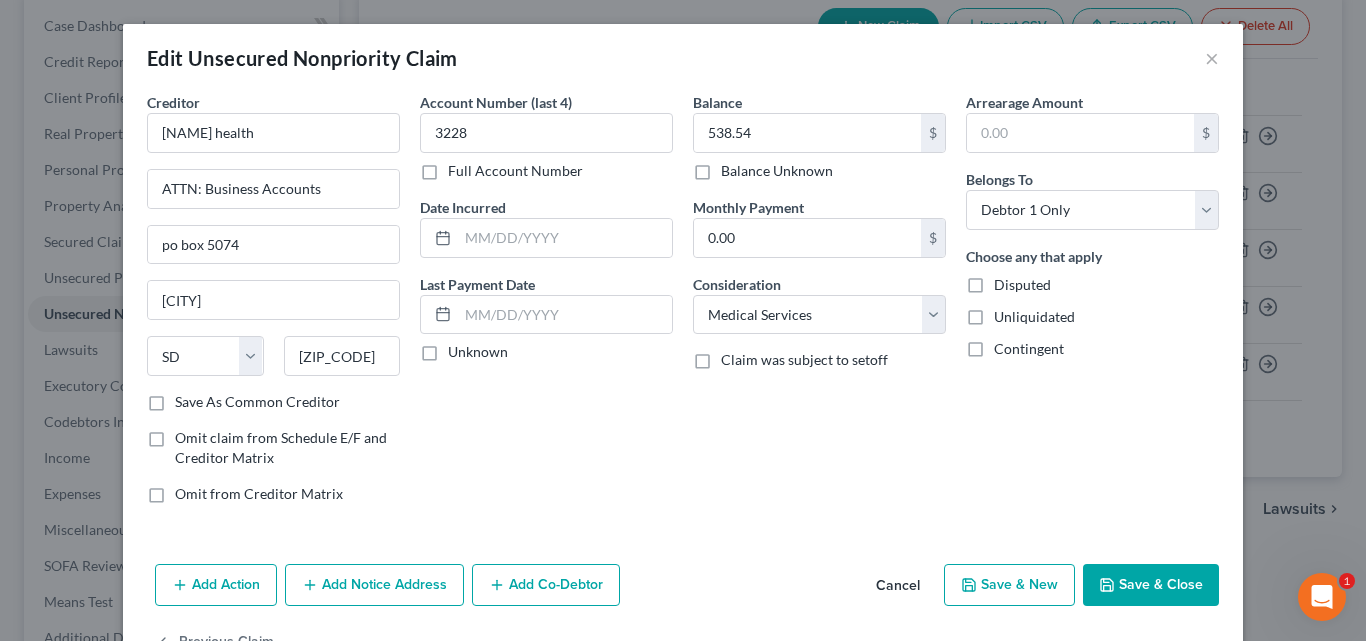 type on "Sioux Falls" 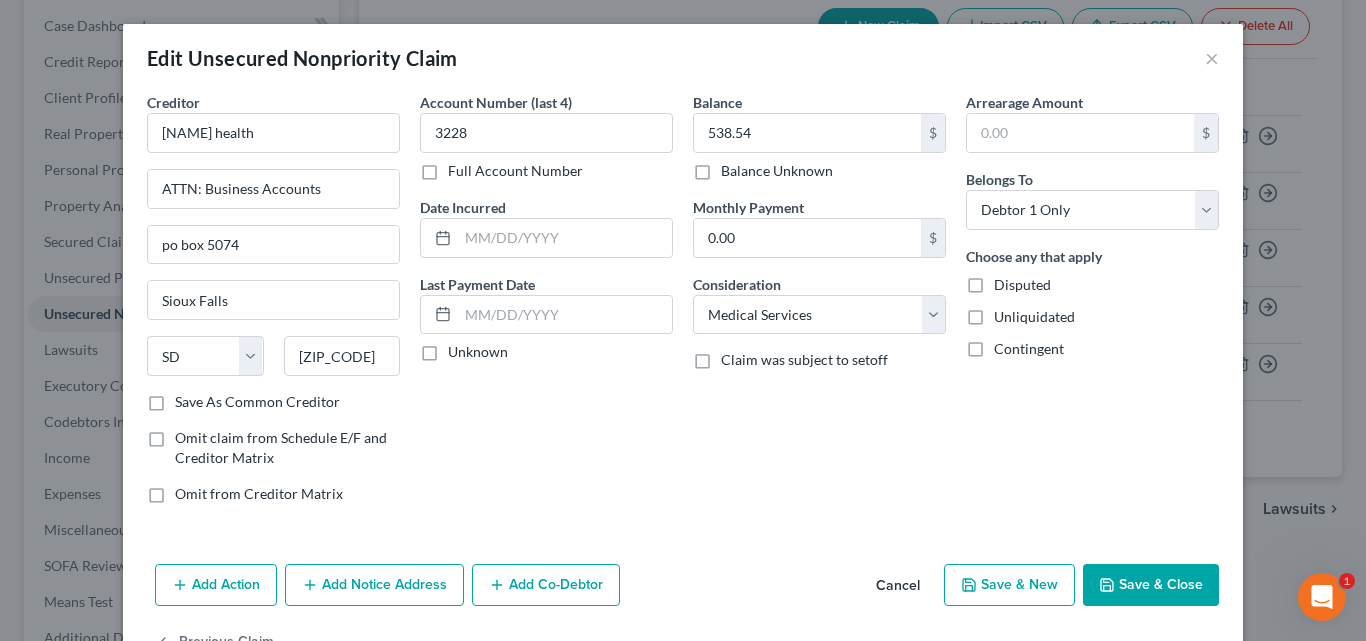 click on "Save & Close" at bounding box center (1151, 585) 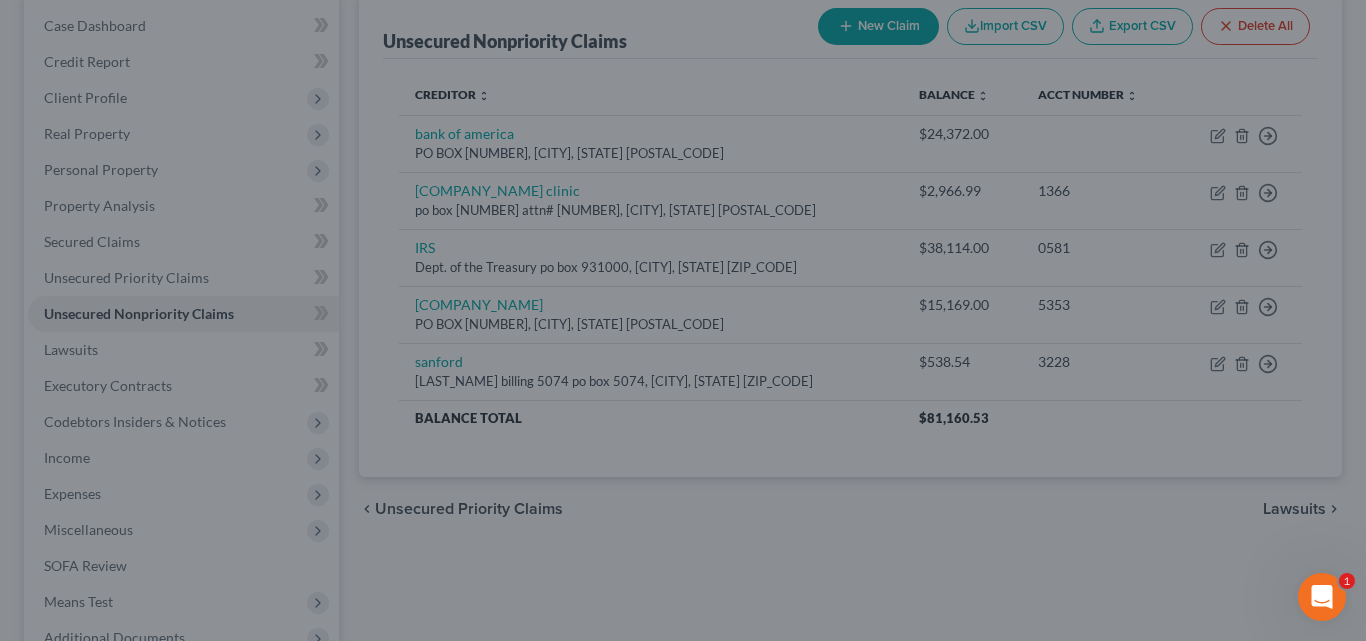 type on "0" 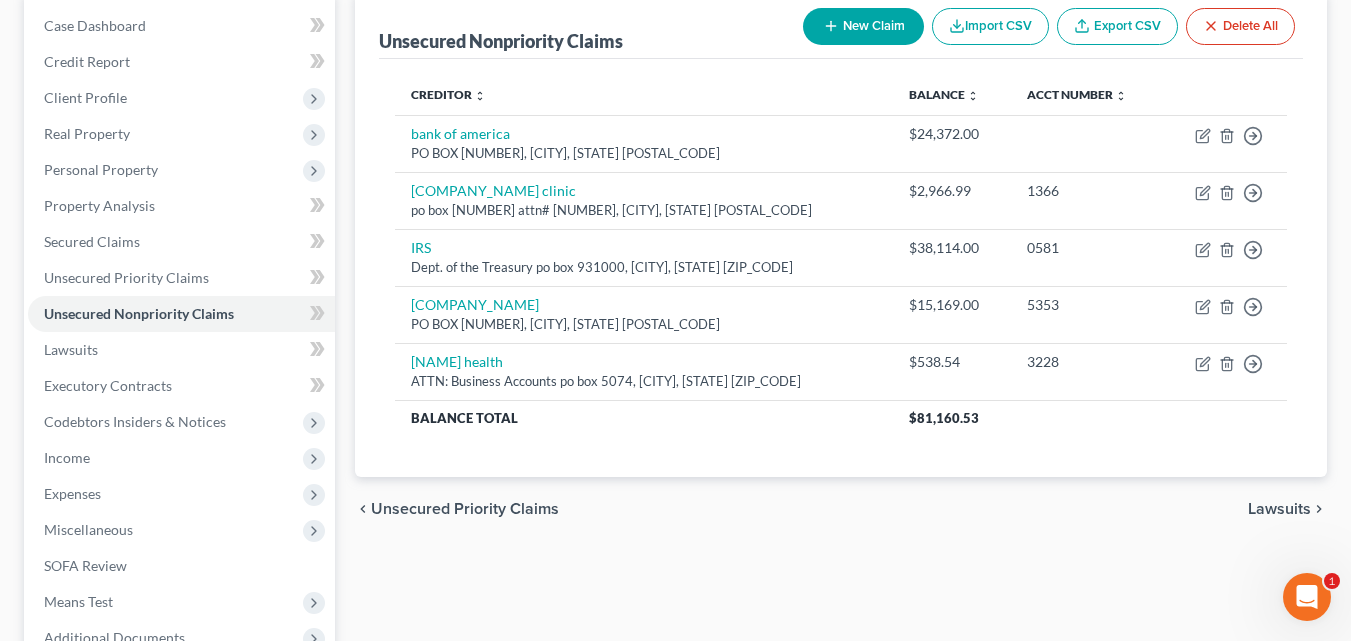 scroll, scrollTop: 0, scrollLeft: 0, axis: both 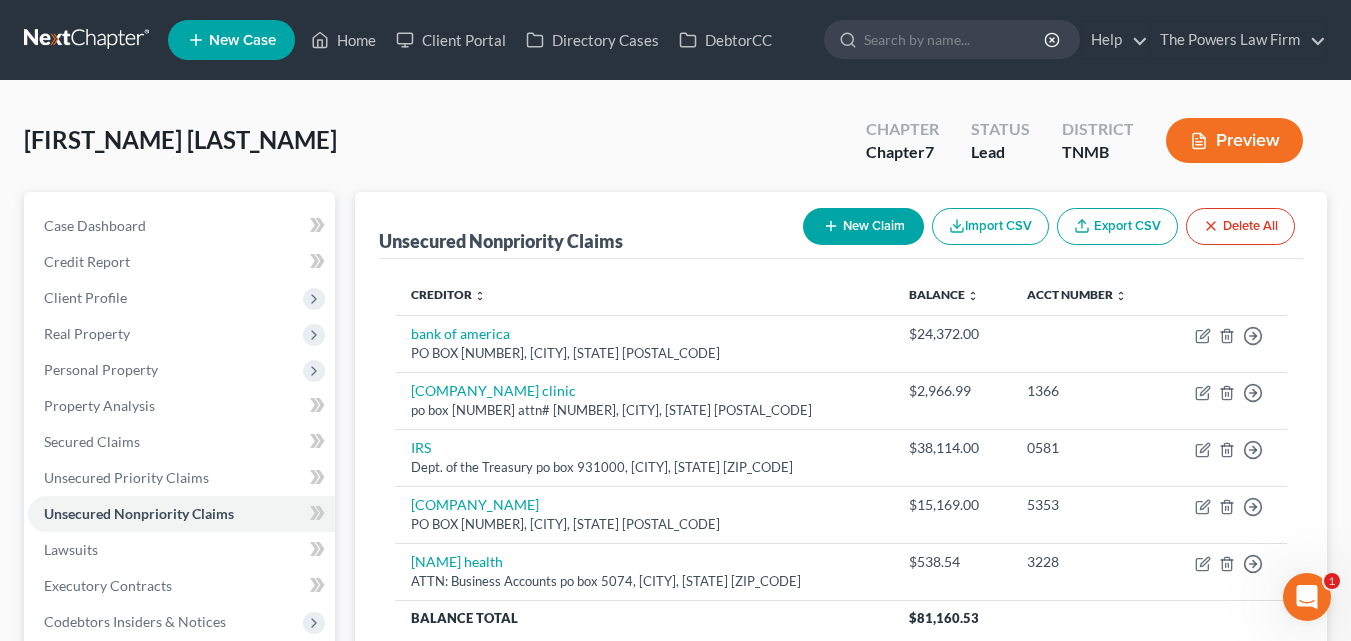 click on "[FIRST_NAME] [LAST_NAME] Upgraded Chapter Chapter 7 Status Lead District TNMB Preview" at bounding box center (675, 148) 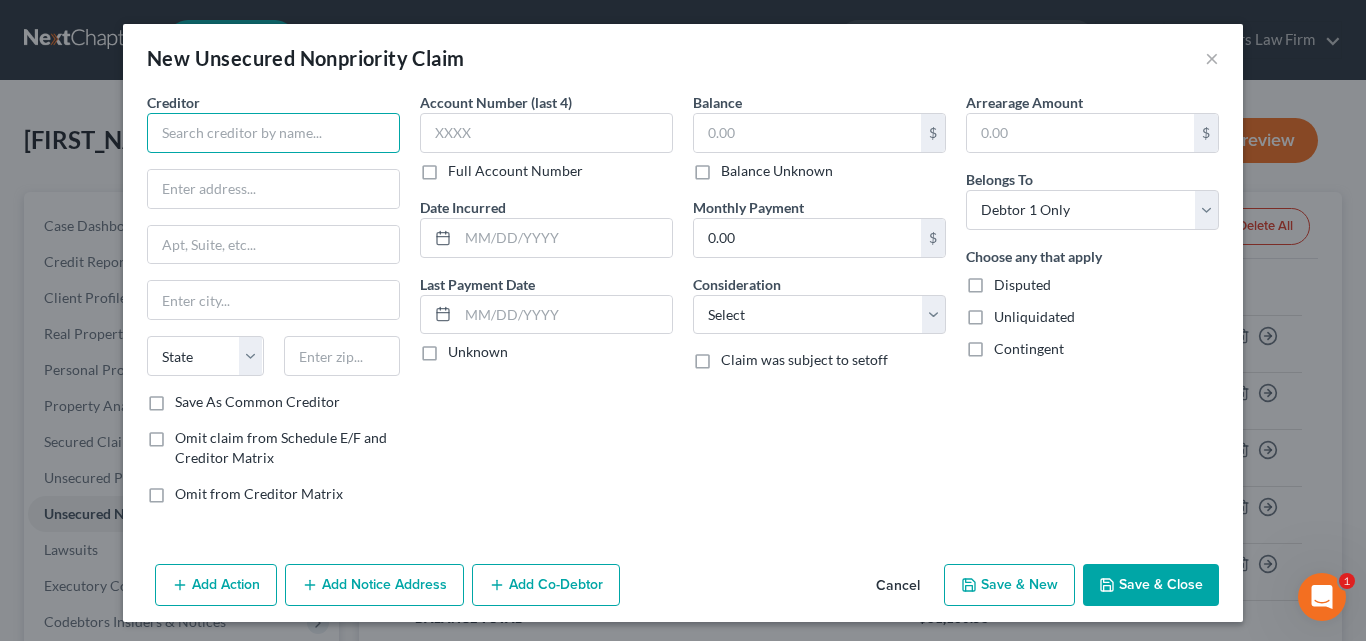click at bounding box center (273, 133) 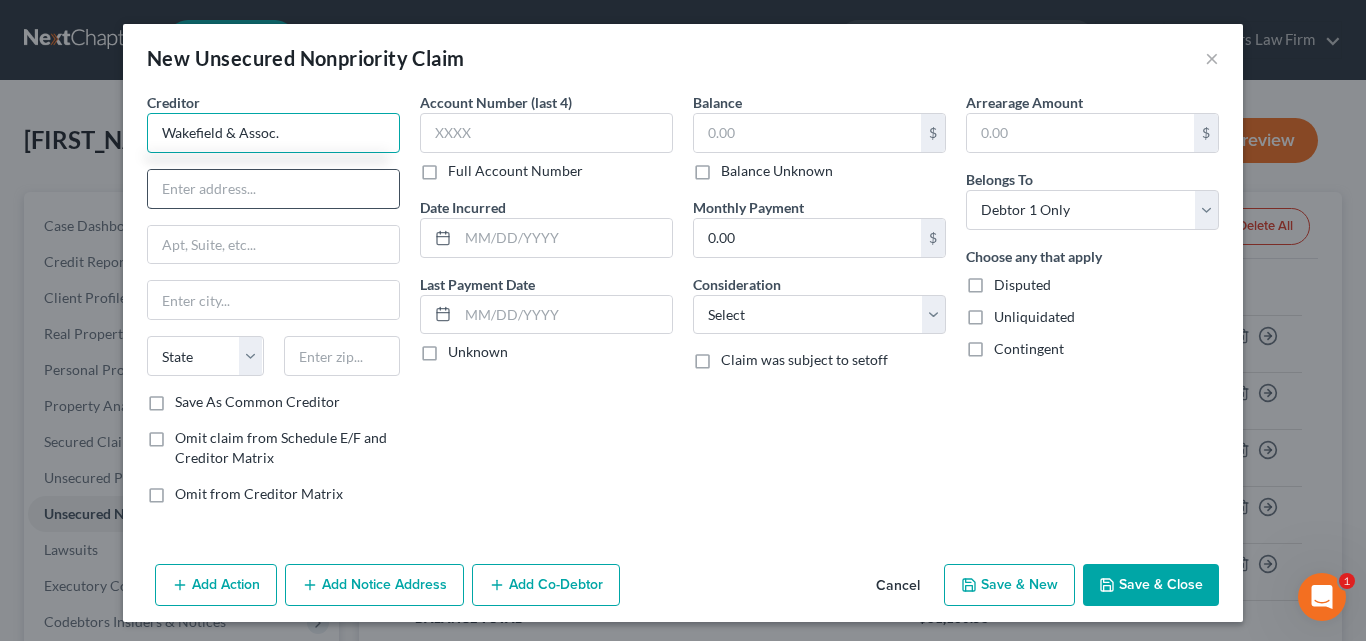 type on "Wakefield & Assoc." 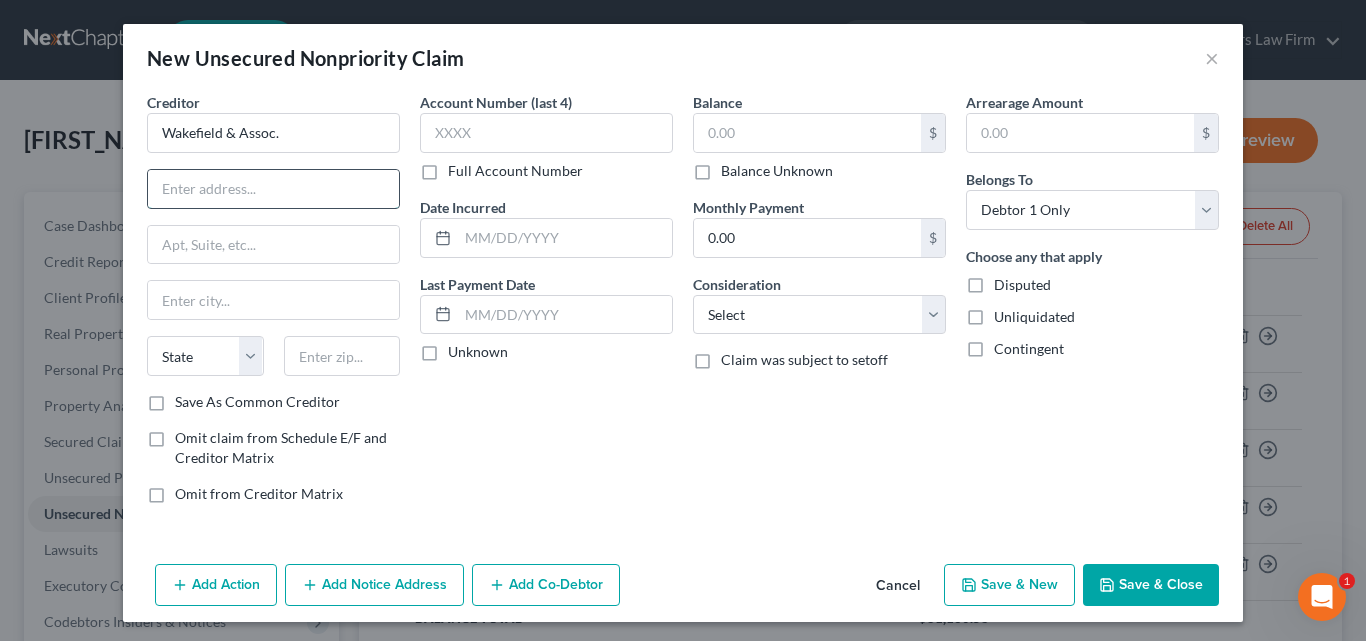 click at bounding box center [273, 189] 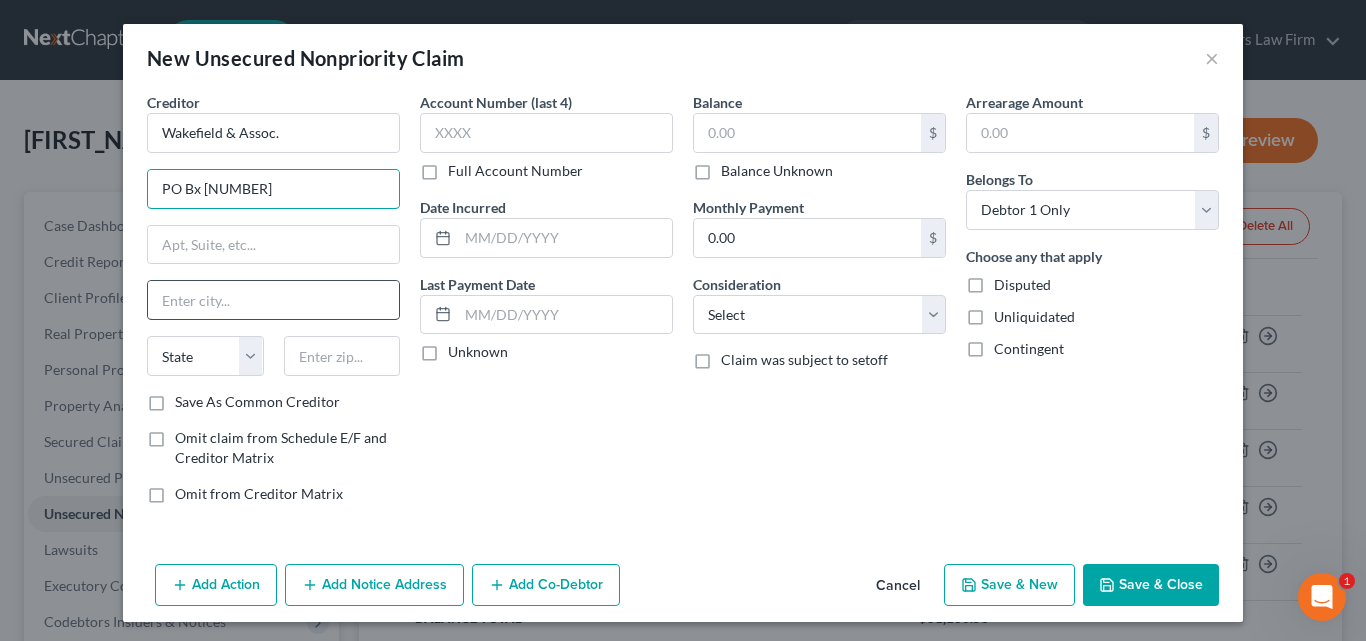 type on "PO Bx [NUMBER]" 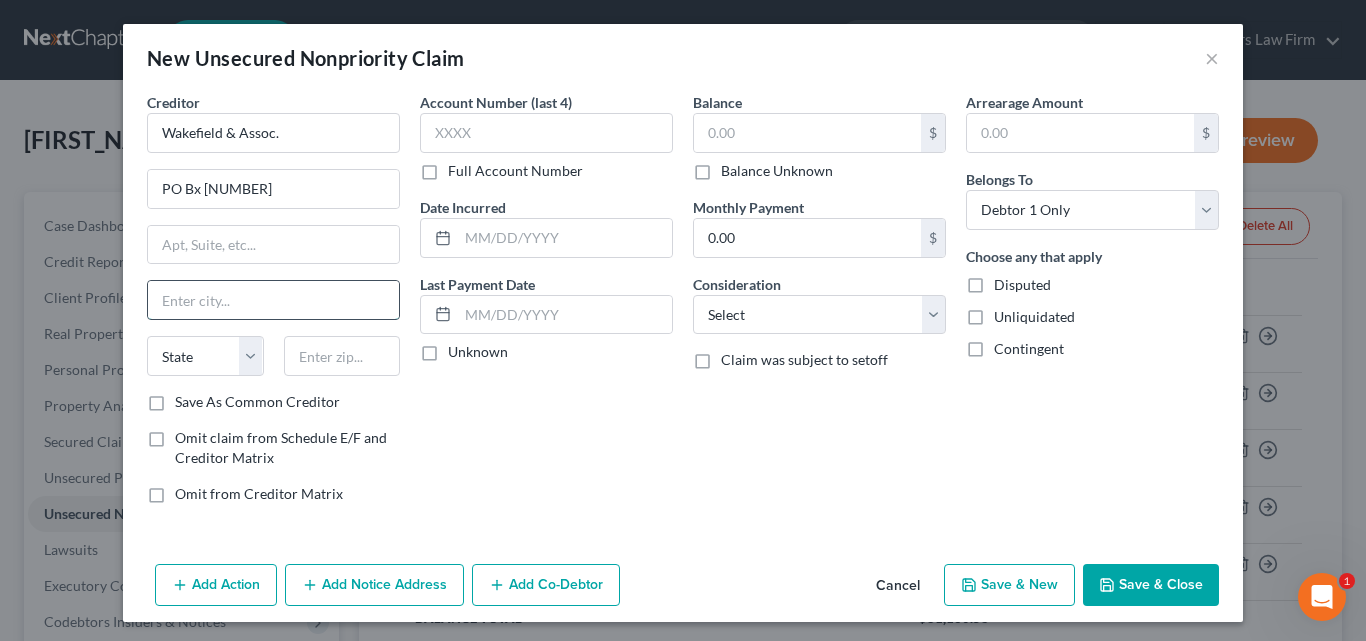 click at bounding box center [273, 300] 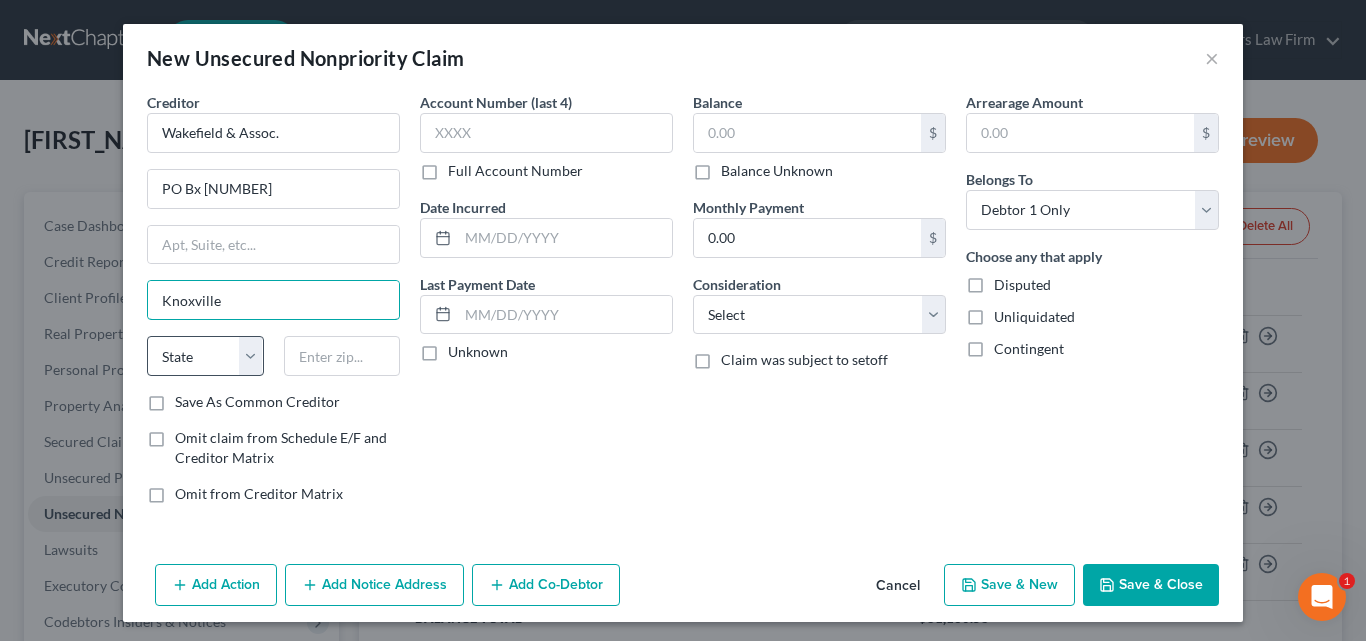 type on "Knoxville" 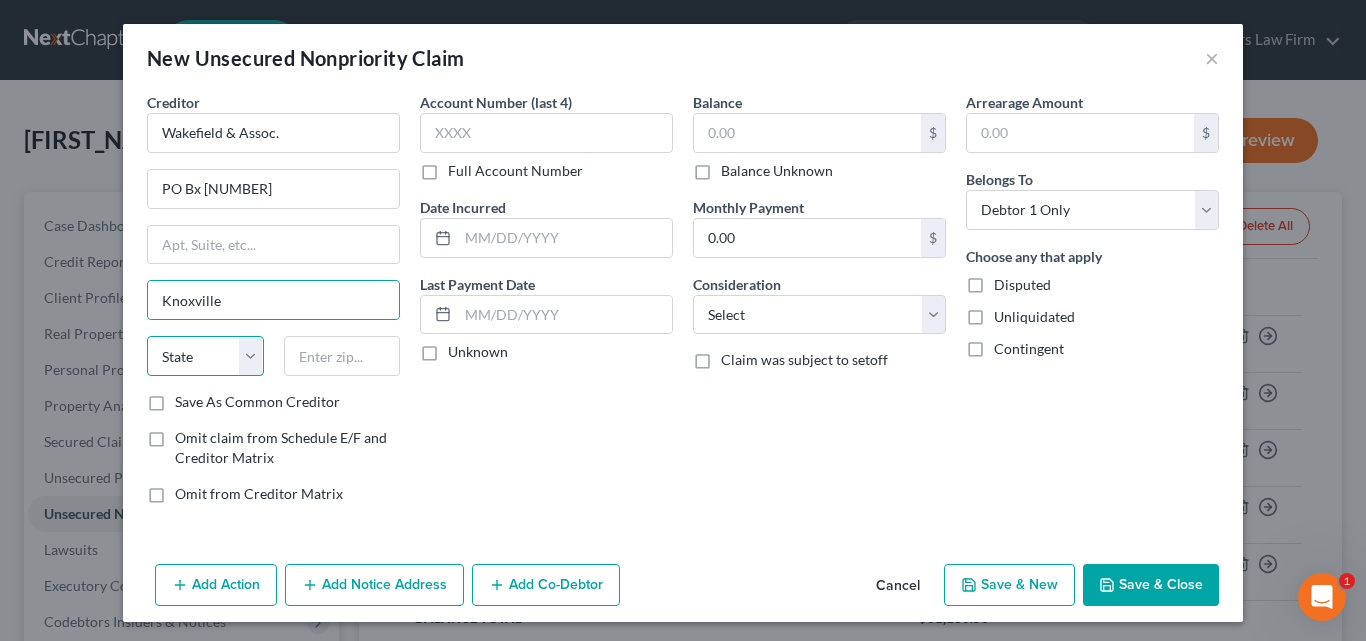 click on "State AL AK AR AZ CA CO CT DE DC FL GA GU HI ID IL IN IA KS KY LA ME MD MA MI MN MS MO MT NC ND NE NV NH NJ NM NY OH OK OR PA PR RI SC SD TN TX UT VI VA VT WA WV WI WY" at bounding box center [205, 356] 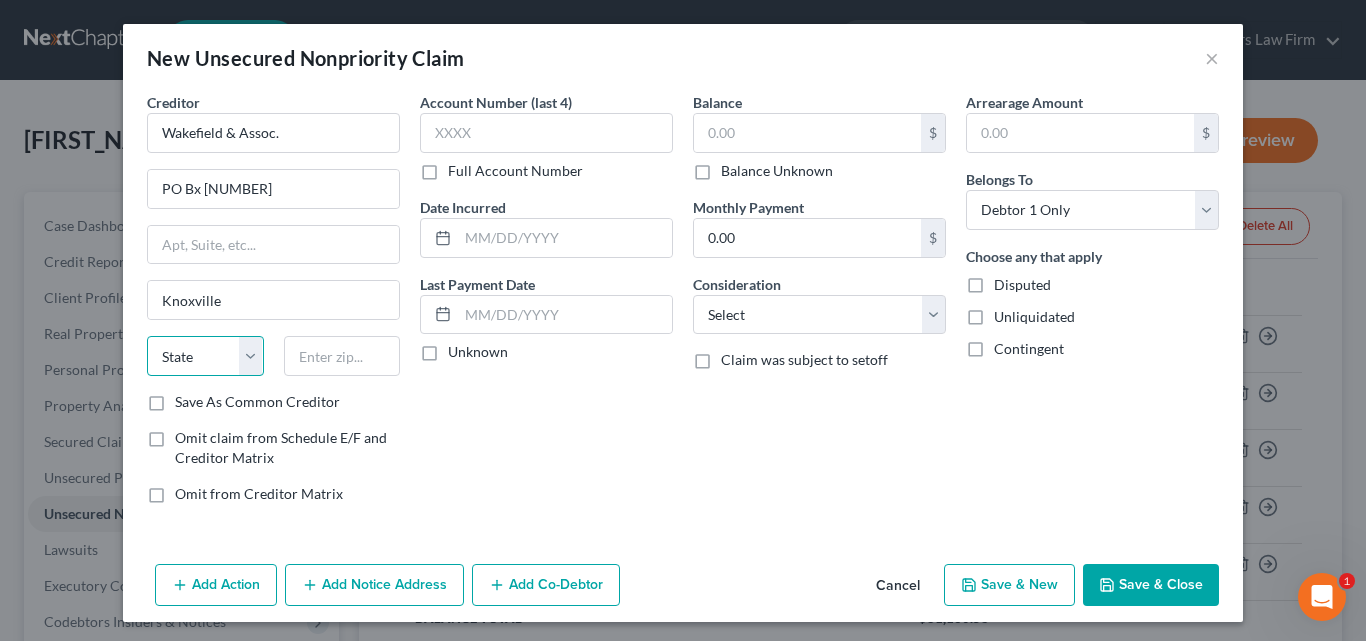 select on "44" 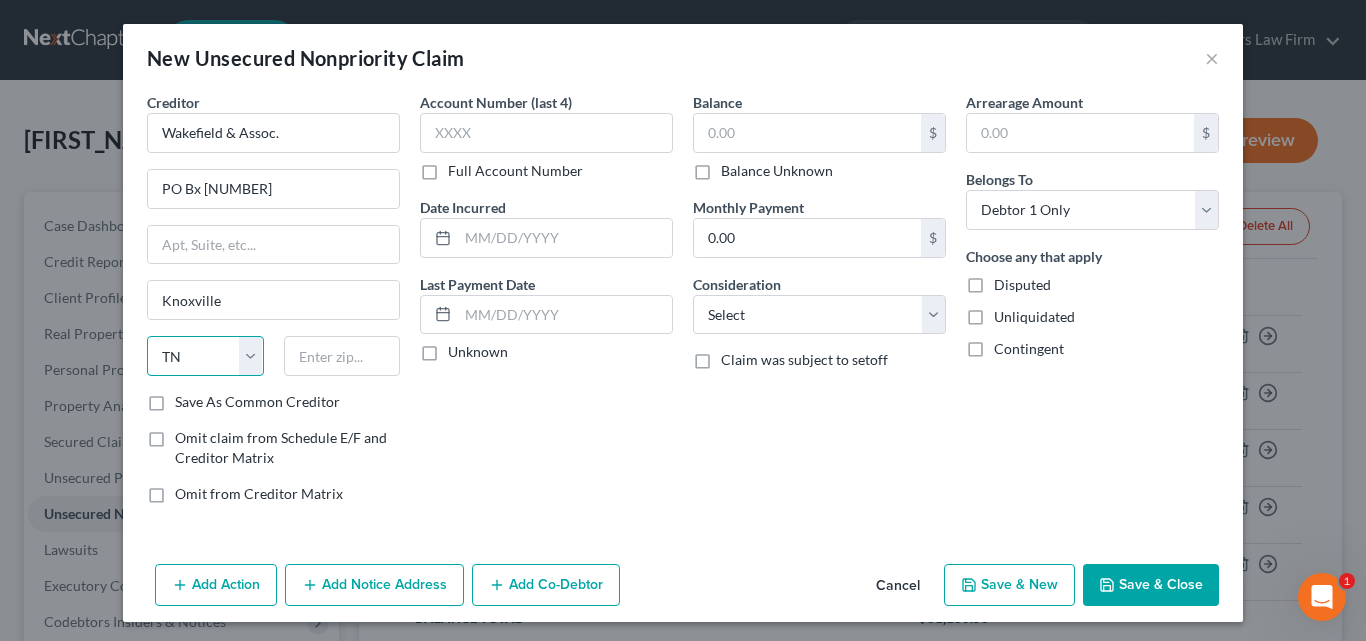 click on "State AL AK AR AZ CA CO CT DE DC FL GA GU HI ID IL IN IA KS KY LA ME MD MA MI MN MS MO MT NC ND NE NV NH NJ NM NY OH OK OR PA PR RI SC SD TN TX UT VI VA VT WA WV WI WY" at bounding box center (205, 356) 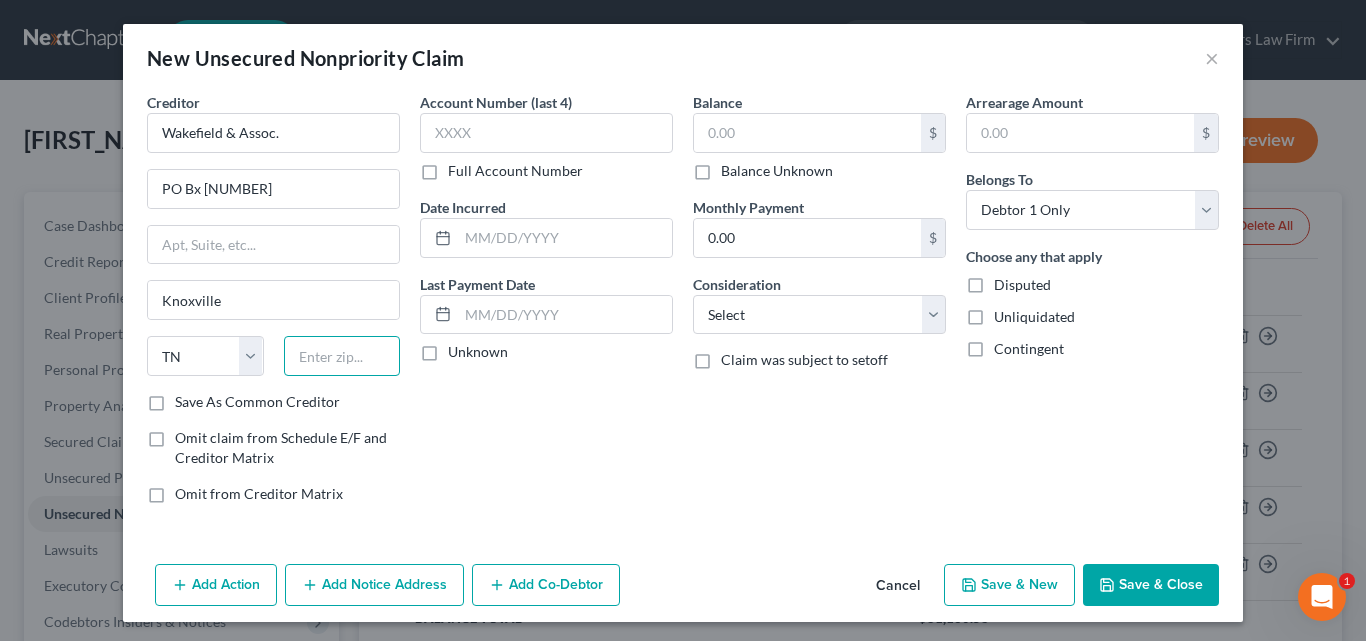 click at bounding box center [342, 356] 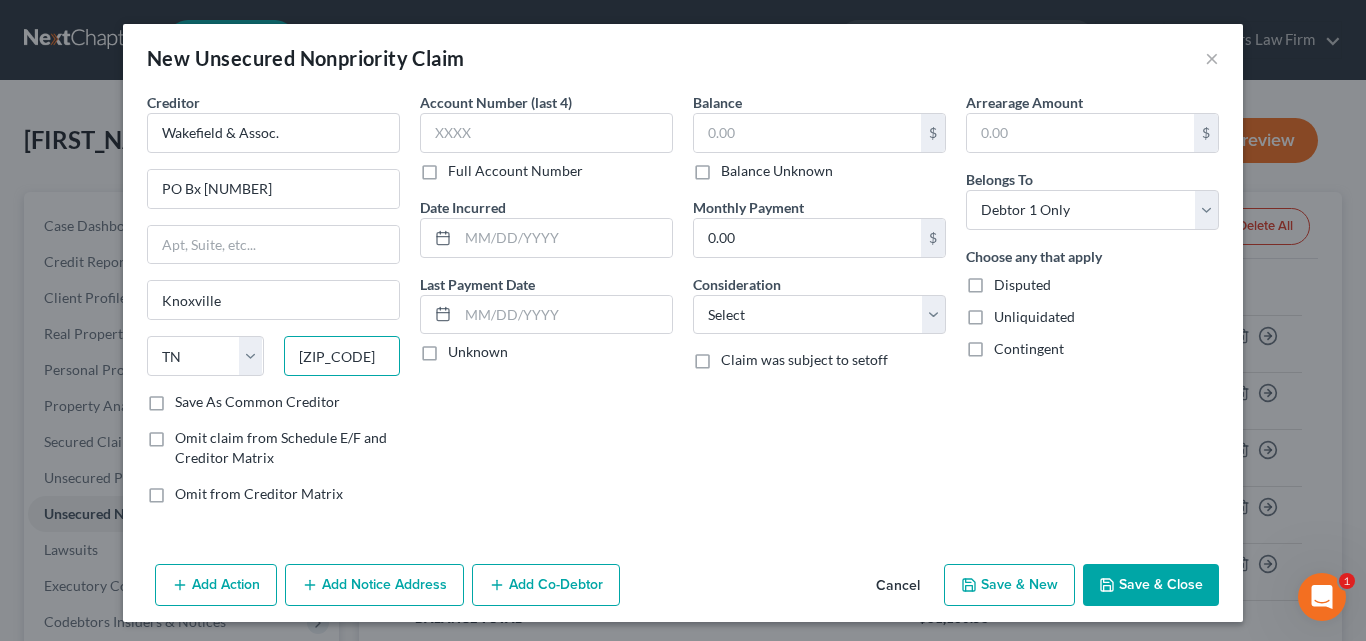 type on "[ZIP_CODE]" 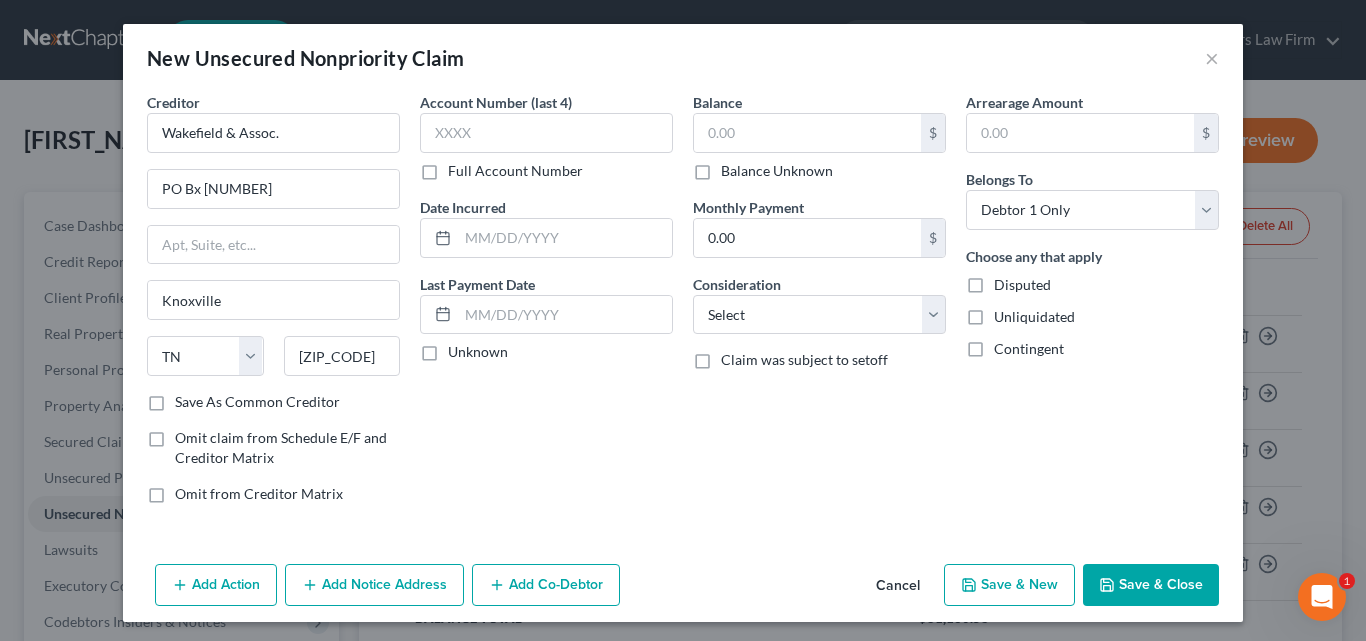 click on "Save As Common Creditor" at bounding box center [257, 402] 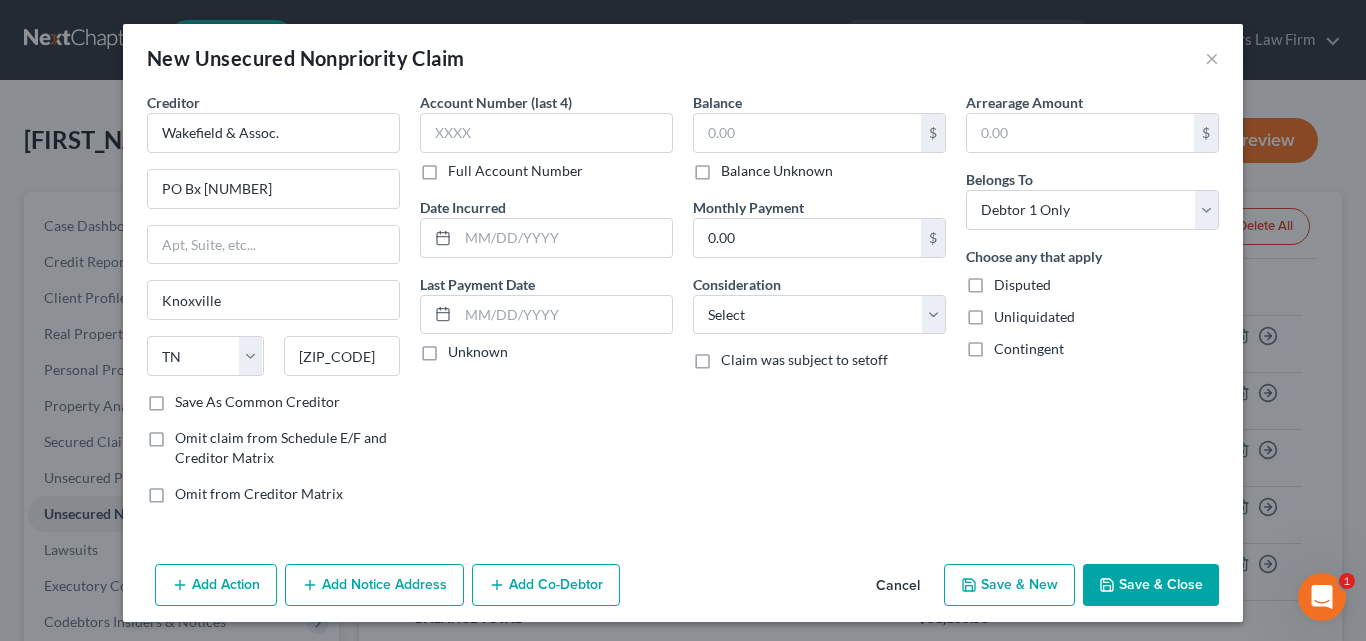 click on "Save As Common Creditor" at bounding box center (189, 398) 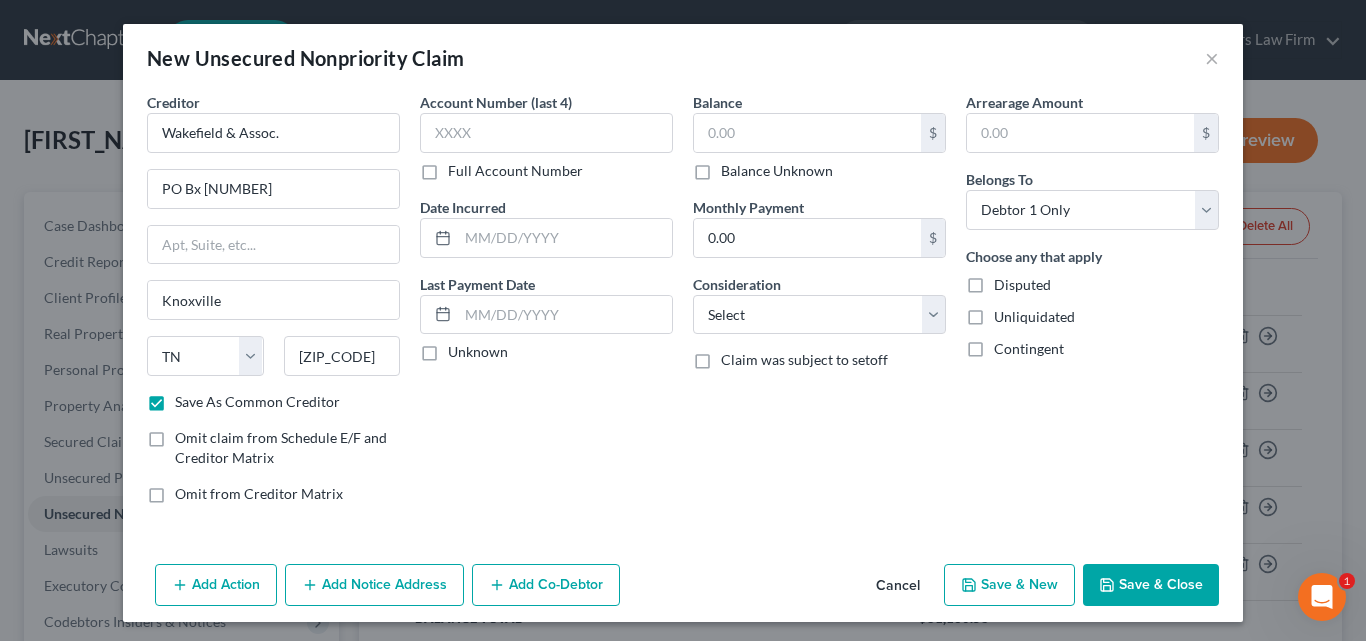 click on "Save & Close" at bounding box center (1151, 585) 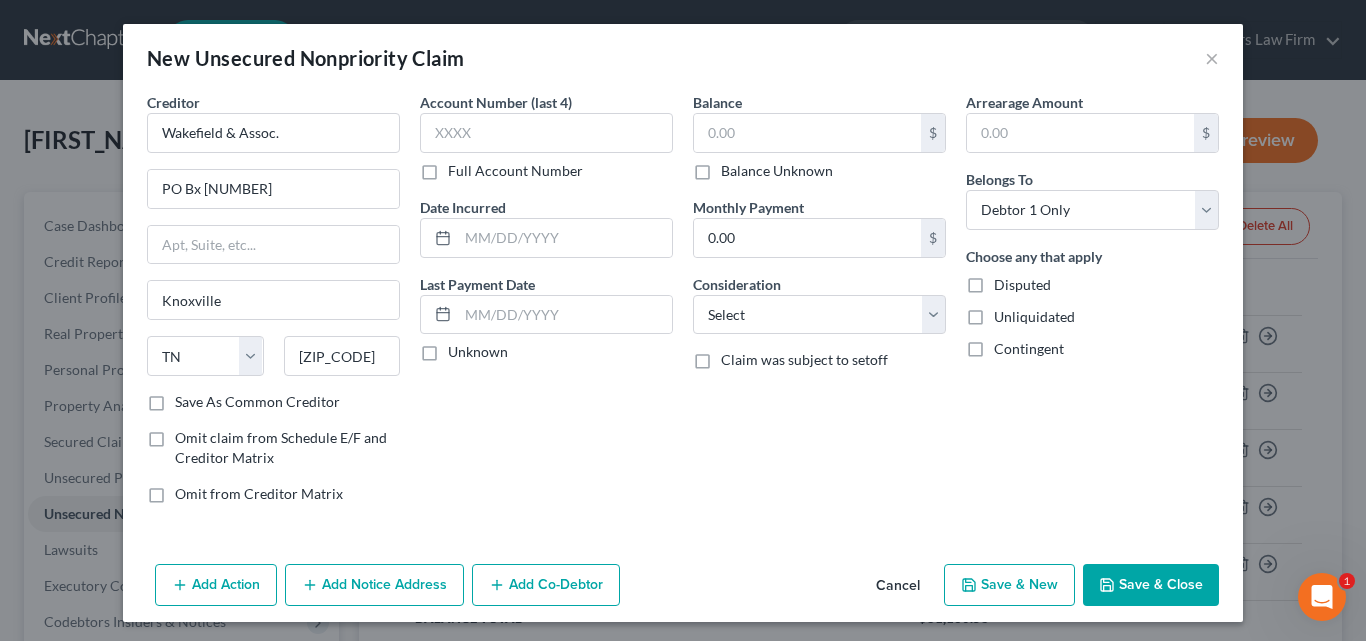 checkbox on "false" 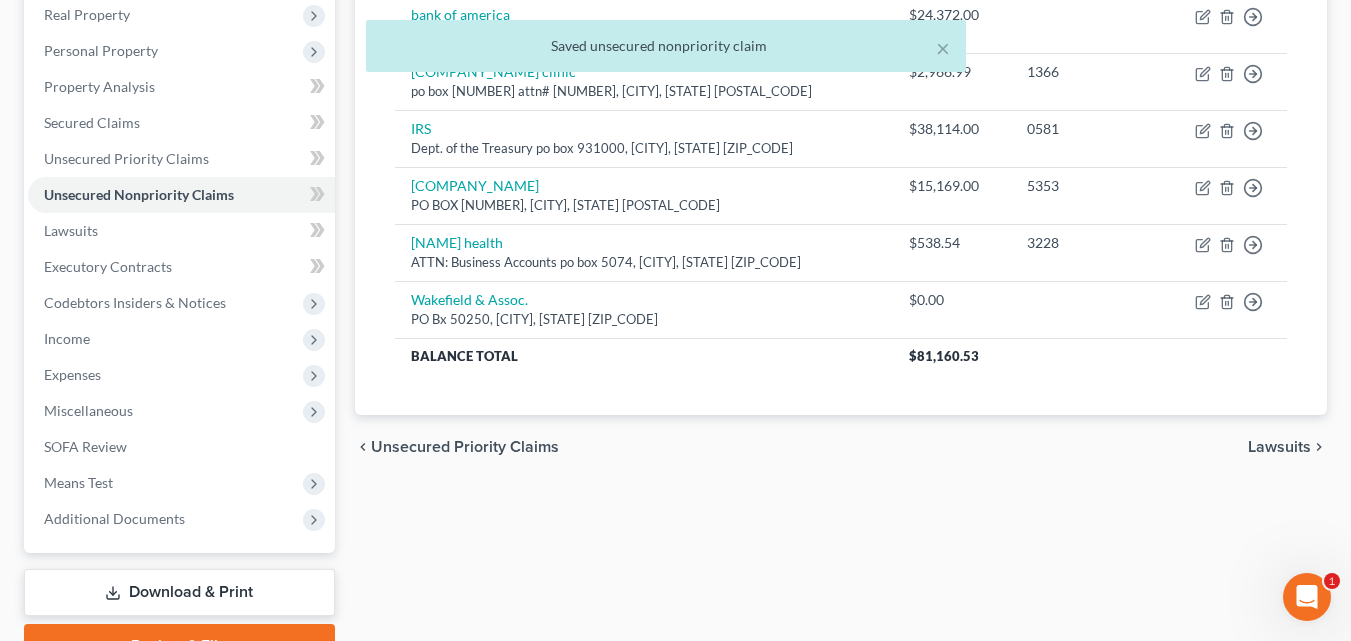 scroll, scrollTop: 320, scrollLeft: 0, axis: vertical 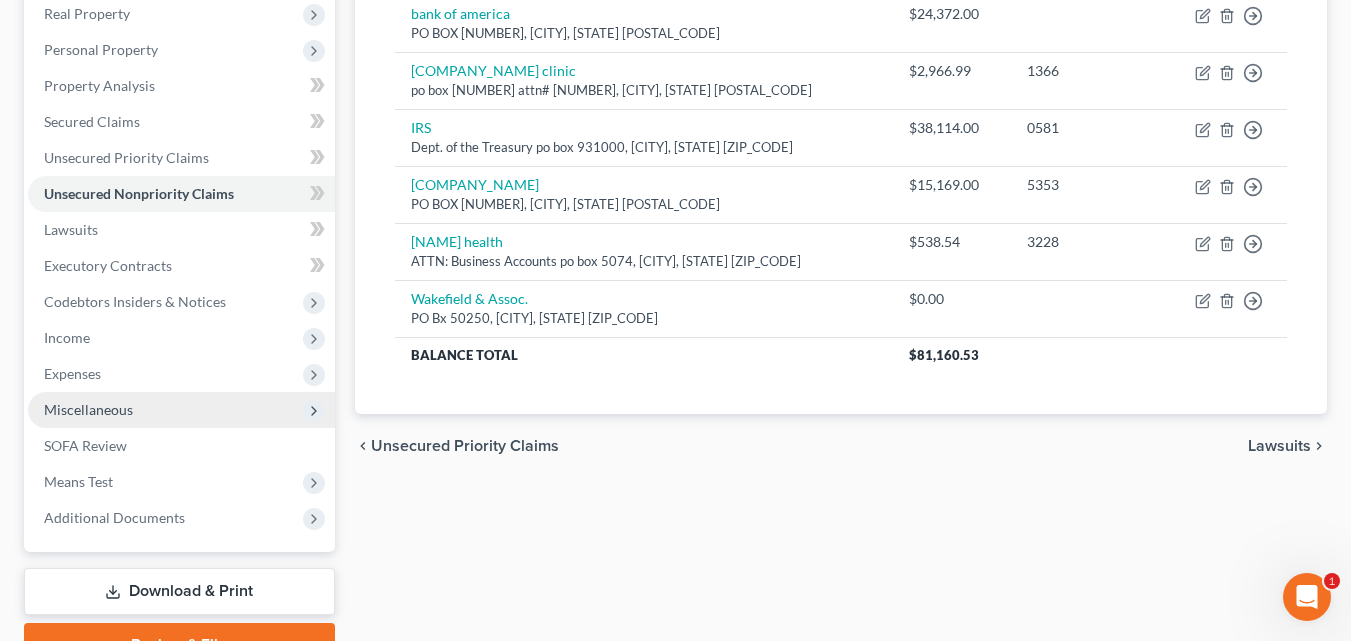 click on "Miscellaneous" at bounding box center (181, 410) 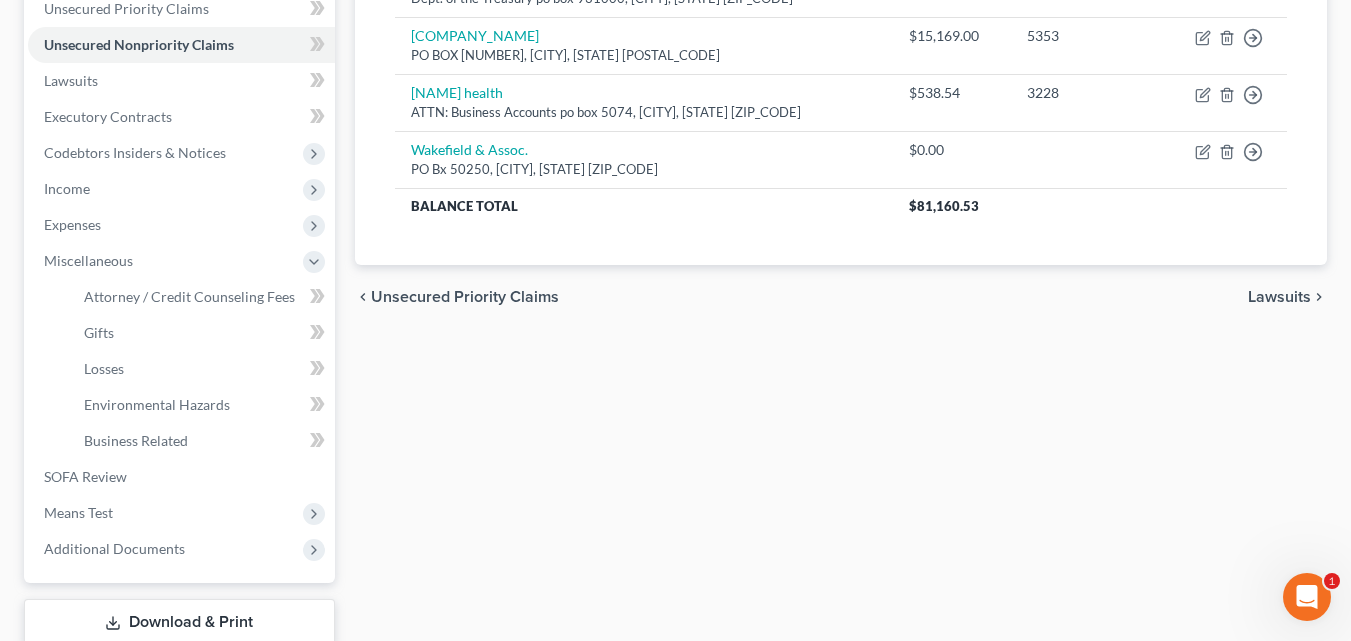scroll, scrollTop: 480, scrollLeft: 0, axis: vertical 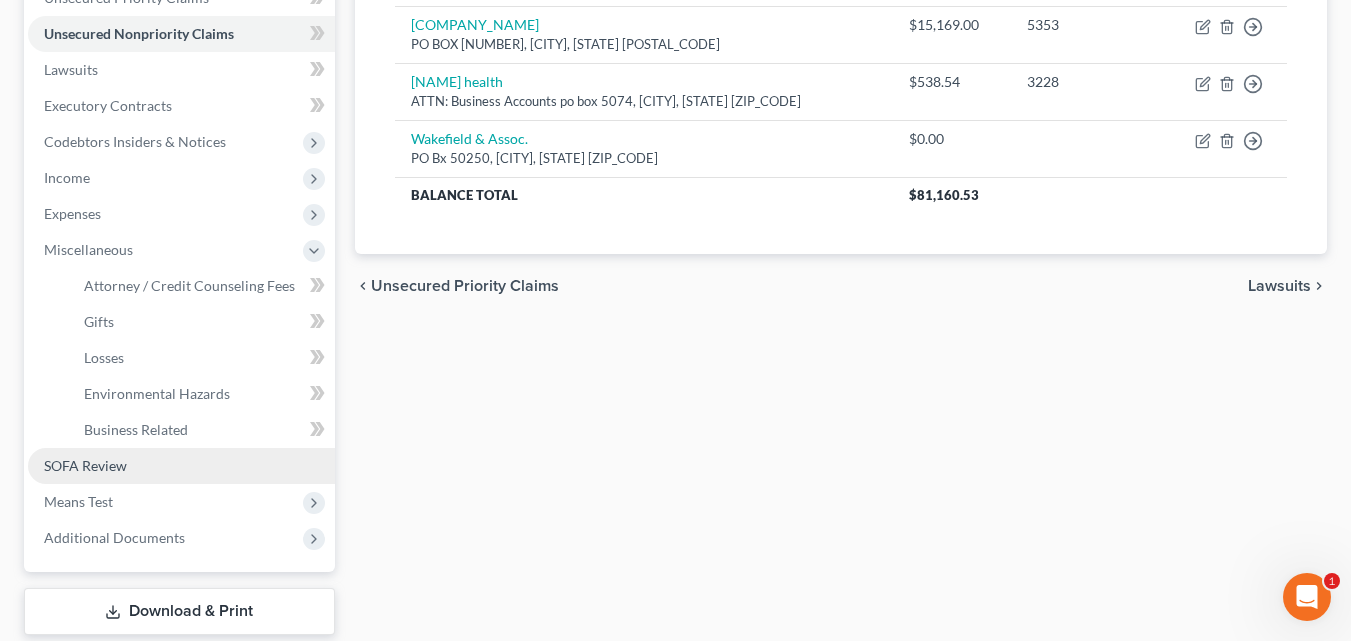 click on "SOFA Review" at bounding box center (85, 465) 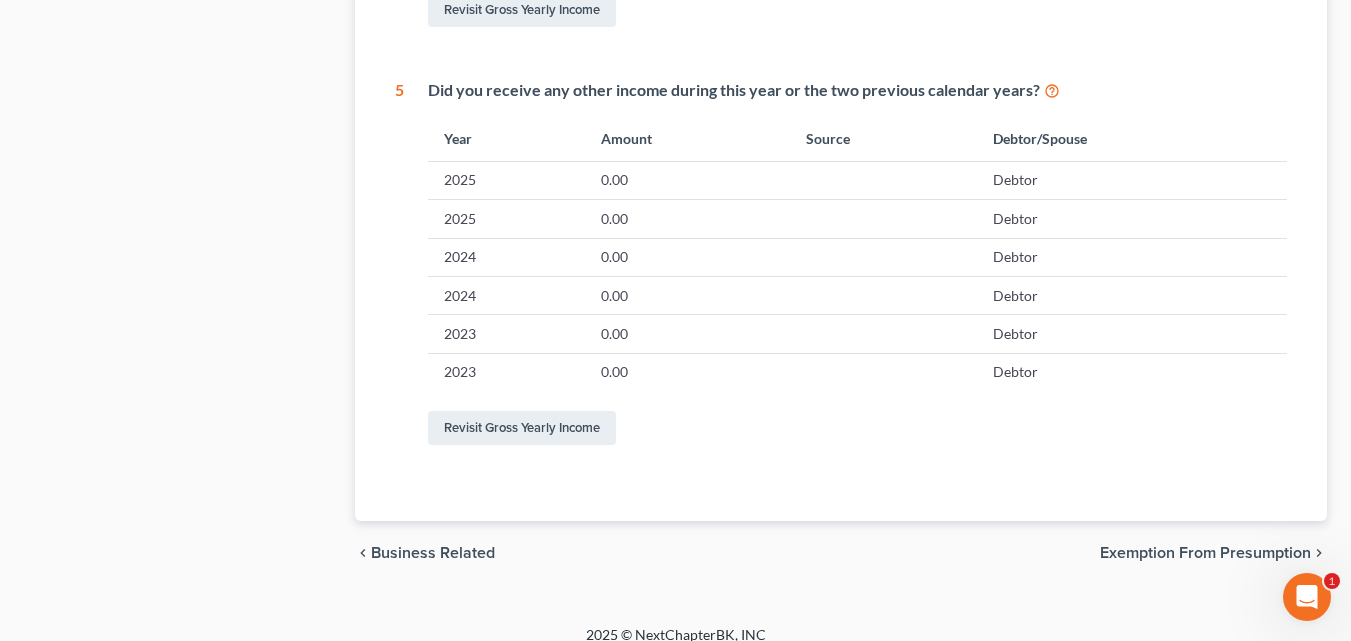 scroll, scrollTop: 1139, scrollLeft: 0, axis: vertical 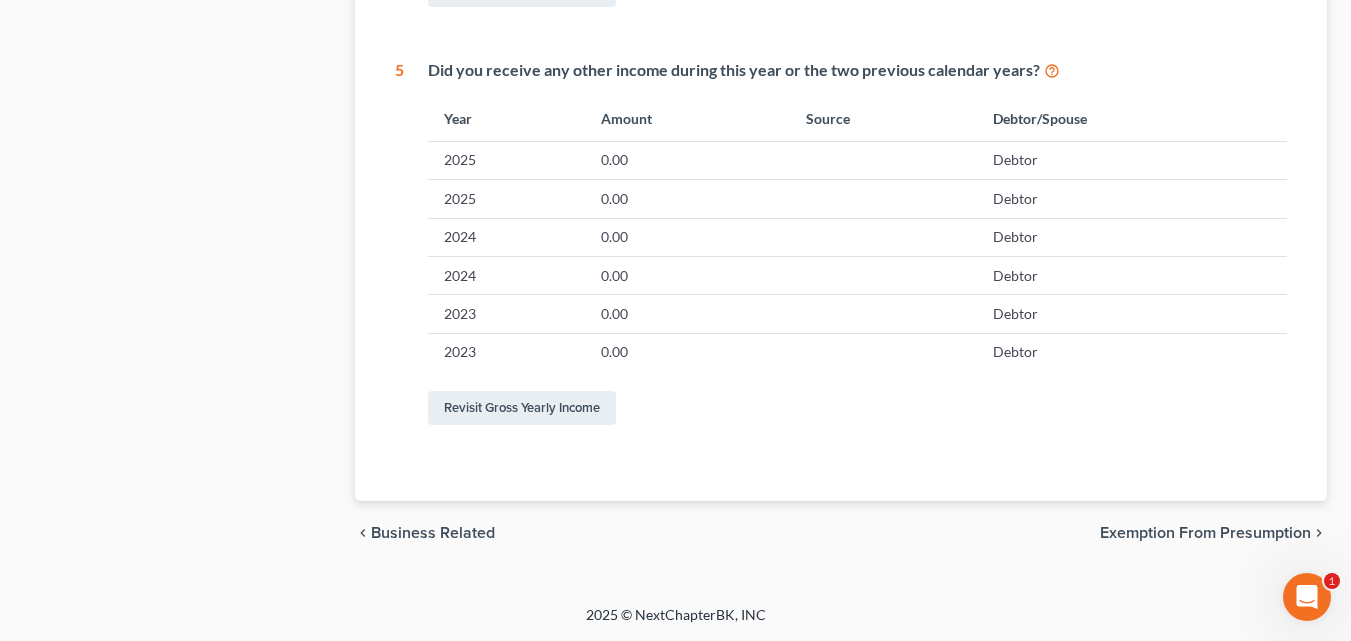 click on "Exemption from Presumption" at bounding box center (1205, 533) 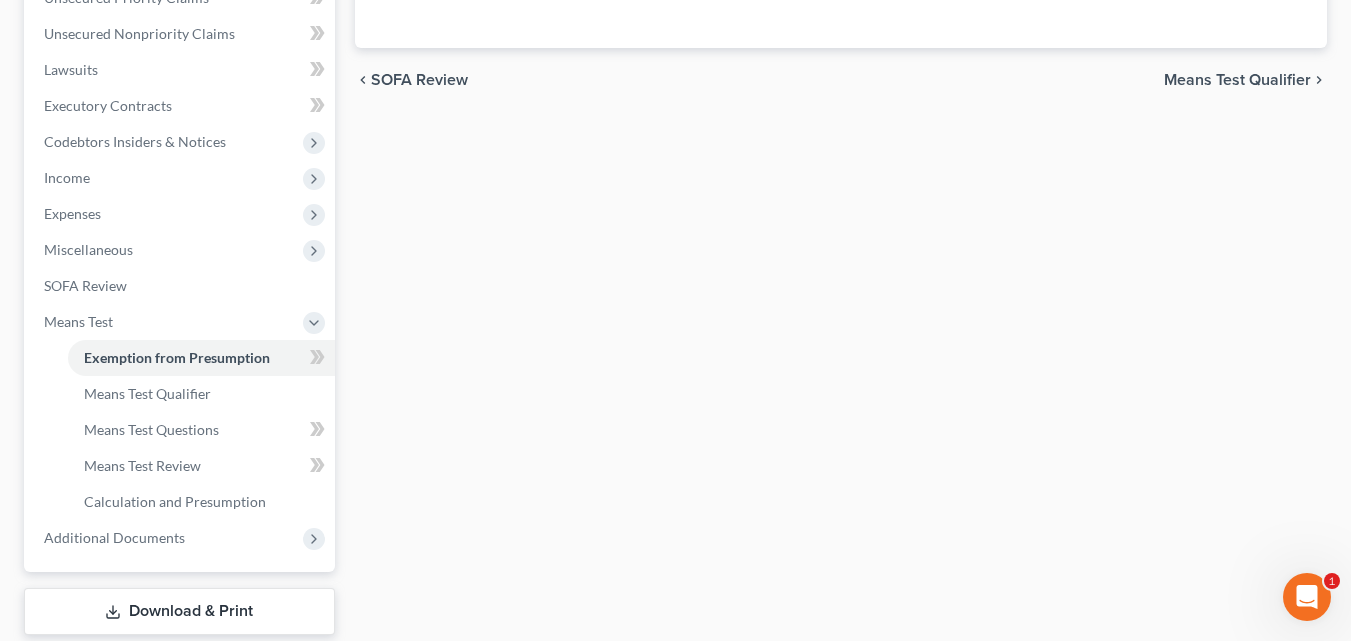 scroll, scrollTop: 520, scrollLeft: 0, axis: vertical 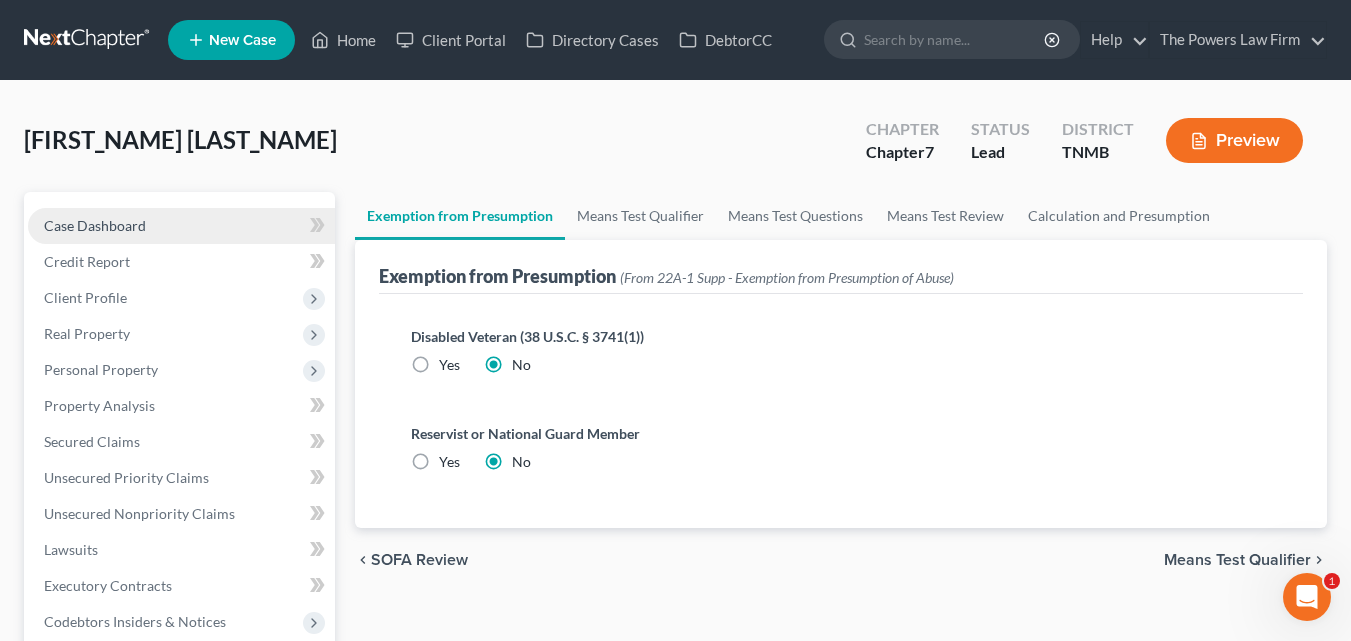 click on "Case Dashboard" at bounding box center [95, 225] 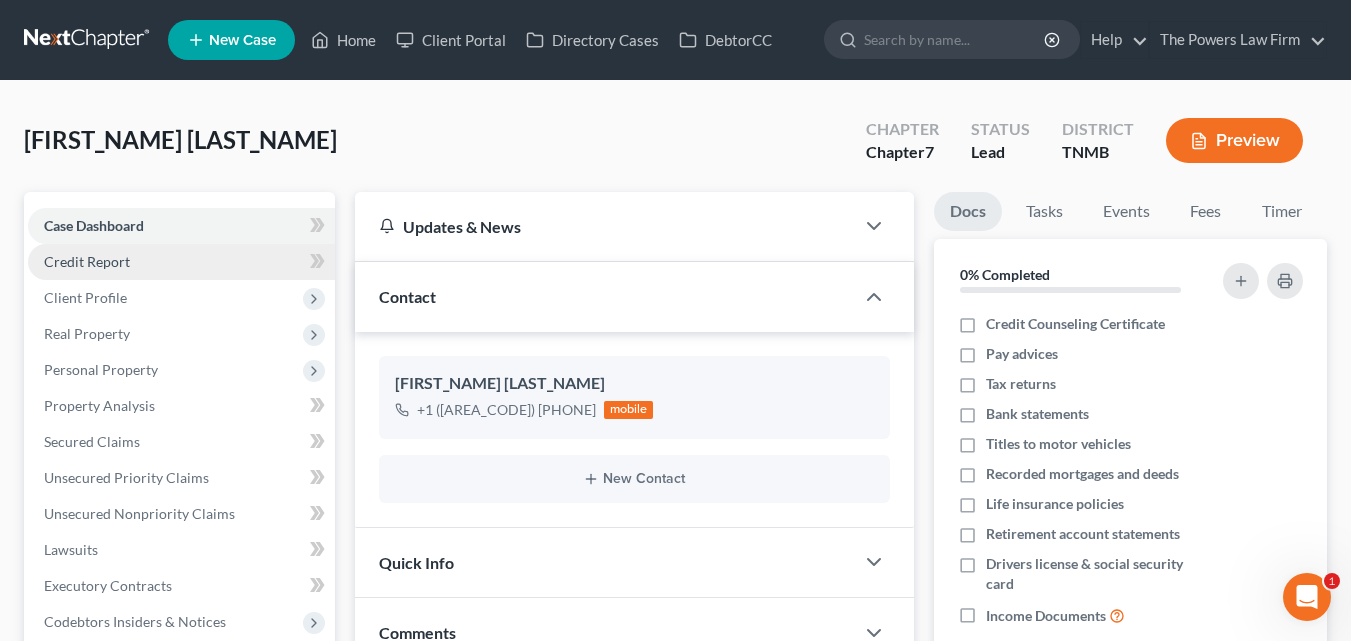 click on "Credit Report" at bounding box center [181, 262] 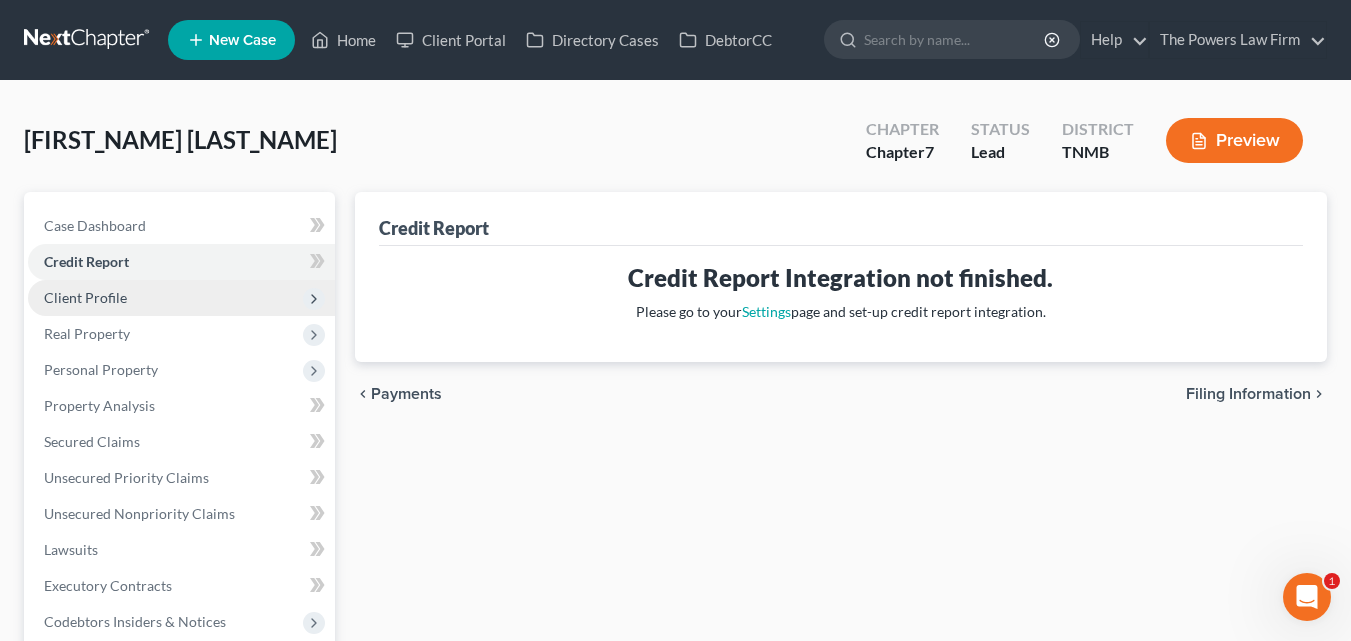 click on "Client Profile" at bounding box center (181, 298) 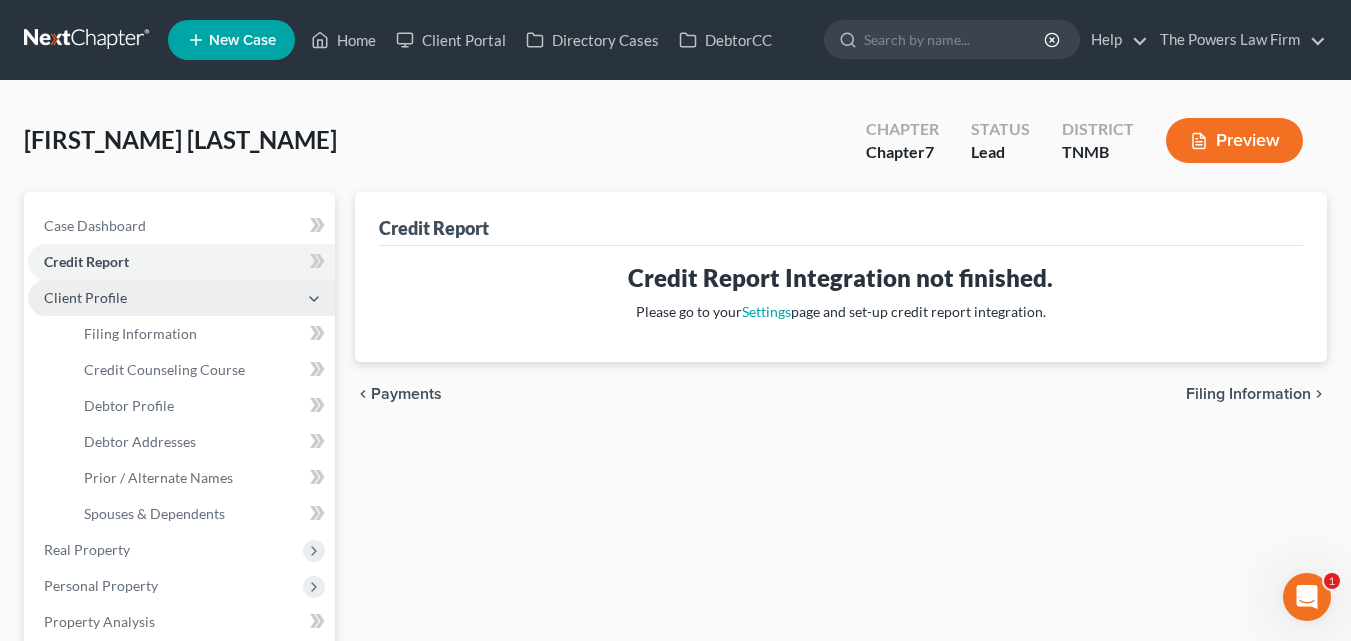 click 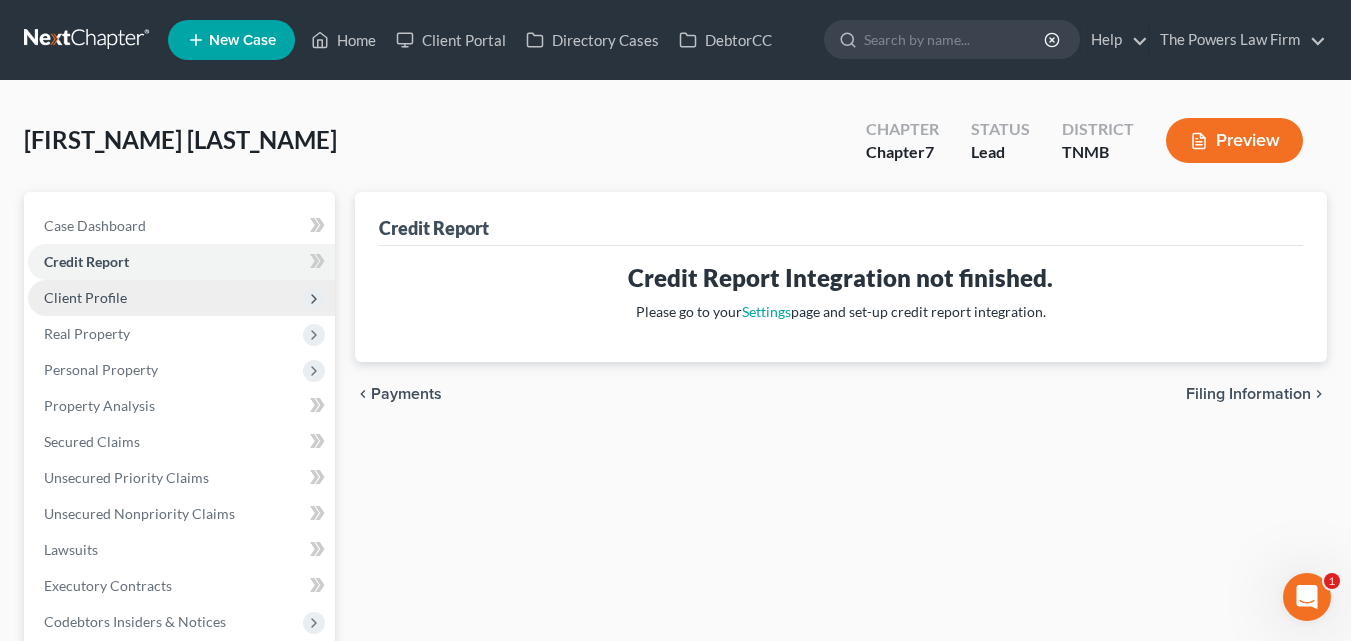 click 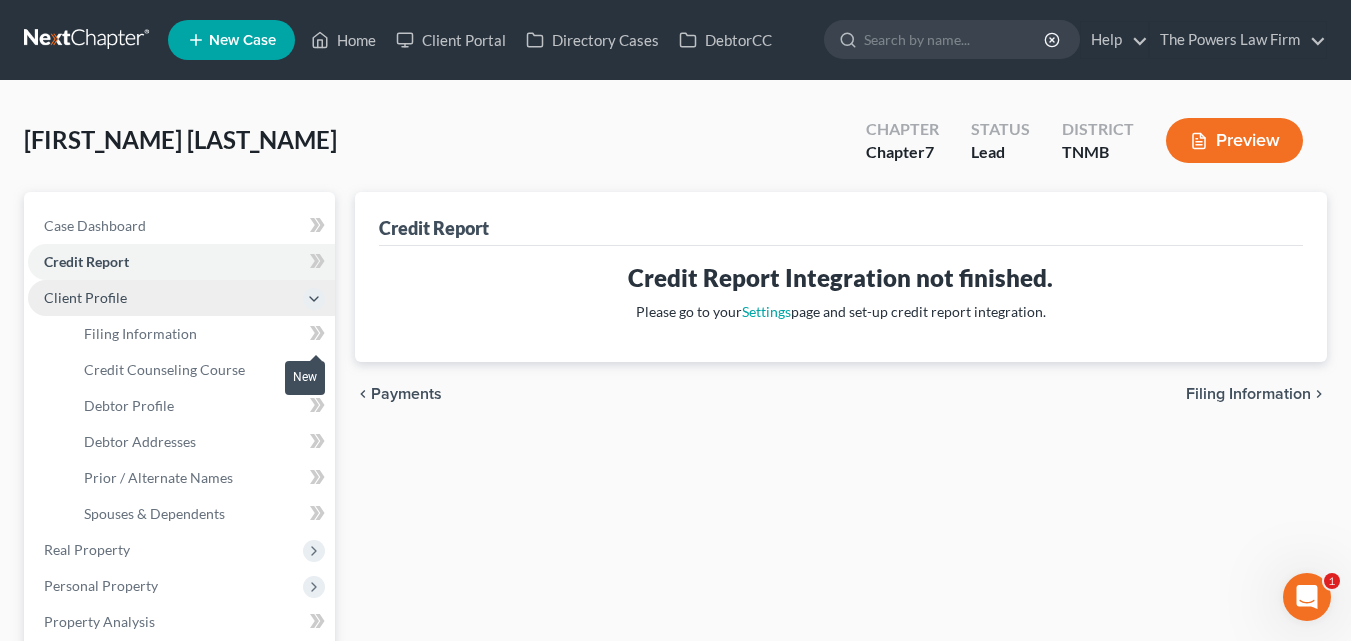 click at bounding box center [317, 336] 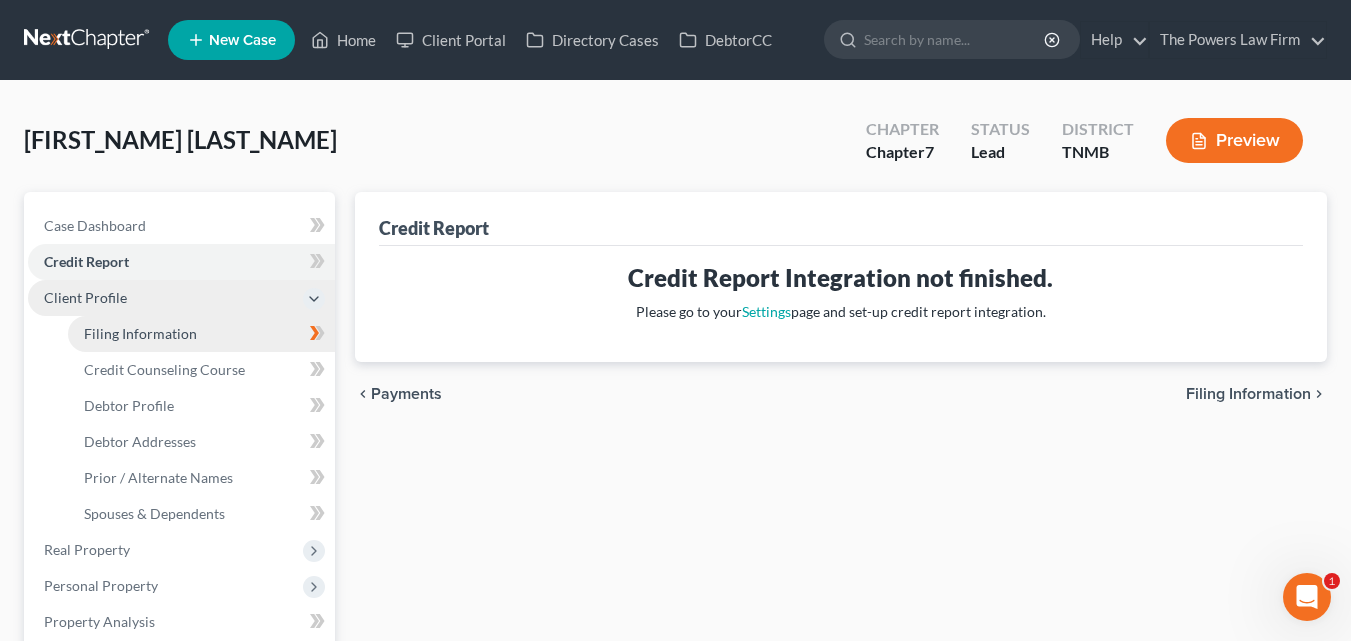 click on "Filing Information" at bounding box center (201, 334) 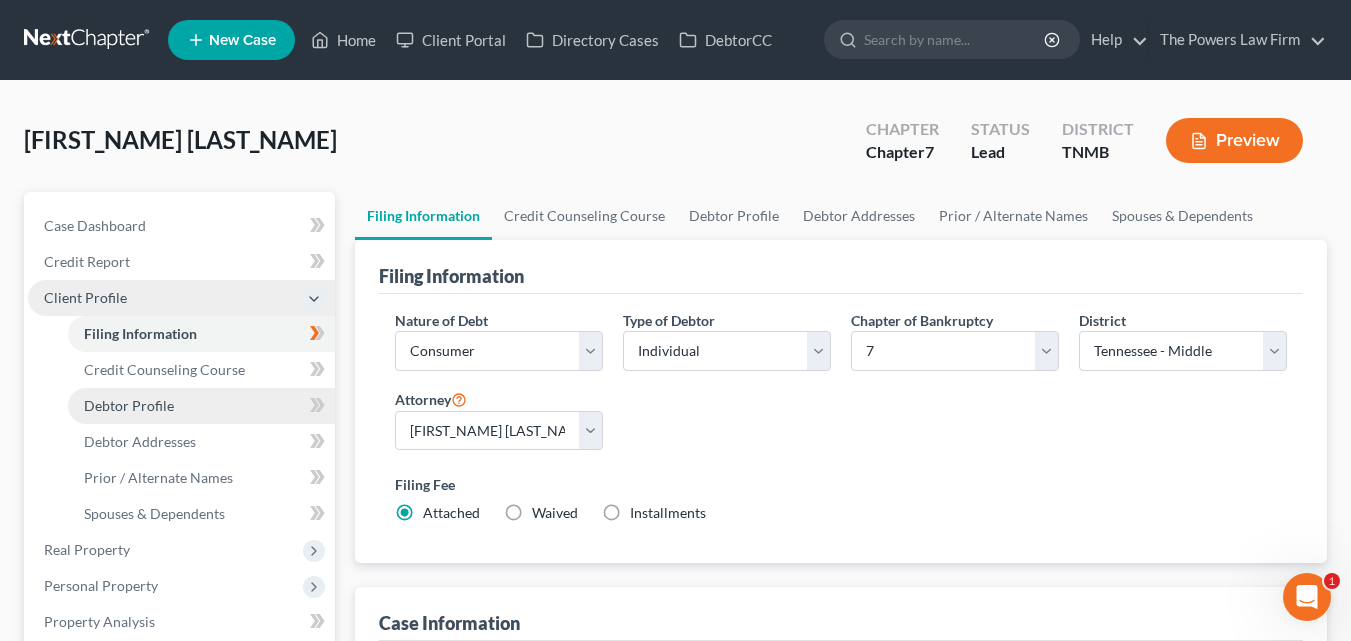 click on "Debtor Profile" at bounding box center (201, 406) 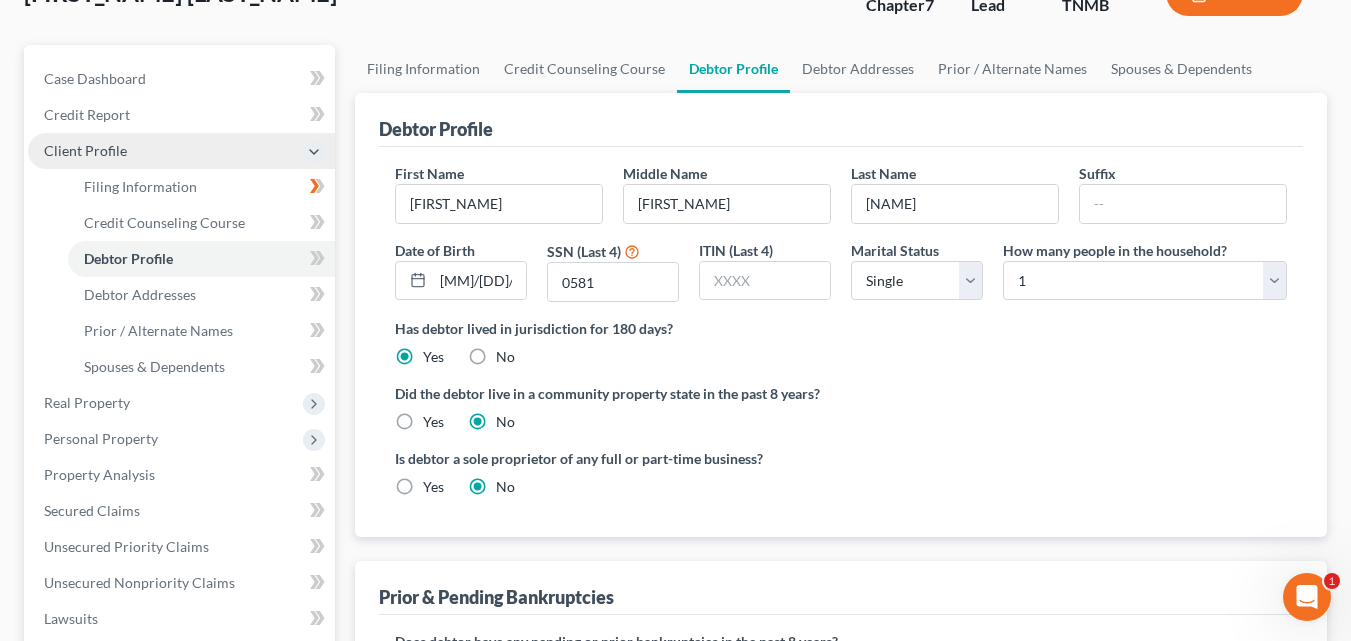 scroll, scrollTop: 187, scrollLeft: 0, axis: vertical 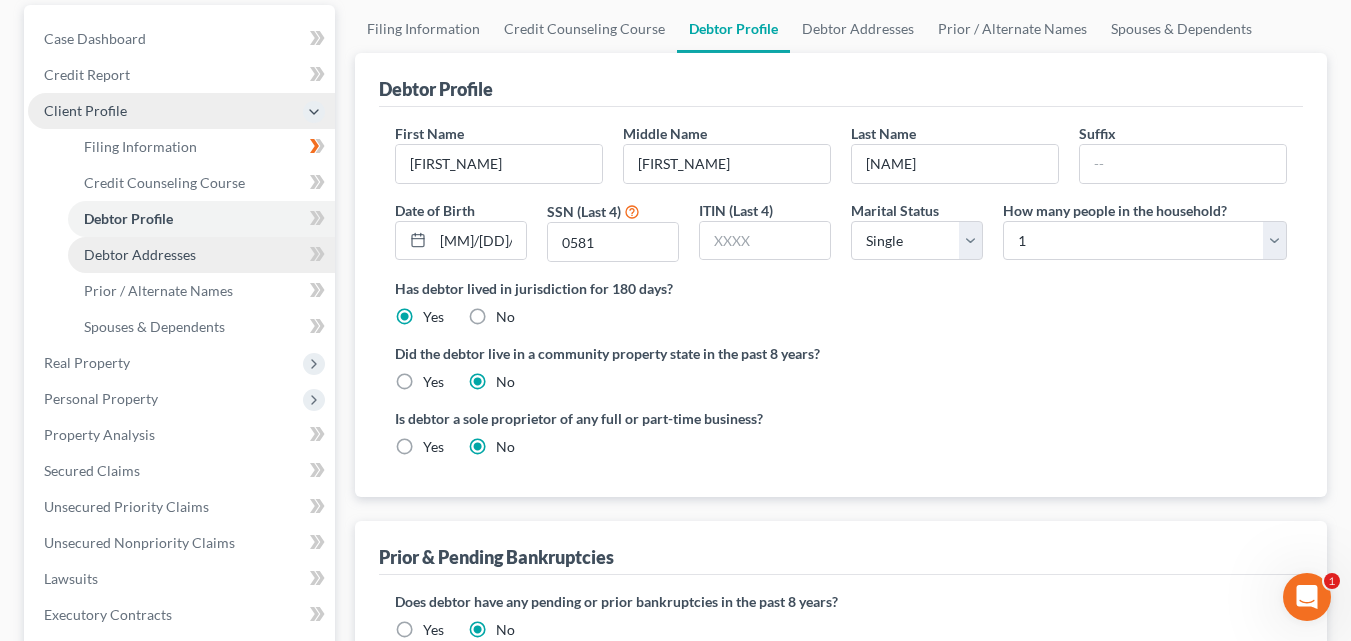 click on "Debtor Addresses" at bounding box center [201, 255] 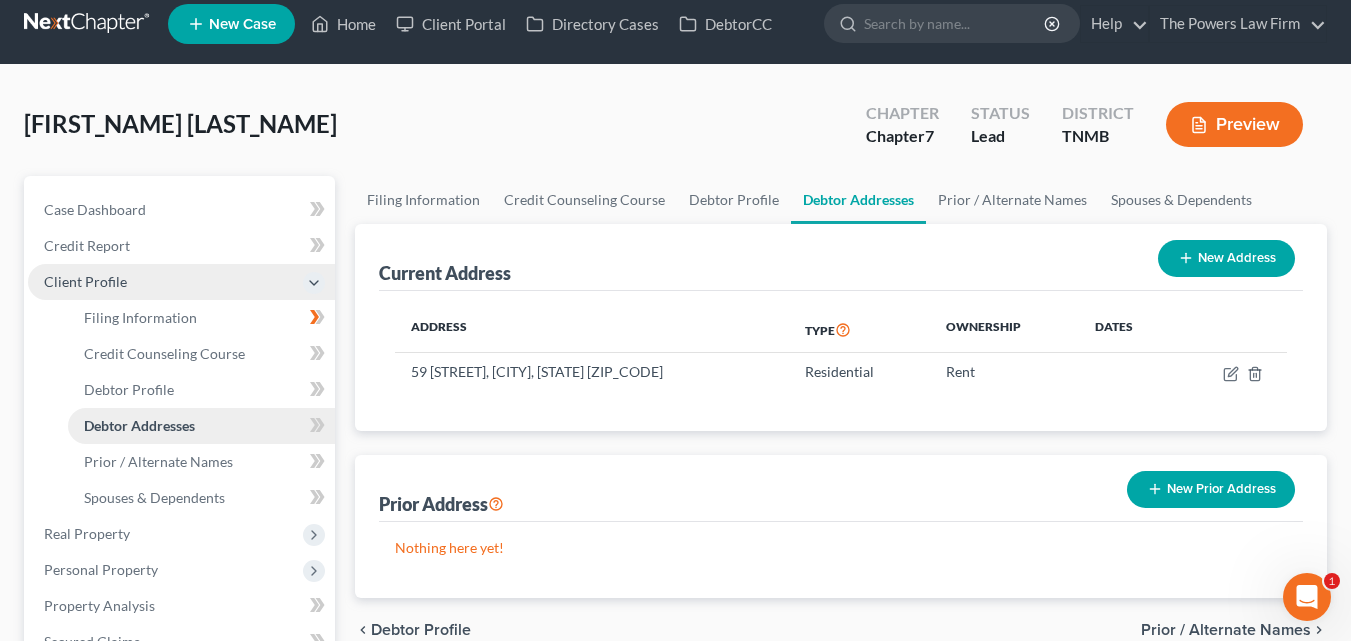 scroll, scrollTop: 0, scrollLeft: 0, axis: both 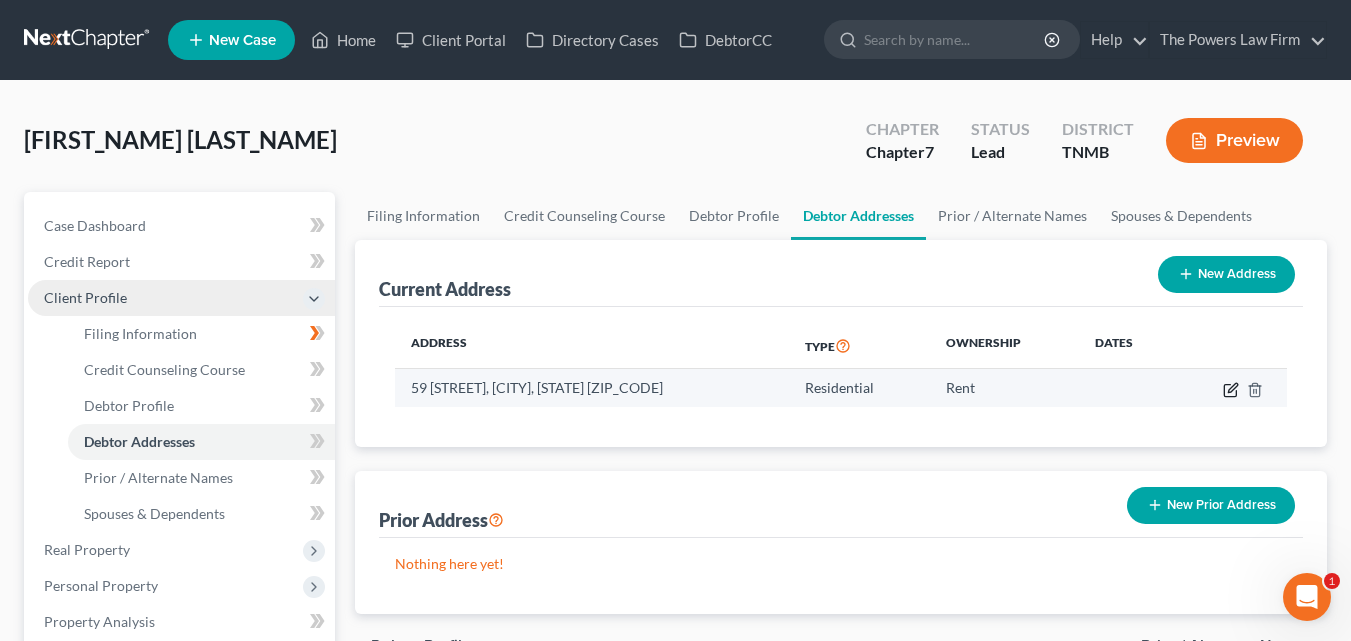 click 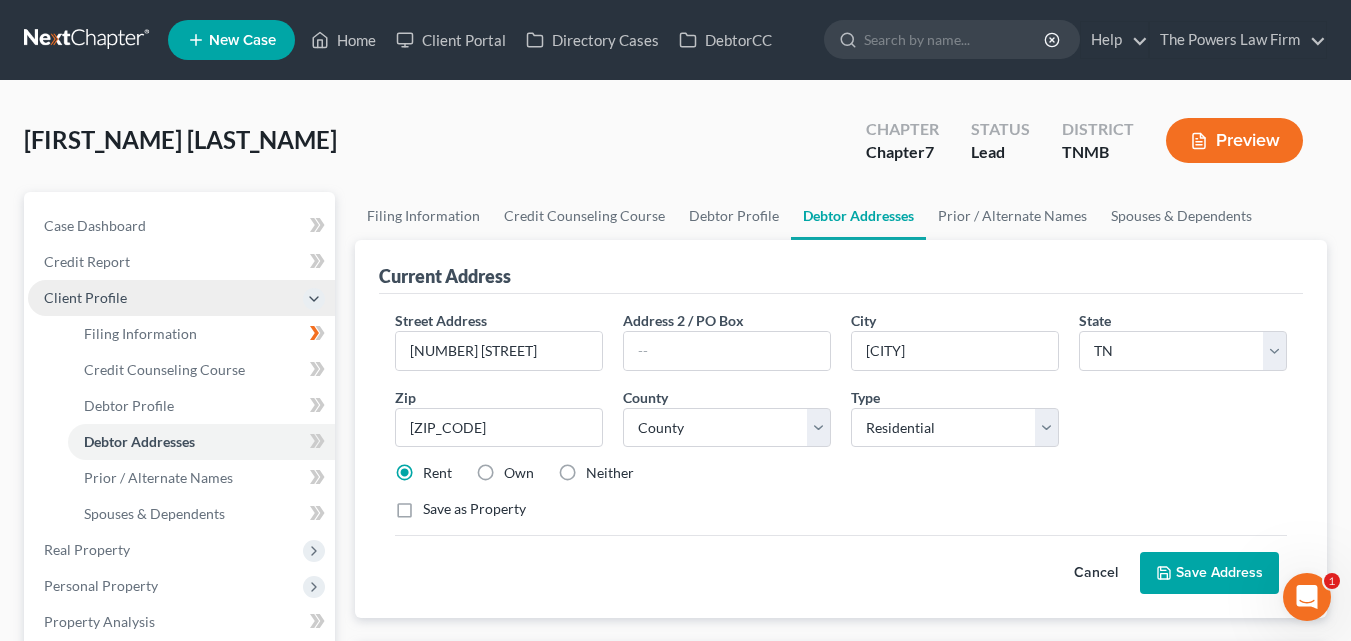 click on "Save Address" at bounding box center [1209, 573] 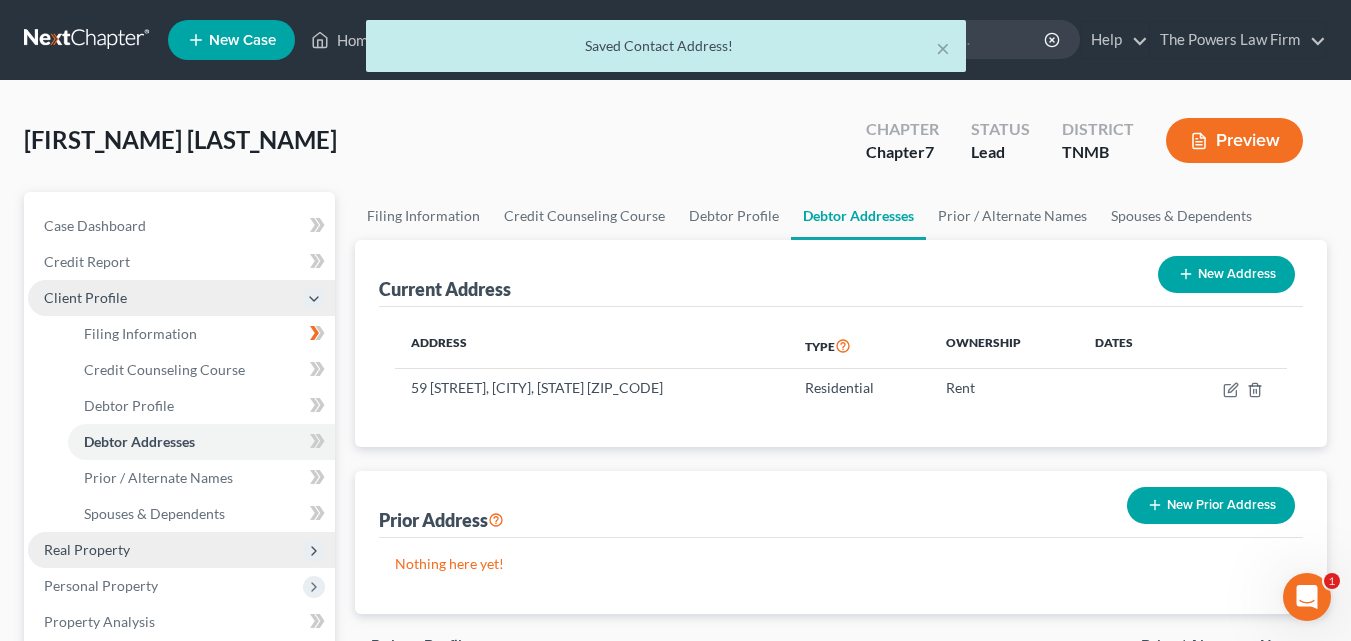 click on "Real Property" at bounding box center [87, 549] 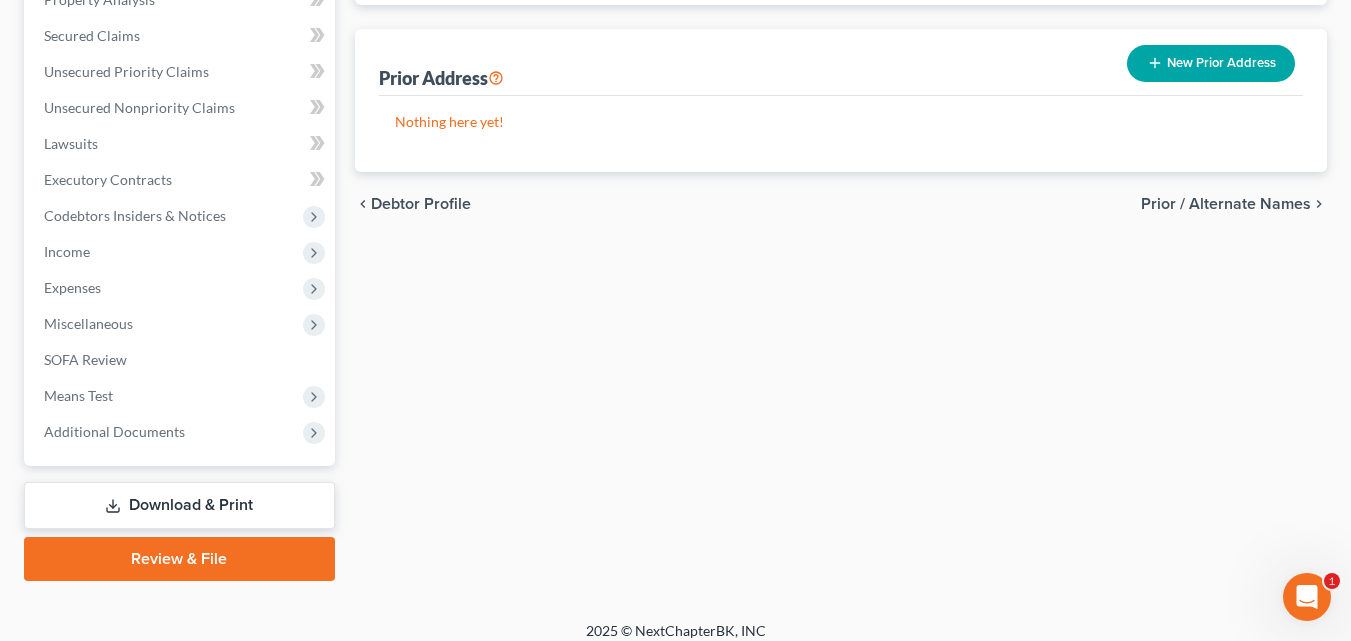 scroll, scrollTop: 453, scrollLeft: 0, axis: vertical 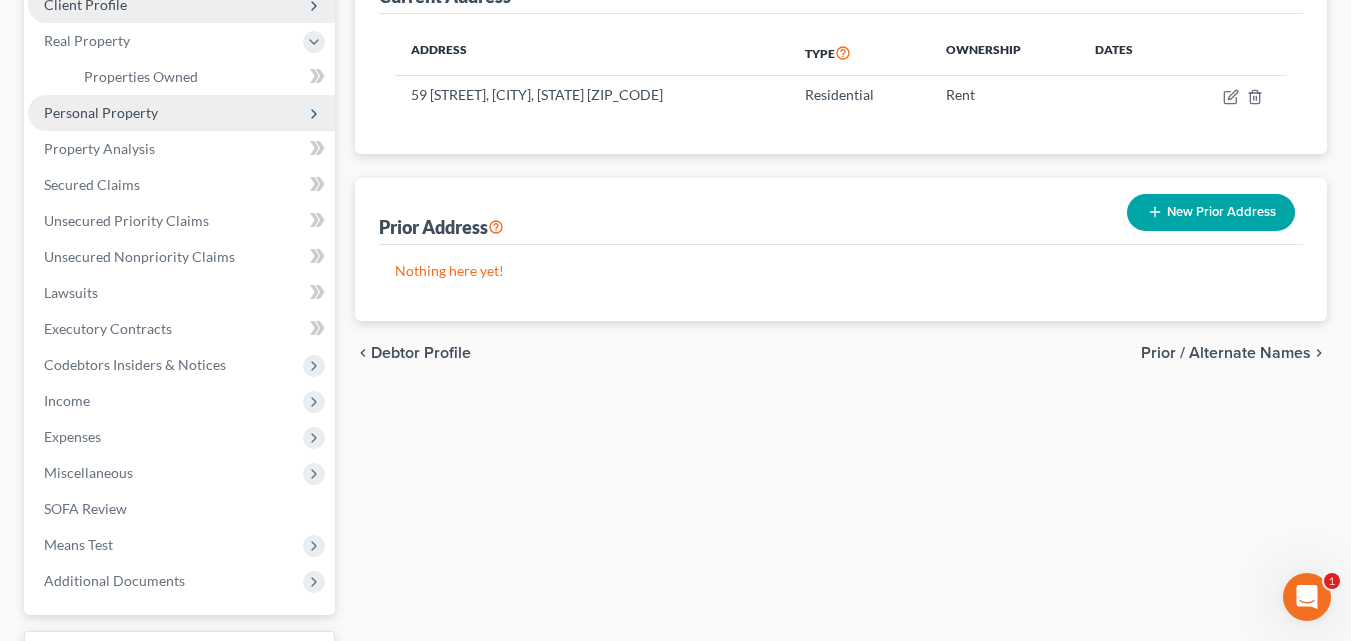 click on "Personal Property" at bounding box center [181, 113] 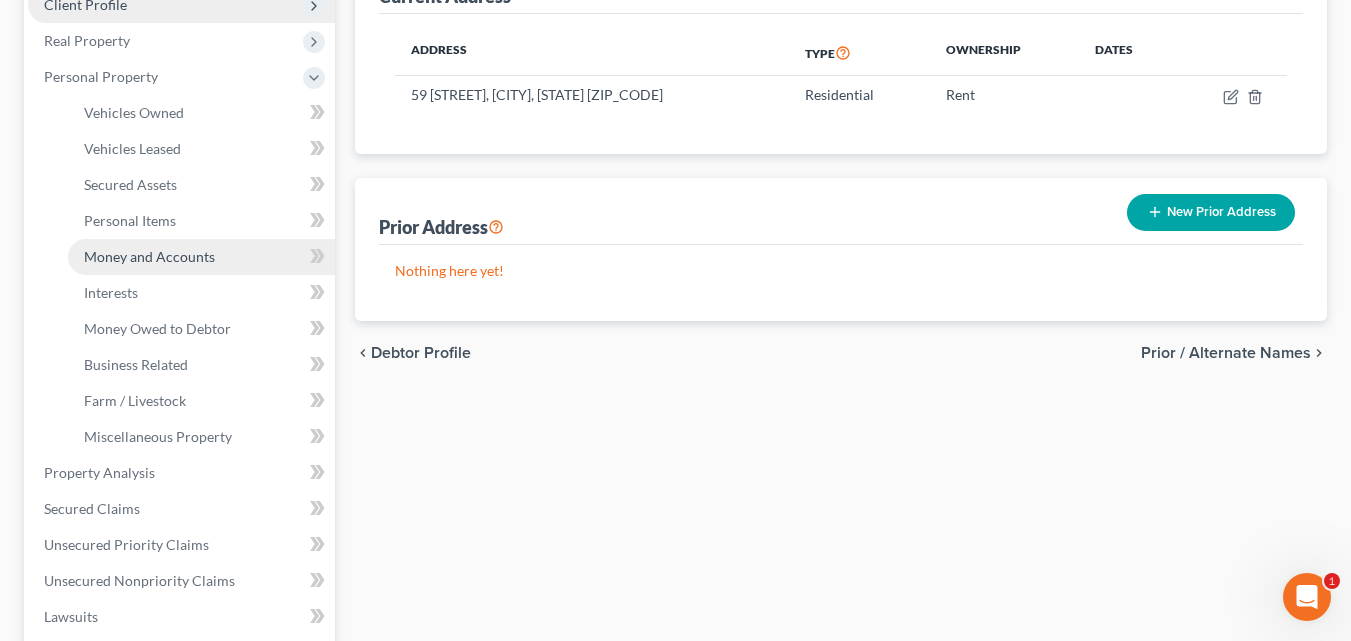 click on "Money and Accounts" at bounding box center (201, 257) 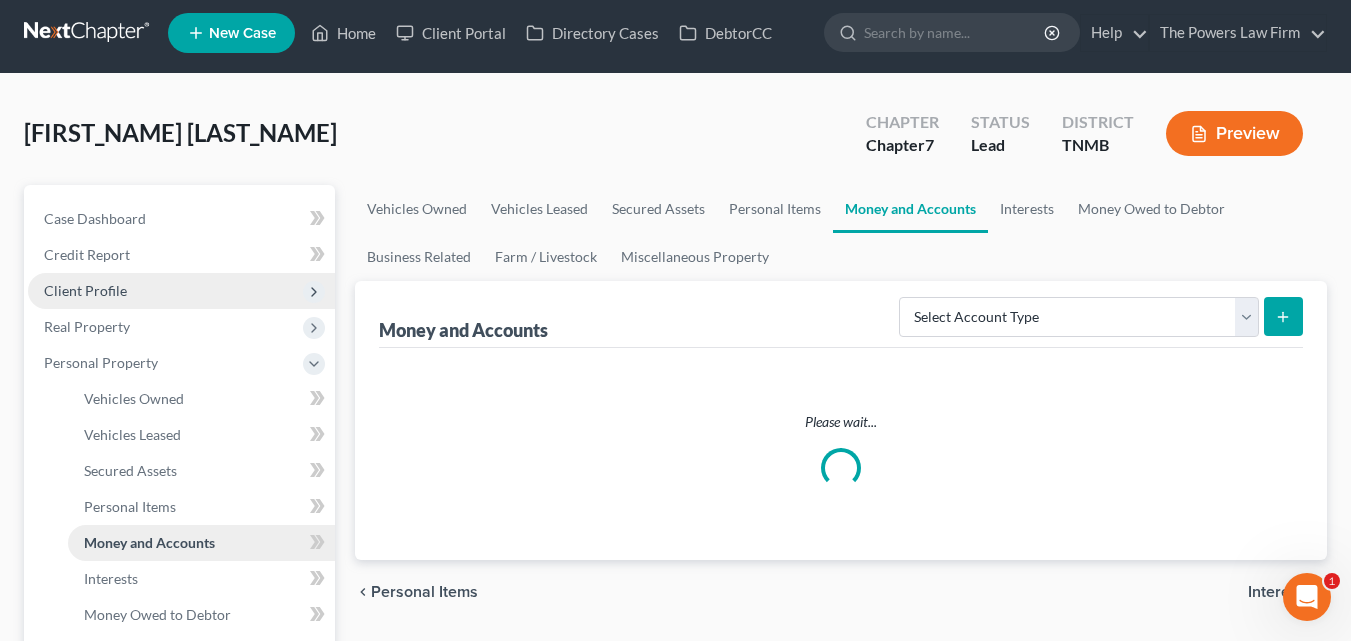 scroll, scrollTop: 0, scrollLeft: 0, axis: both 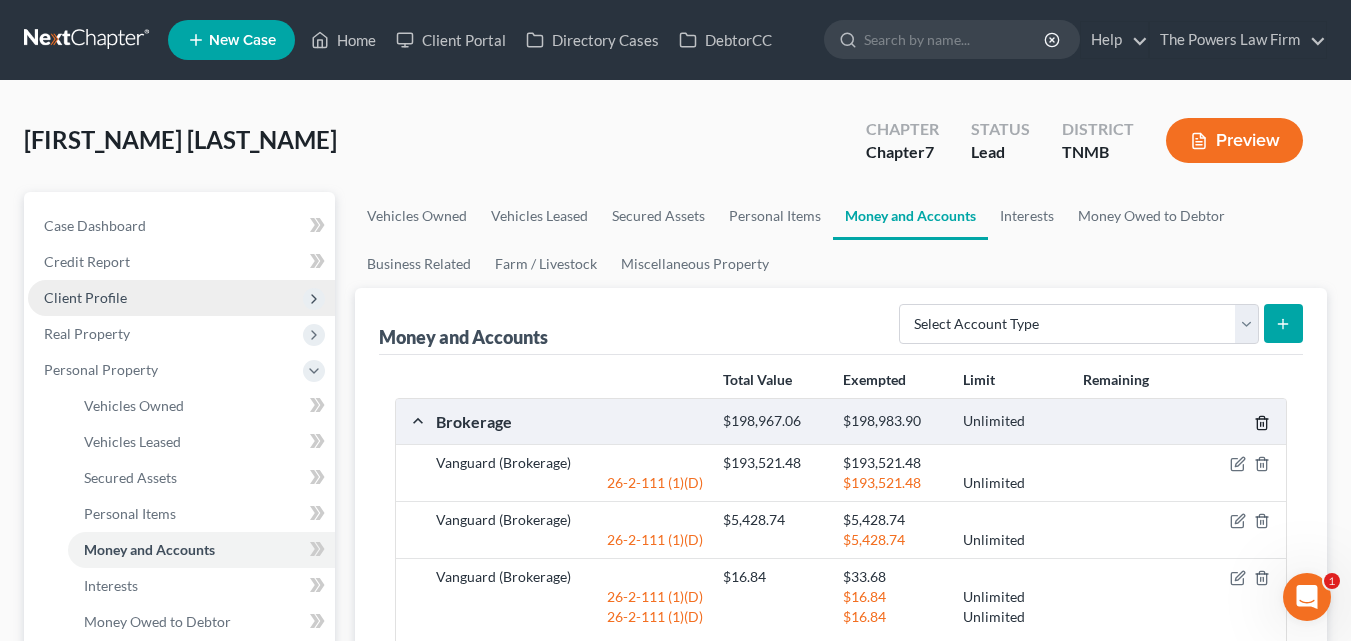 click 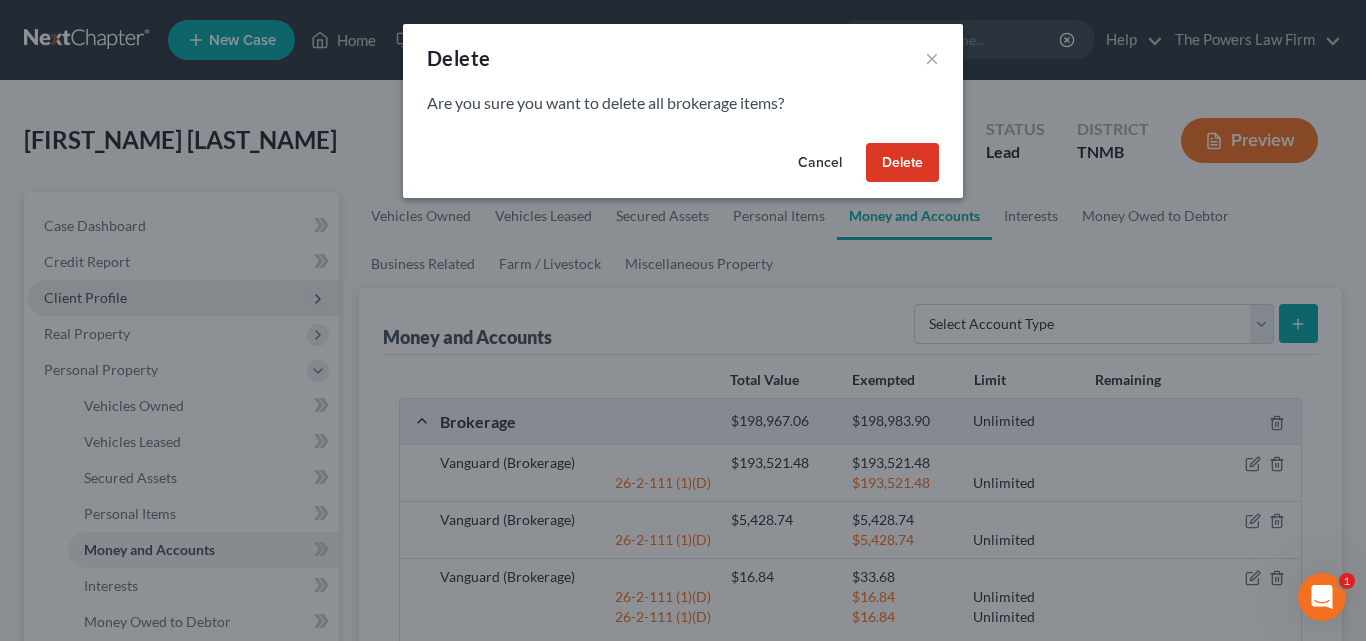 click on "Delete" at bounding box center (902, 163) 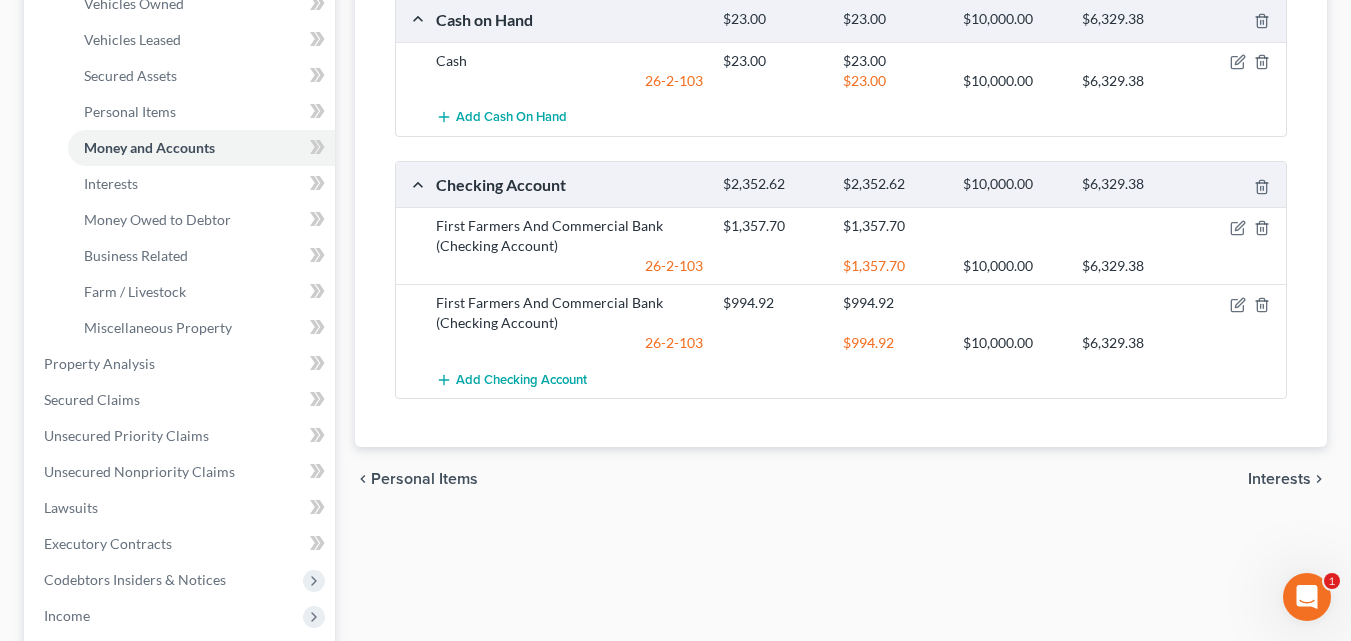 scroll, scrollTop: 413, scrollLeft: 0, axis: vertical 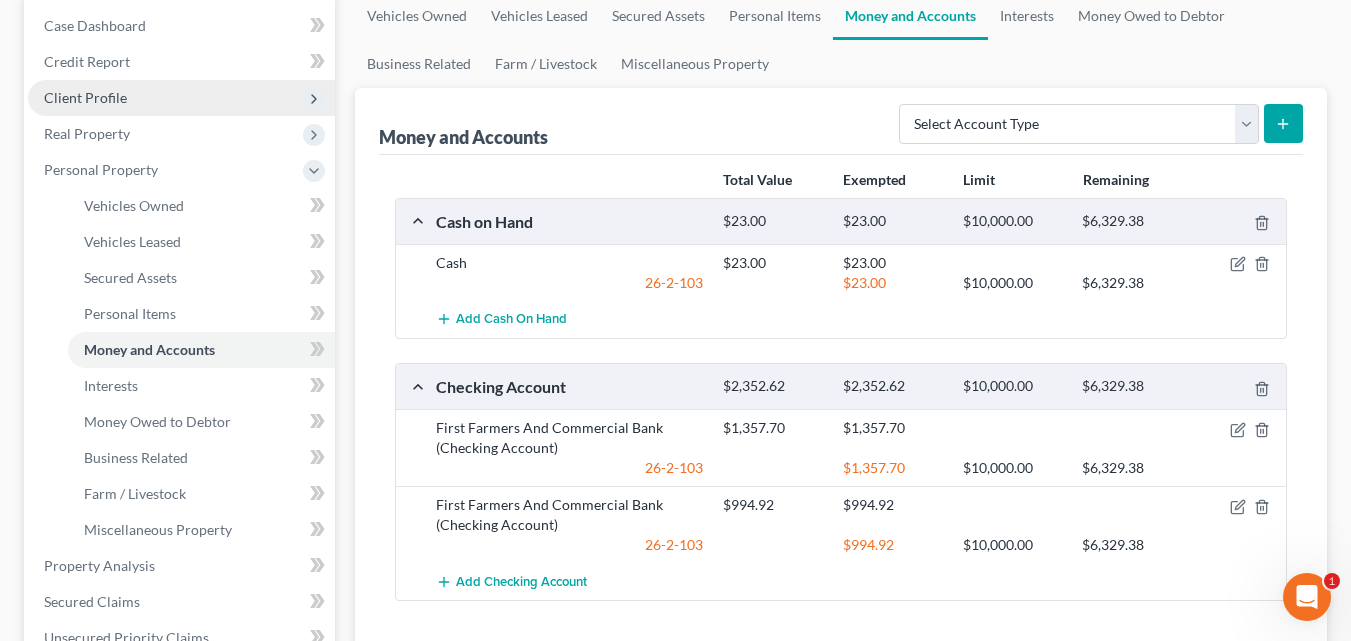 click 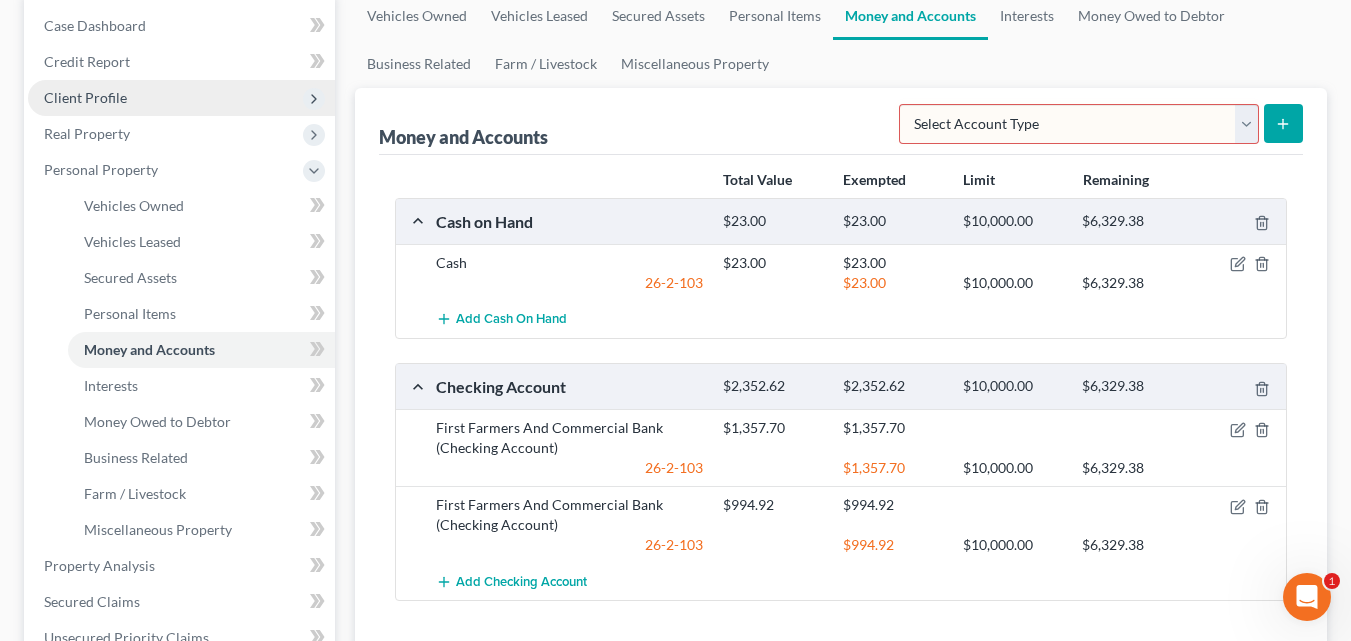 click 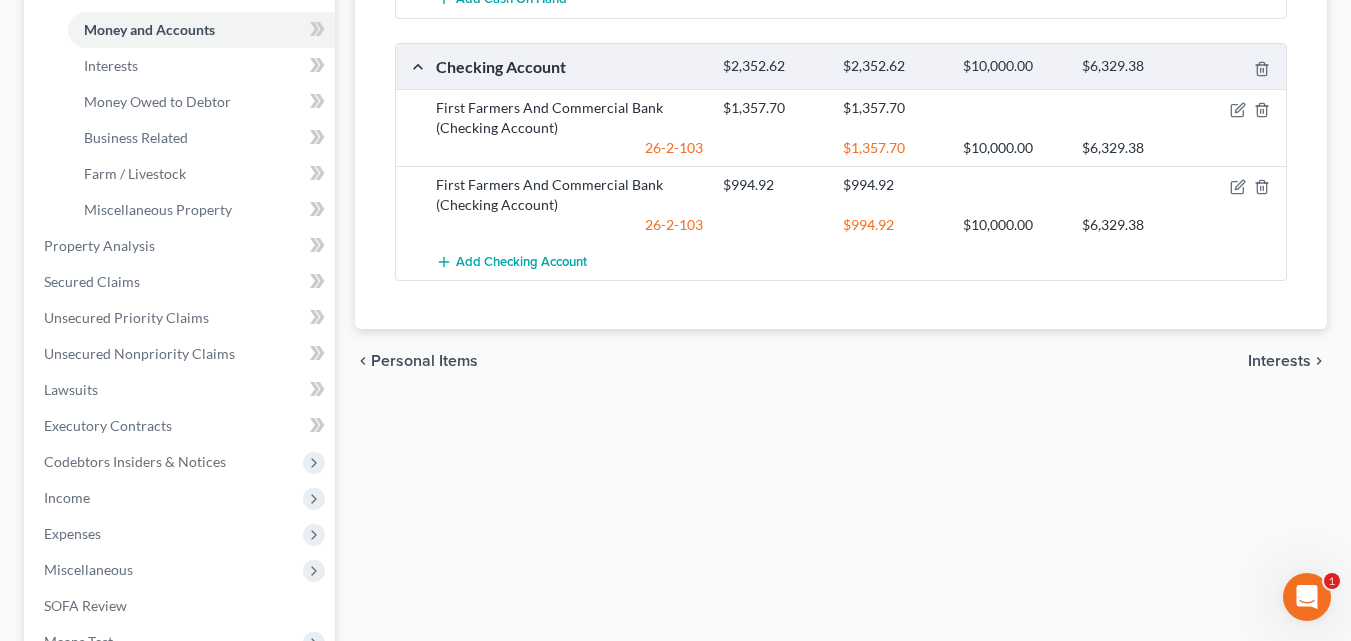scroll, scrollTop: 533, scrollLeft: 0, axis: vertical 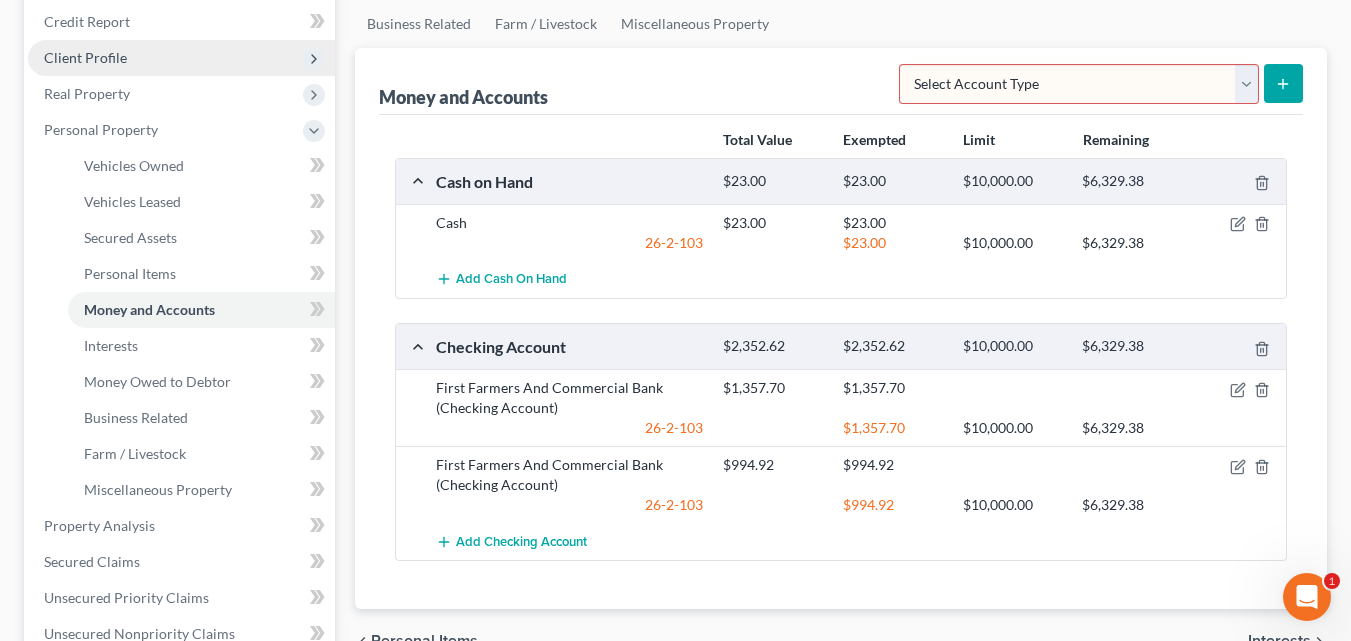 click on "Select Account Type Brokerage Cash on Hand Certificates of Deposit Checking Account Money Market Other (Credit Union, Health Savings Account, etc) Safe Deposit Box Savings Account Security Deposits or Prepayments" at bounding box center [1079, 84] 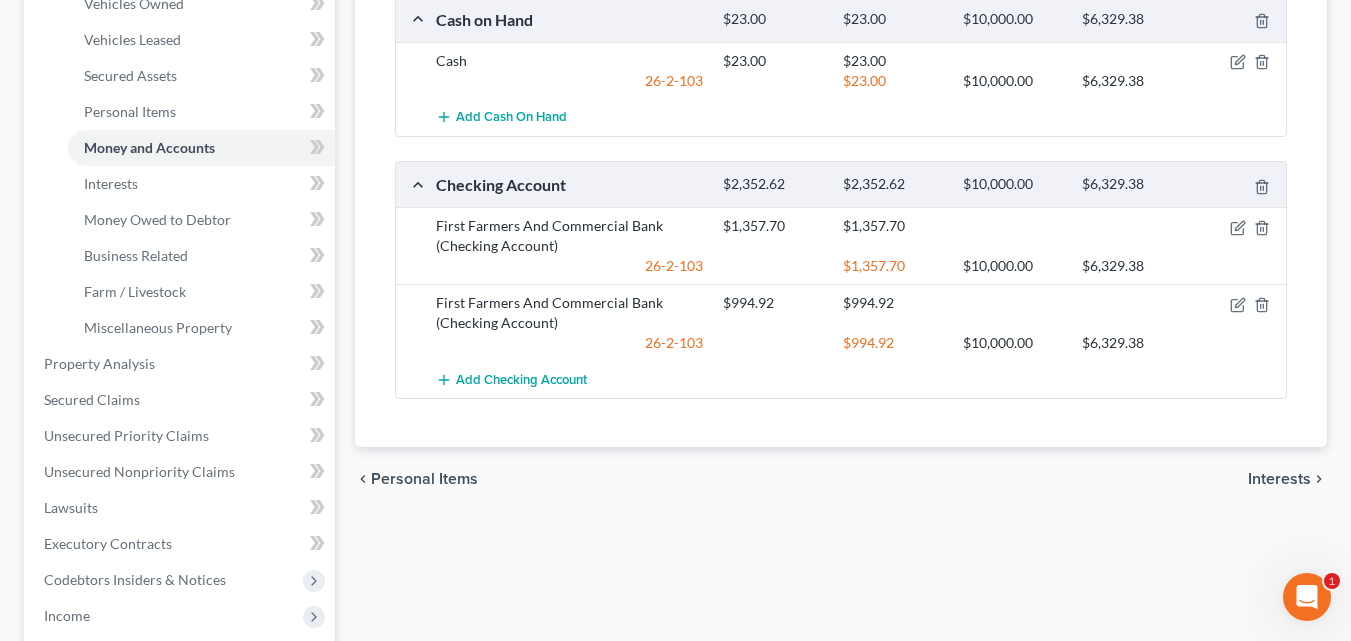 scroll, scrollTop: 413, scrollLeft: 0, axis: vertical 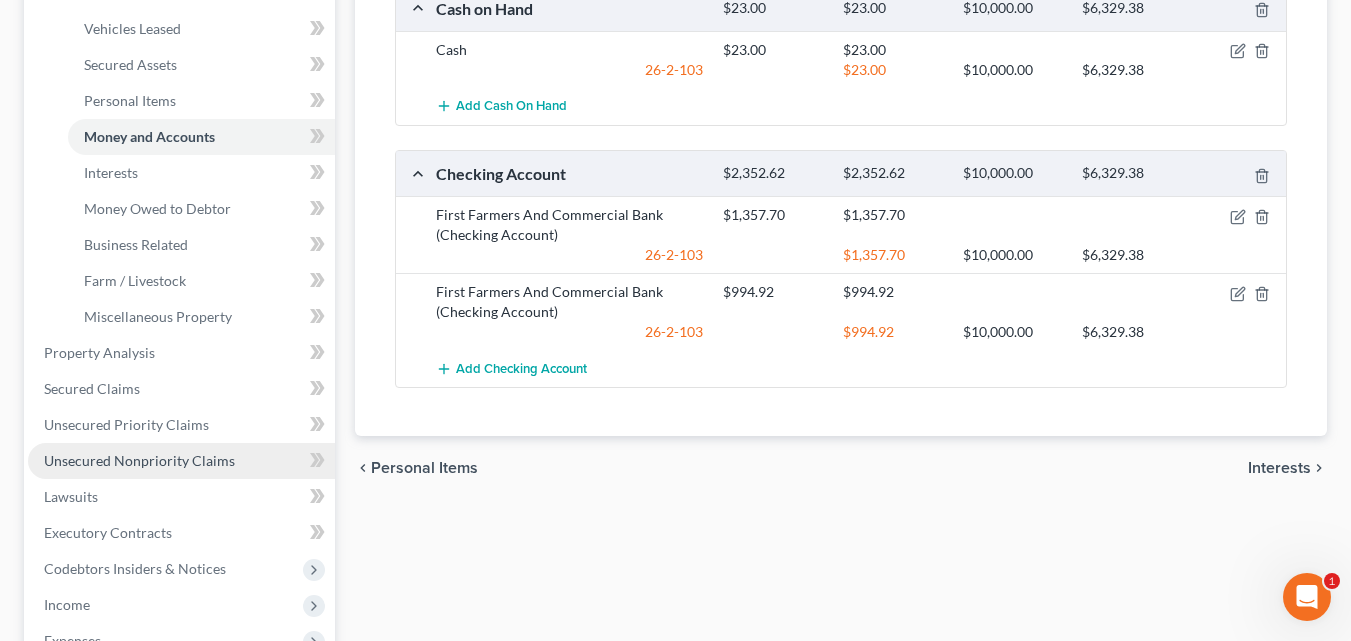 click on "Unsecured Nonpriority Claims" at bounding box center (139, 460) 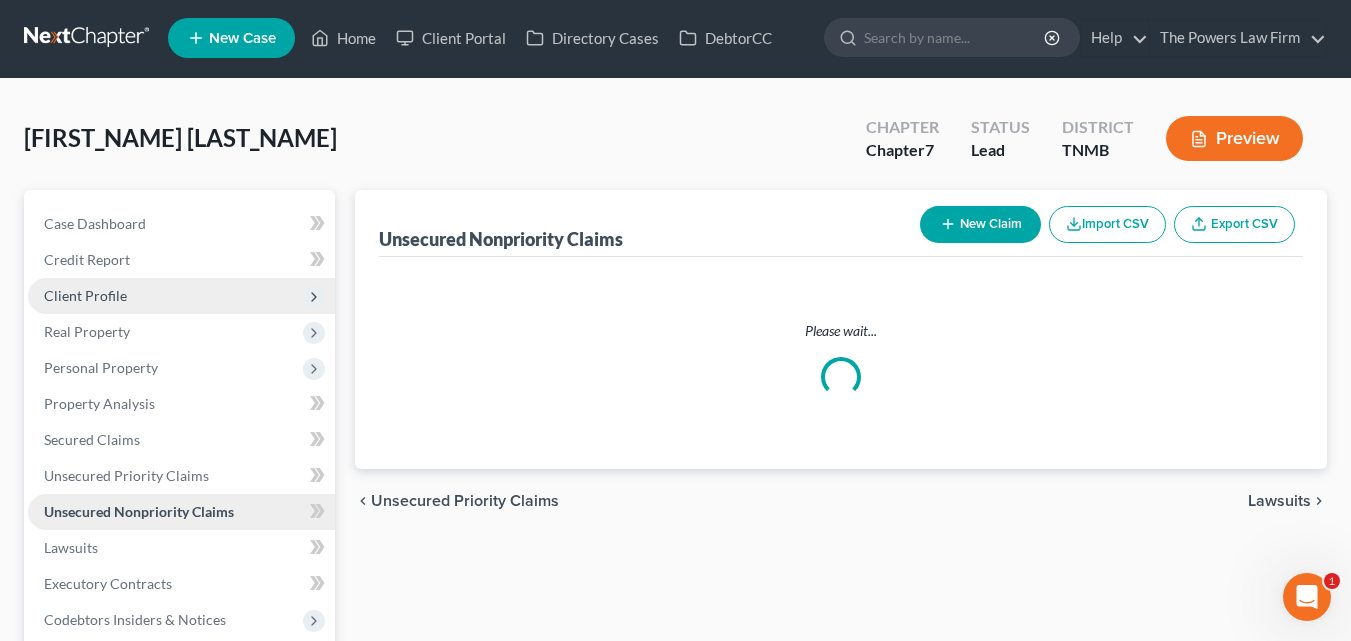 scroll, scrollTop: 0, scrollLeft: 0, axis: both 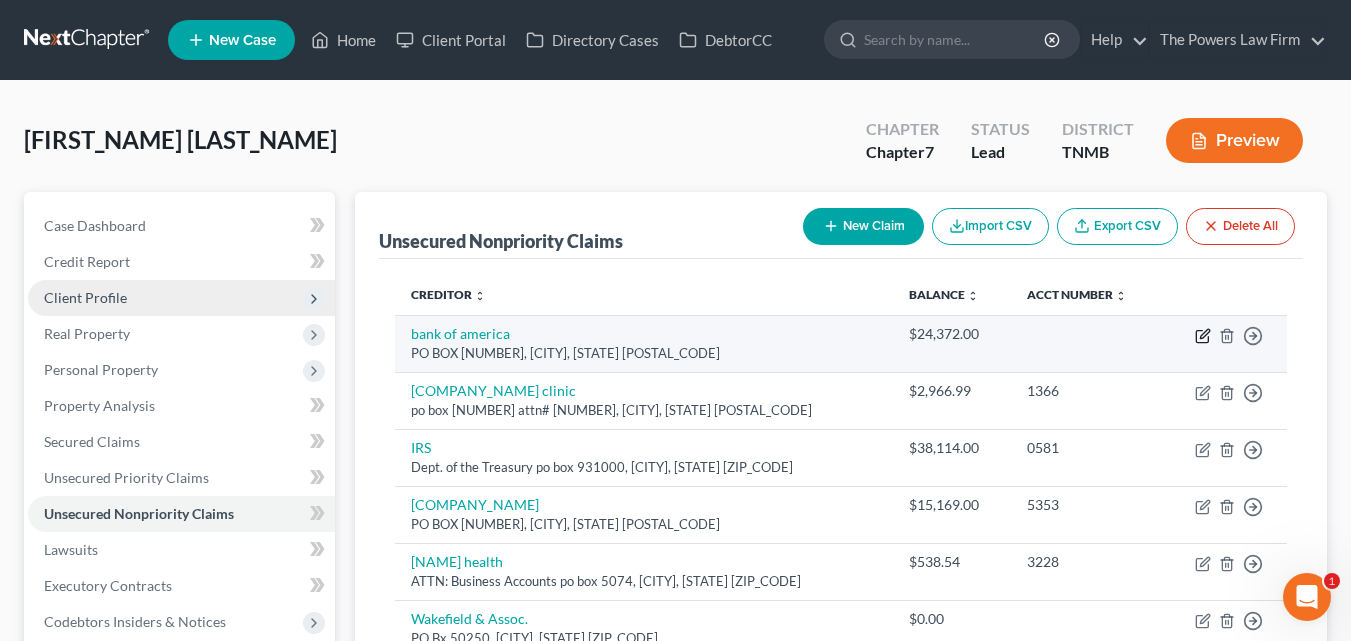 click 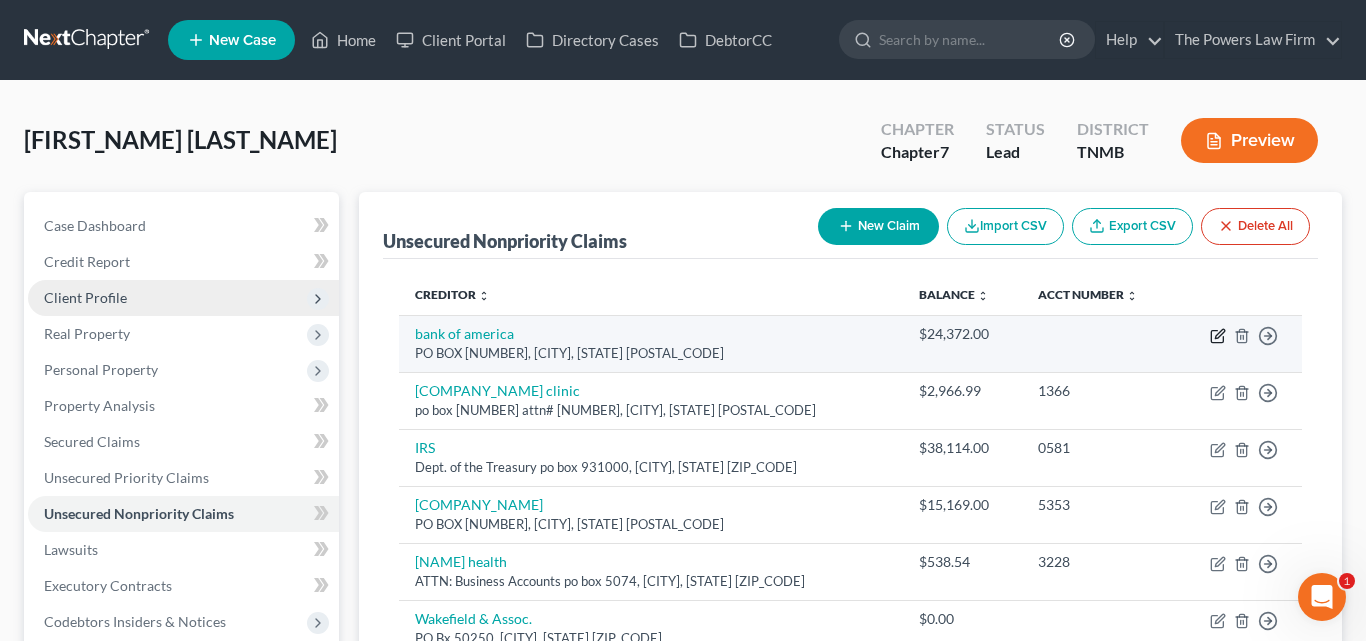 select on "7" 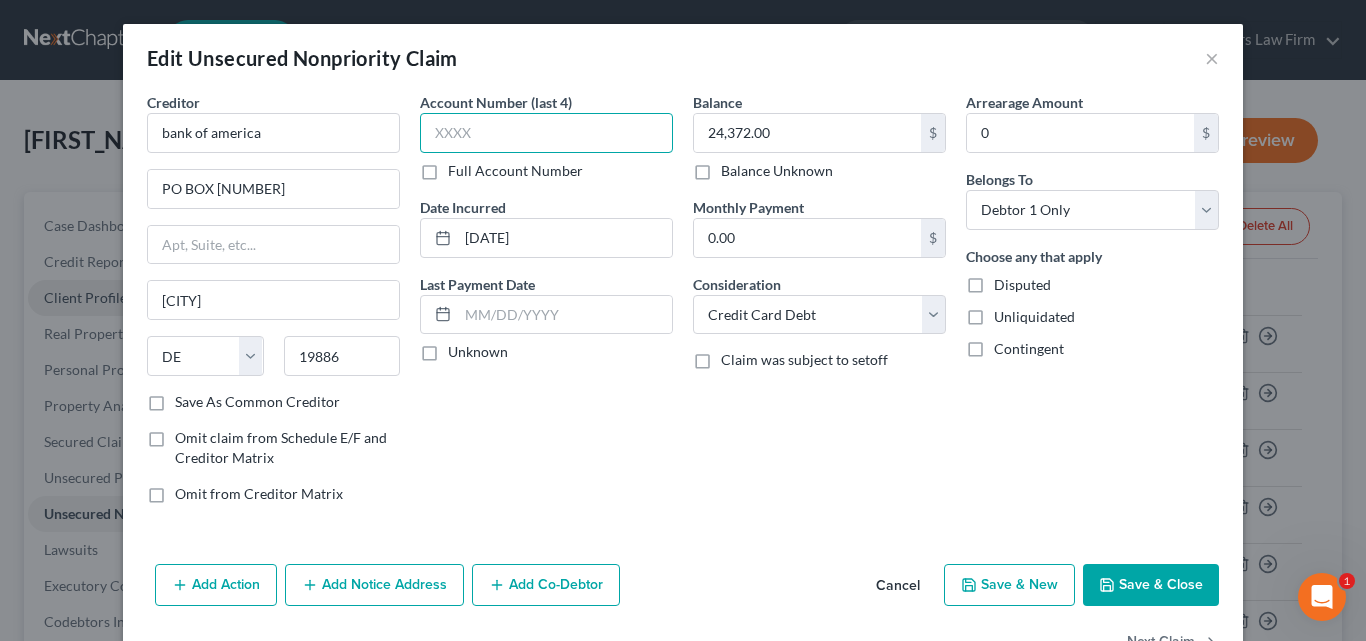 click at bounding box center (546, 133) 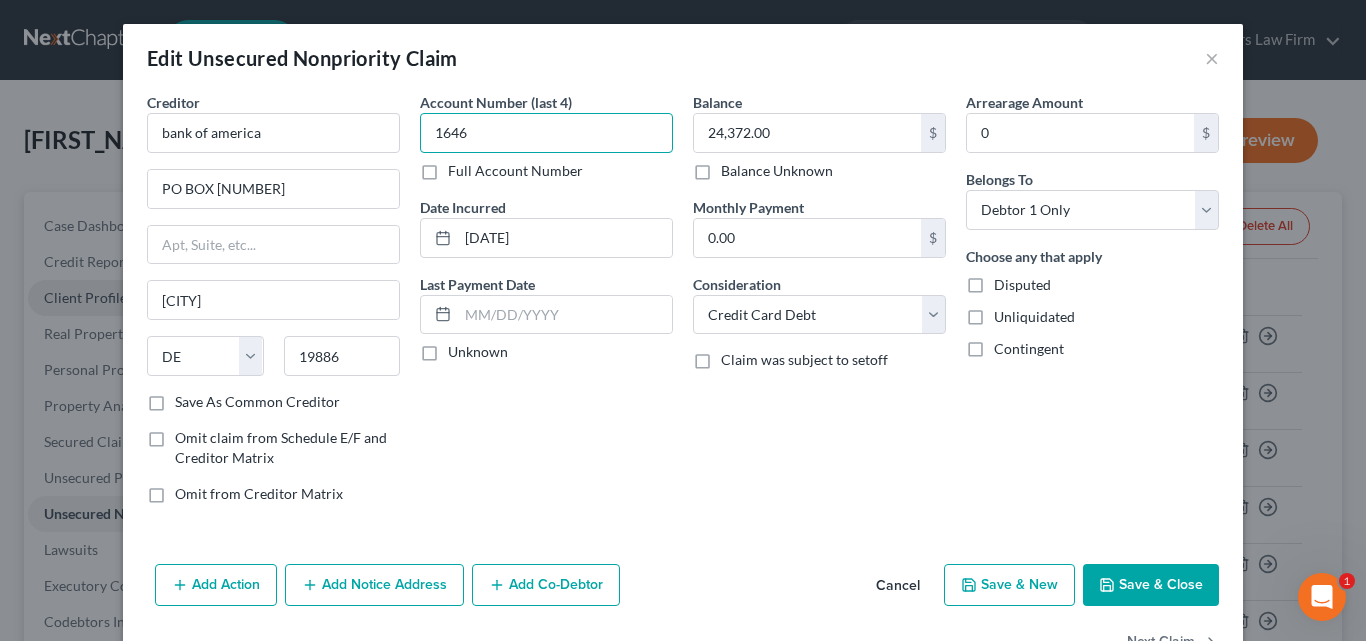 type on "1646" 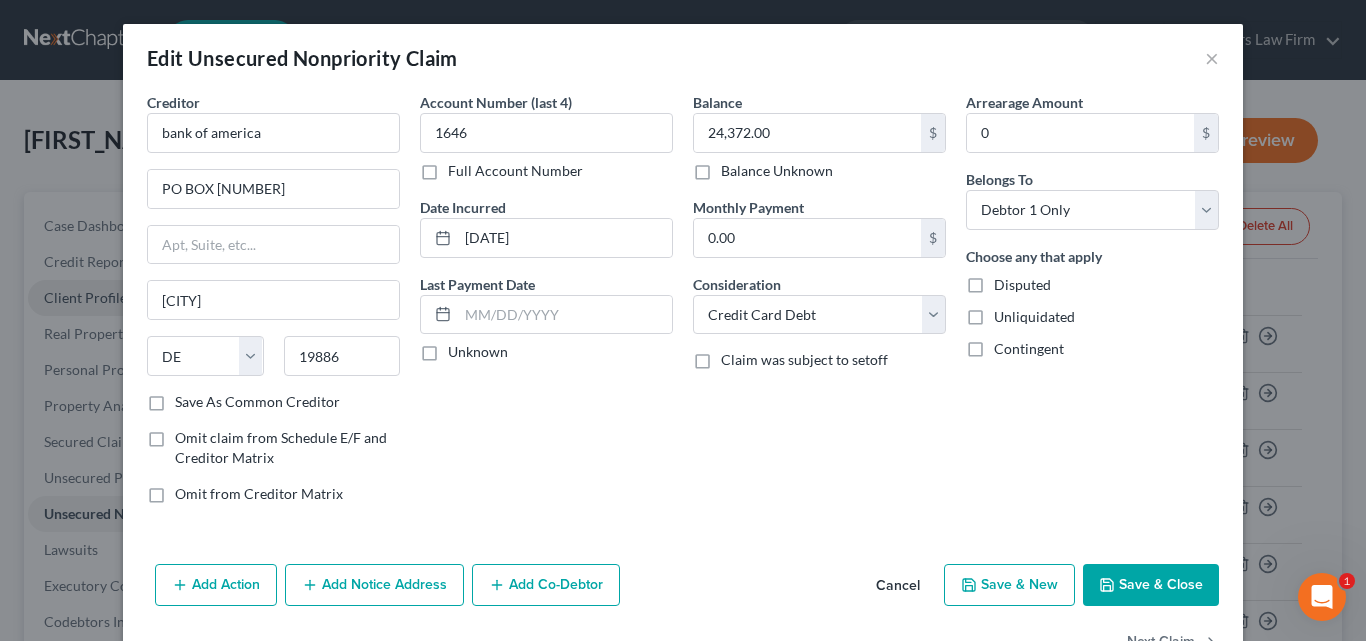 click on "Save & Close" at bounding box center (1151, 585) 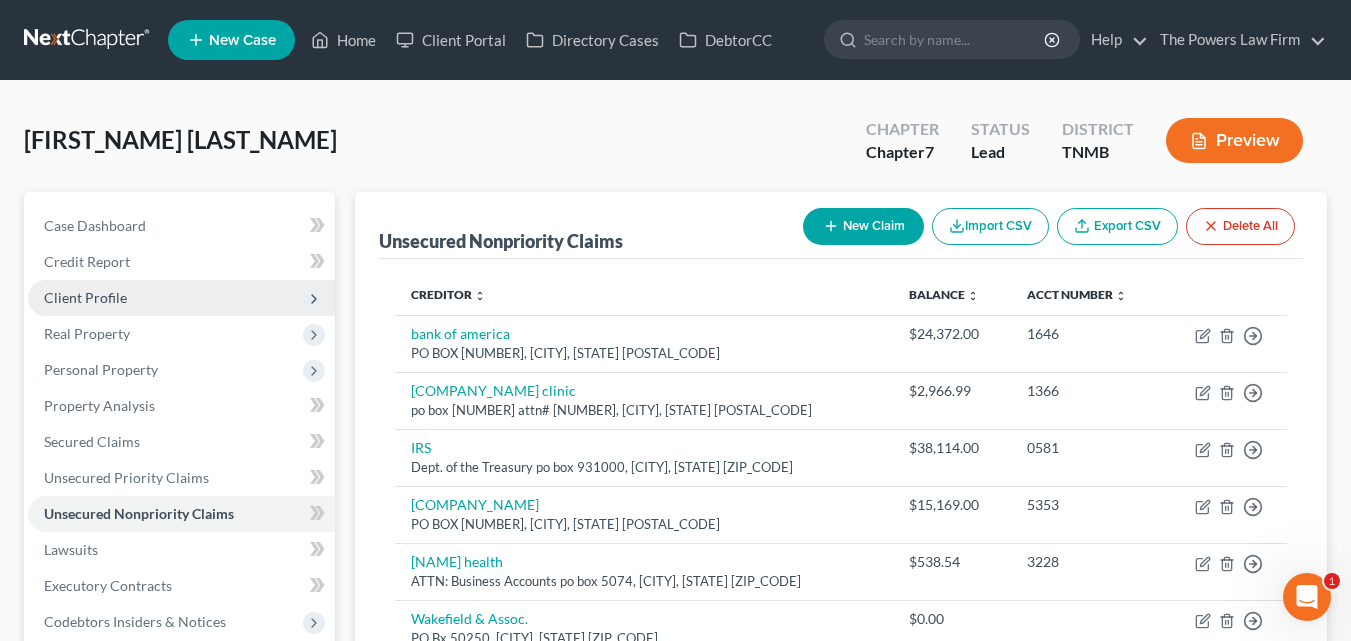 click on "[FIRST_NAME] [LAST_NAME] Upgraded Chapter Chapter 7 Status Lead District TNMB Preview" at bounding box center [675, 148] 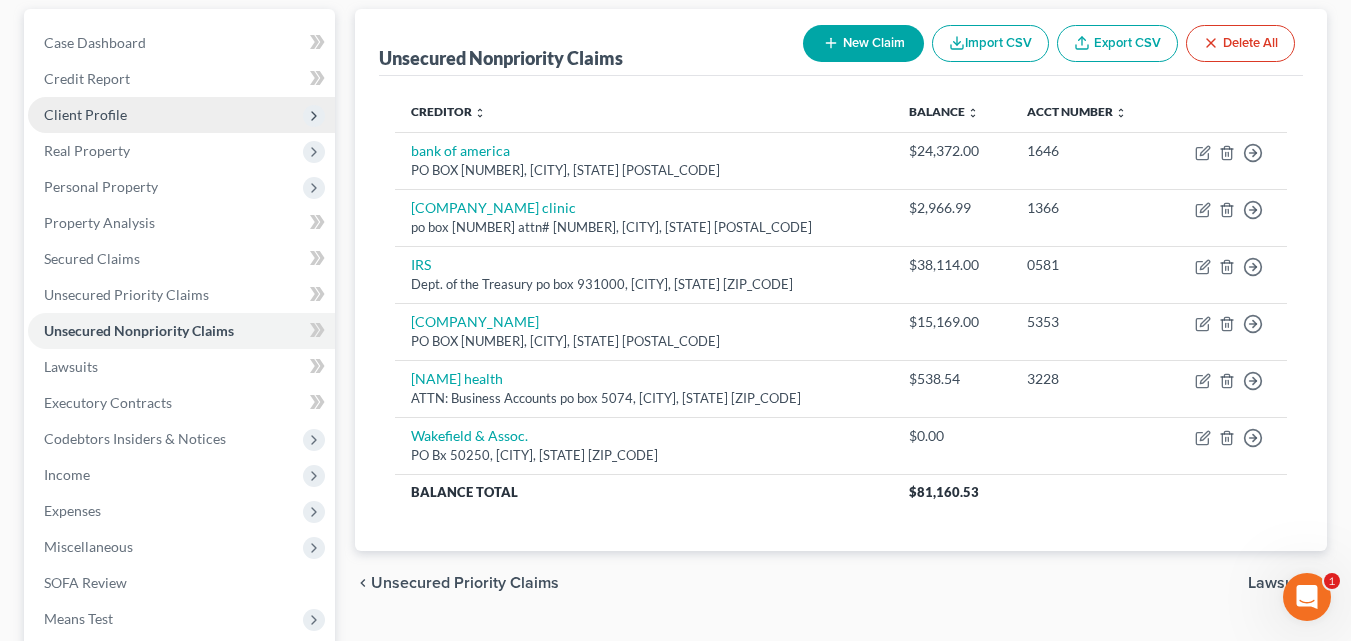 scroll, scrollTop: 200, scrollLeft: 0, axis: vertical 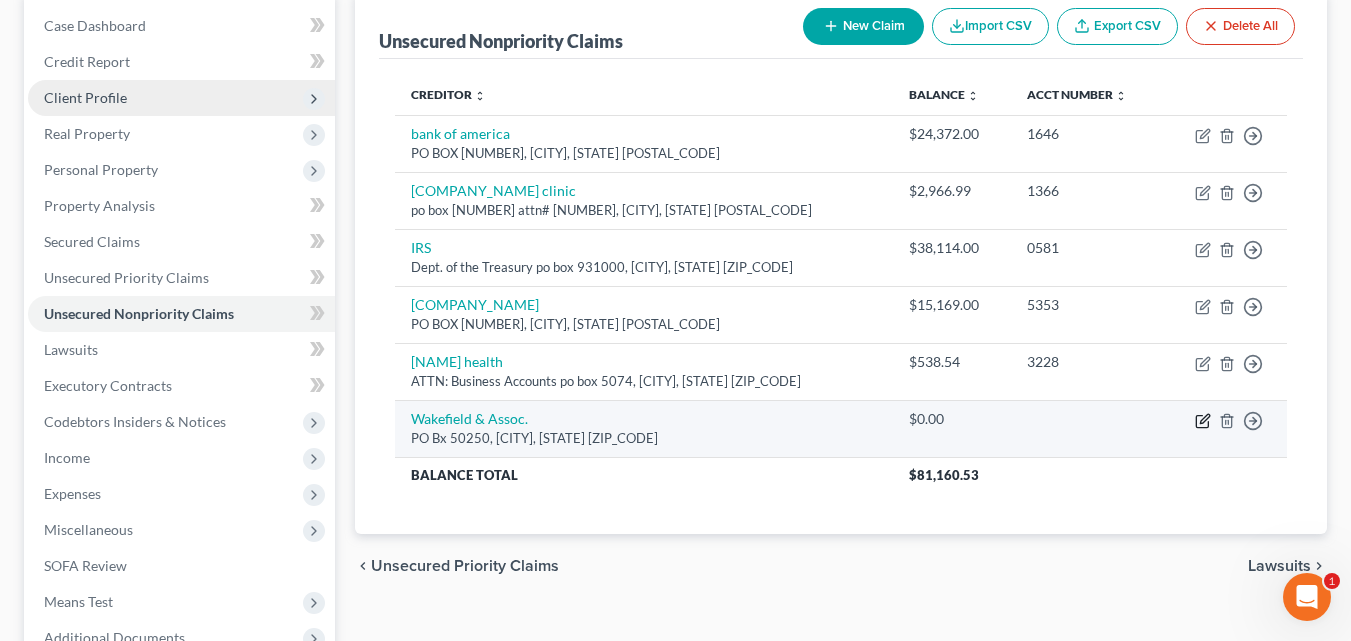 click 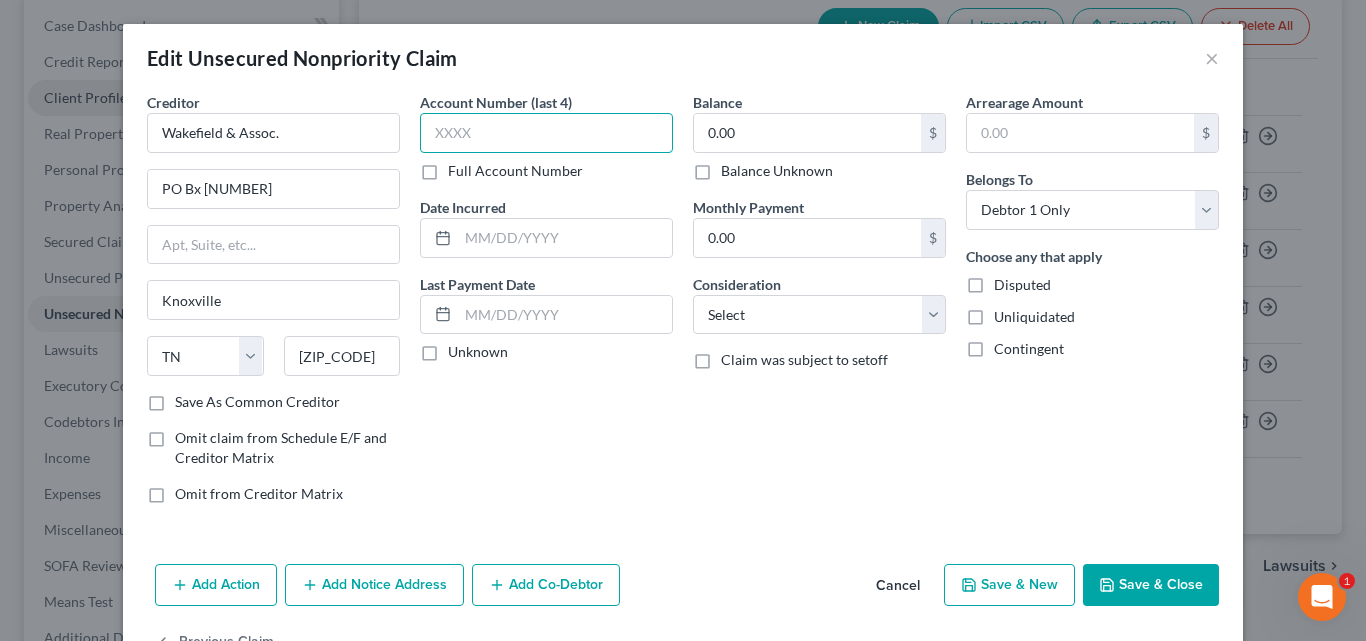 click at bounding box center (546, 133) 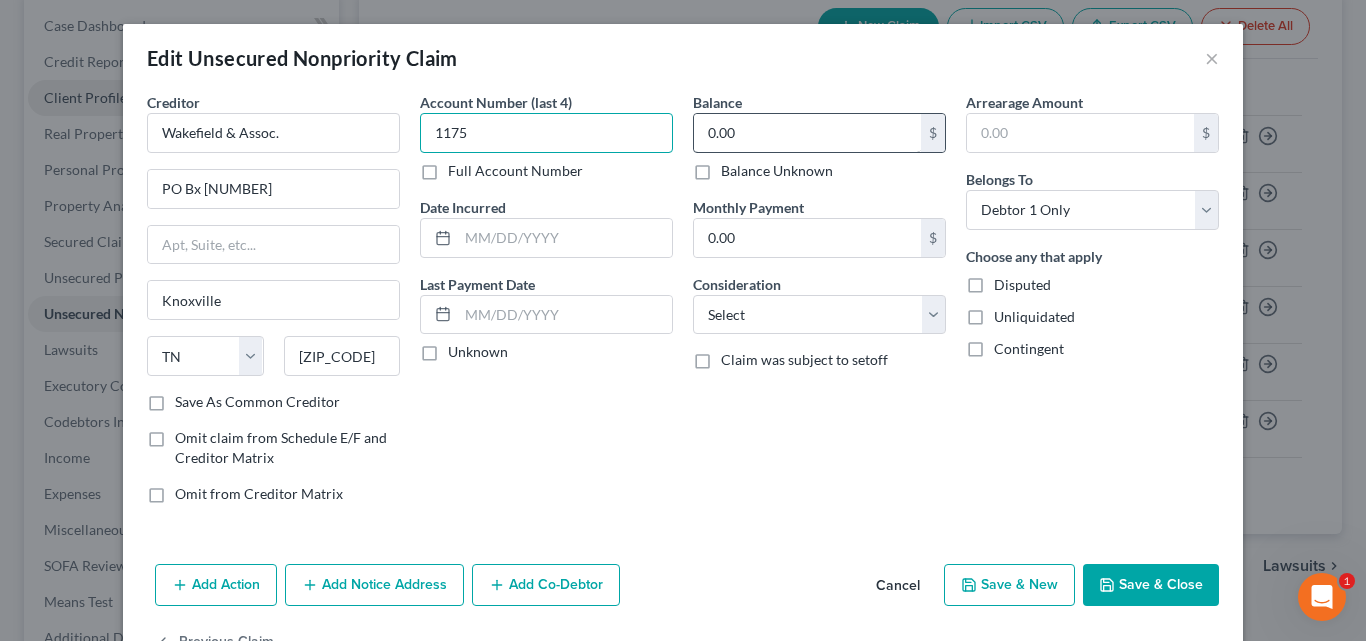 type on "1175" 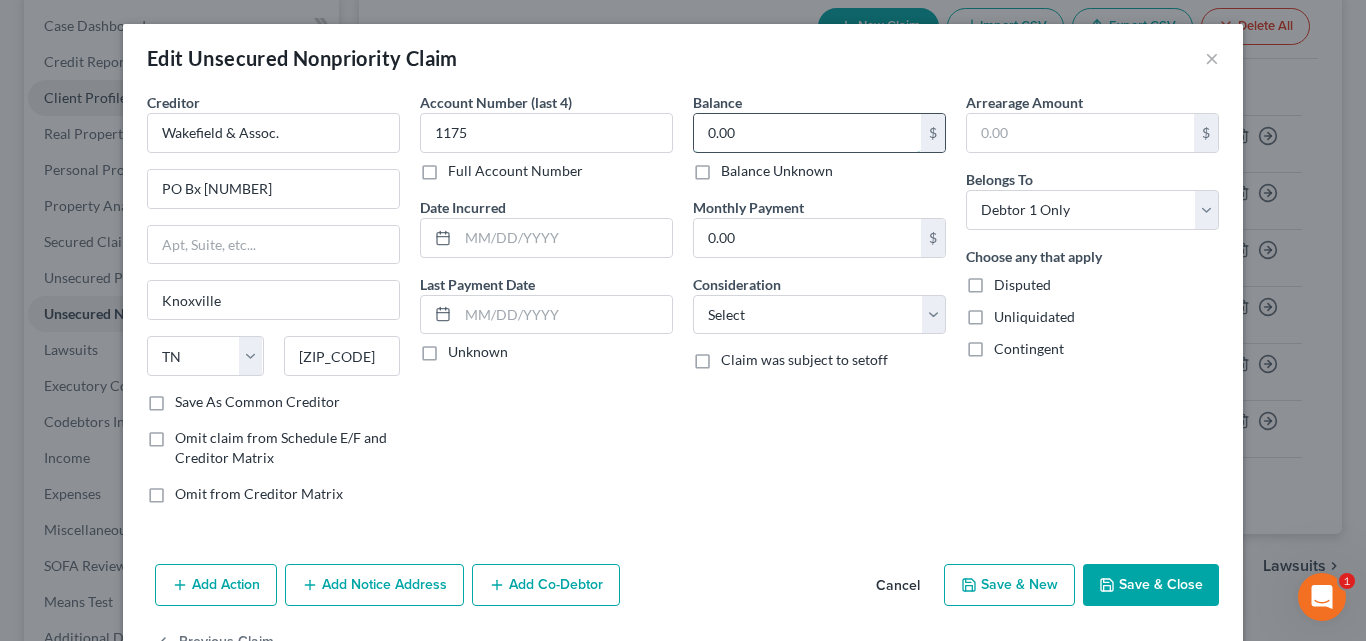 click on "0.00" at bounding box center [807, 133] 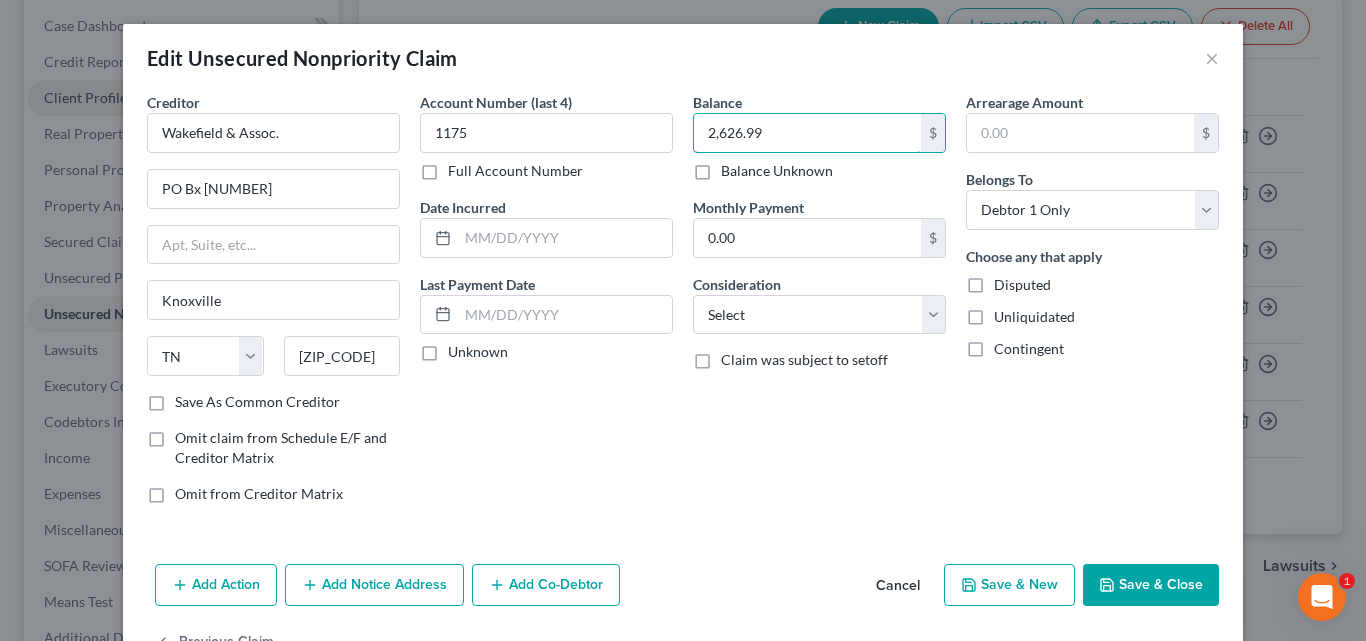 type on "2,626.99" 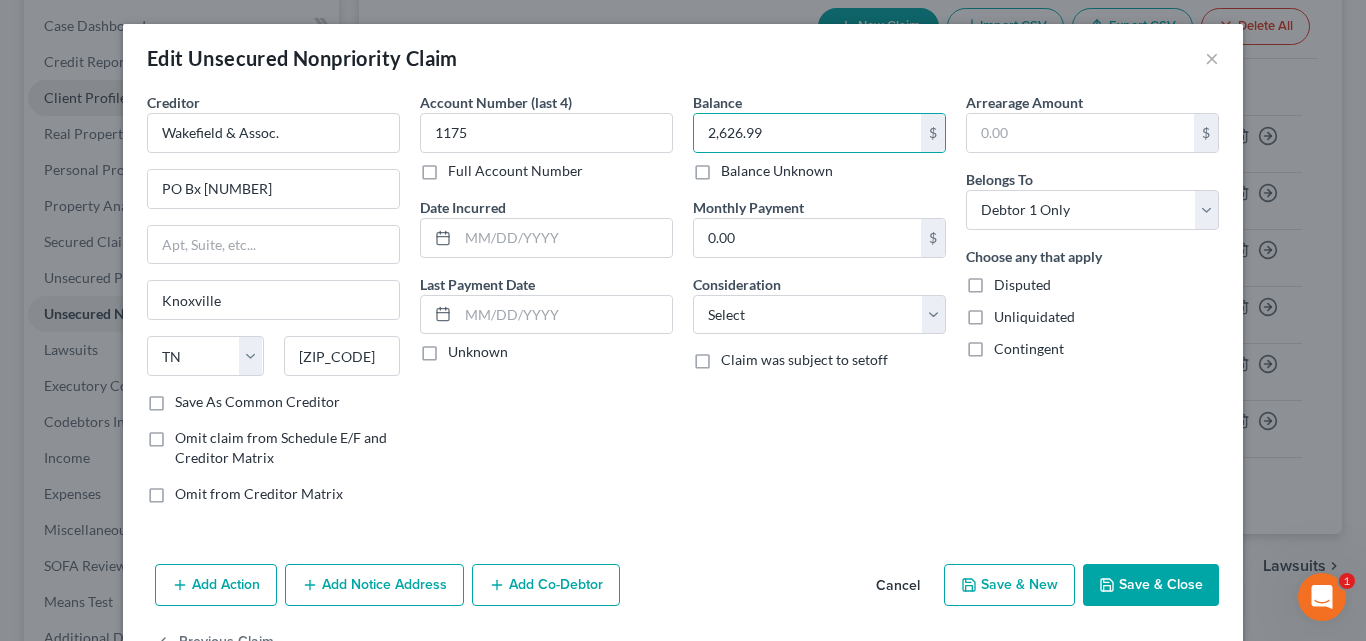 click on "Save & Close" at bounding box center [1151, 585] 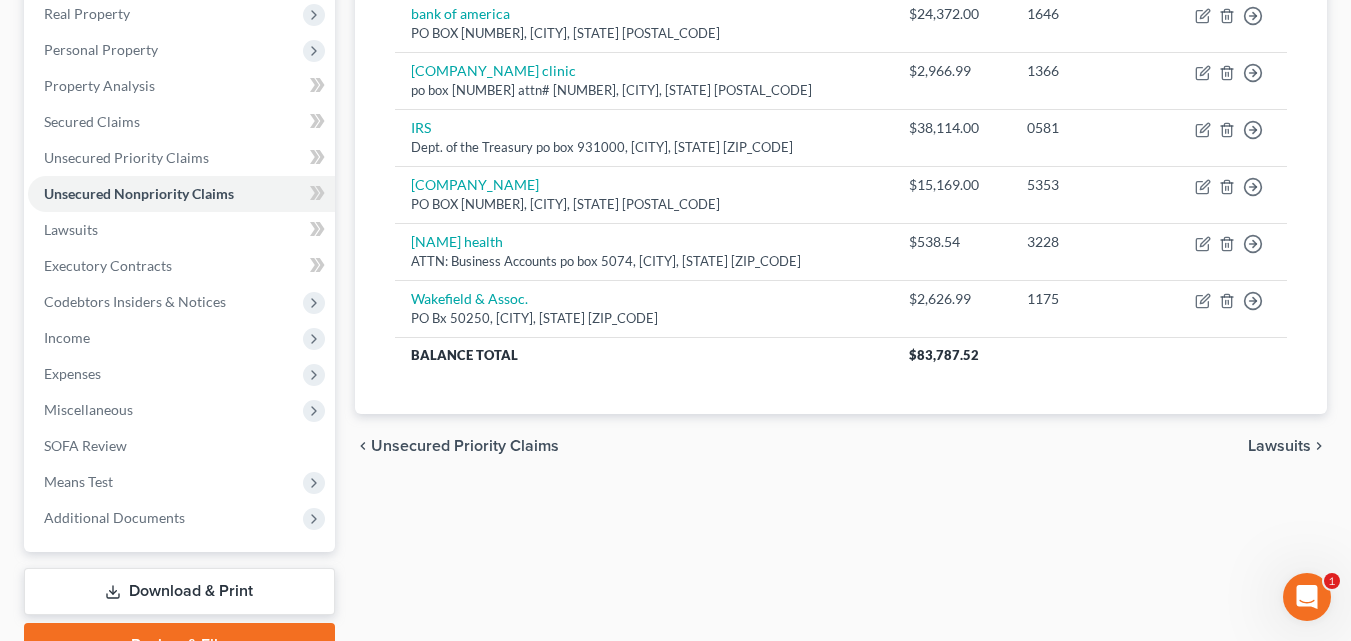 scroll, scrollTop: 360, scrollLeft: 0, axis: vertical 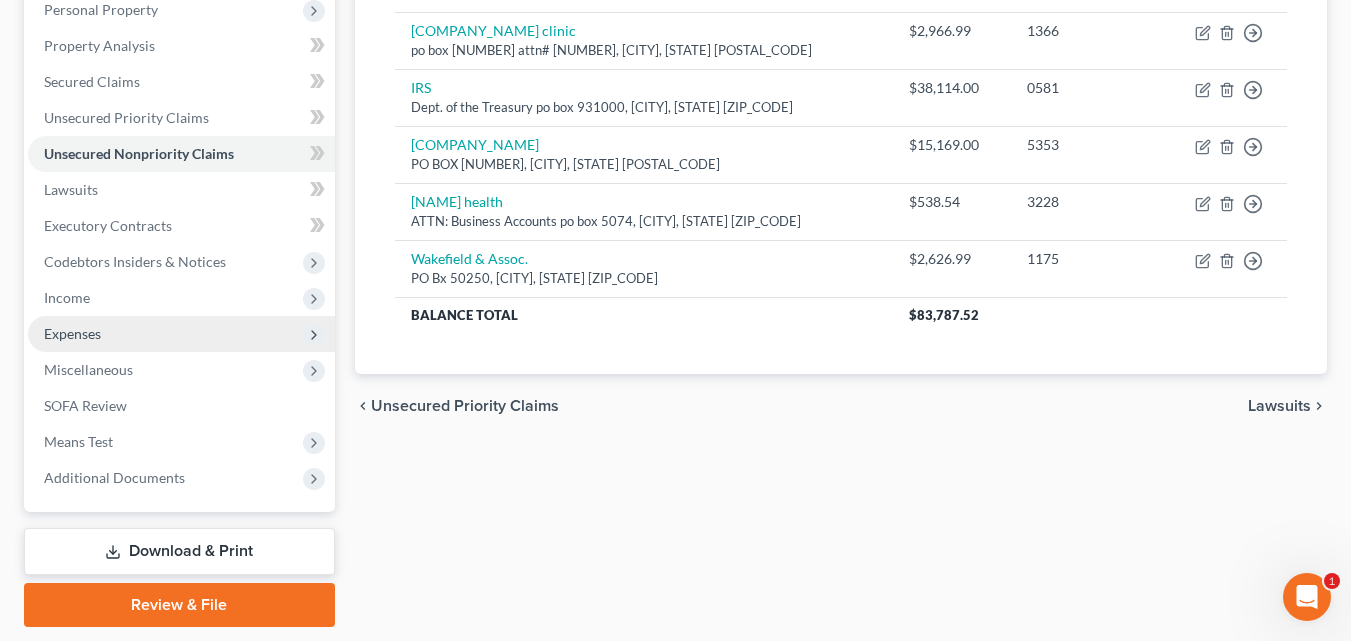 click on "Expenses" at bounding box center [181, 334] 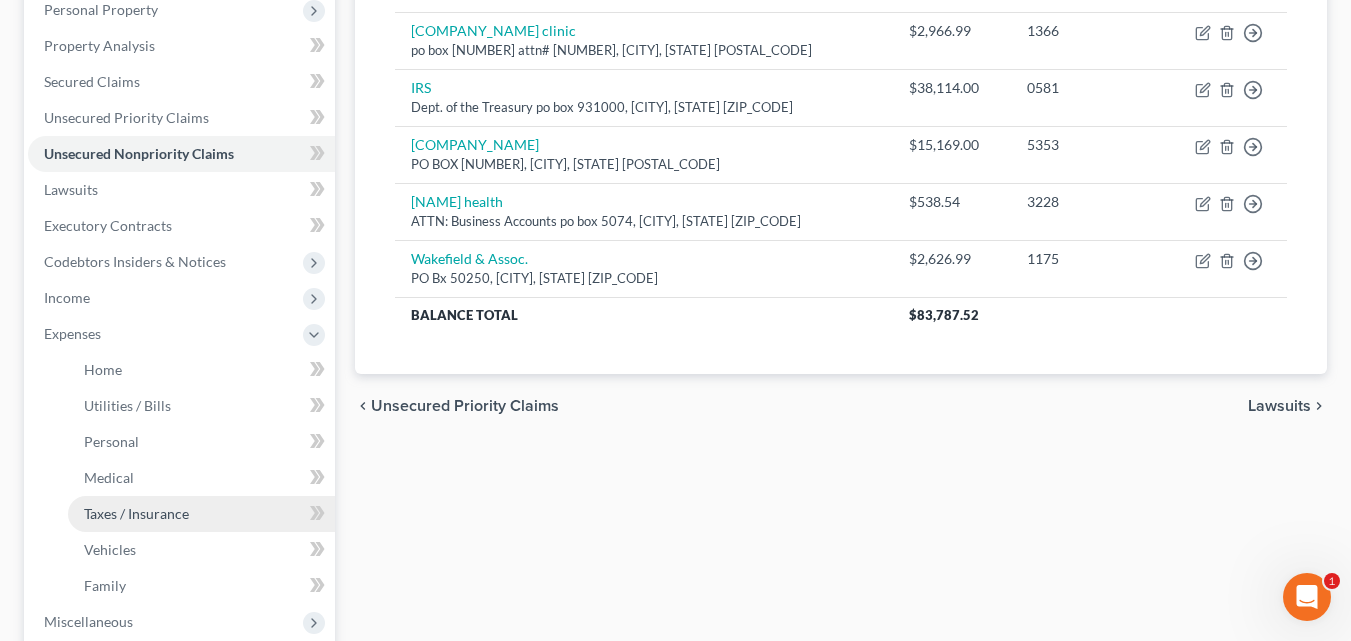 click on "Taxes / Insurance" at bounding box center [201, 514] 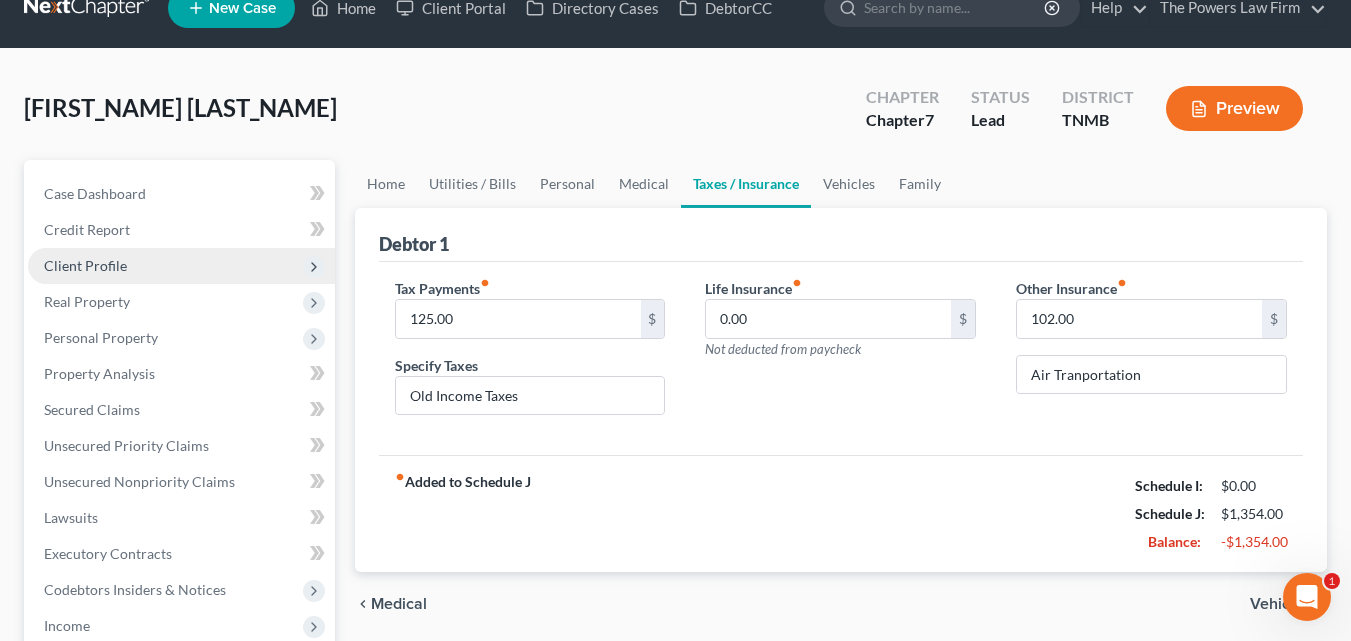 scroll, scrollTop: 0, scrollLeft: 0, axis: both 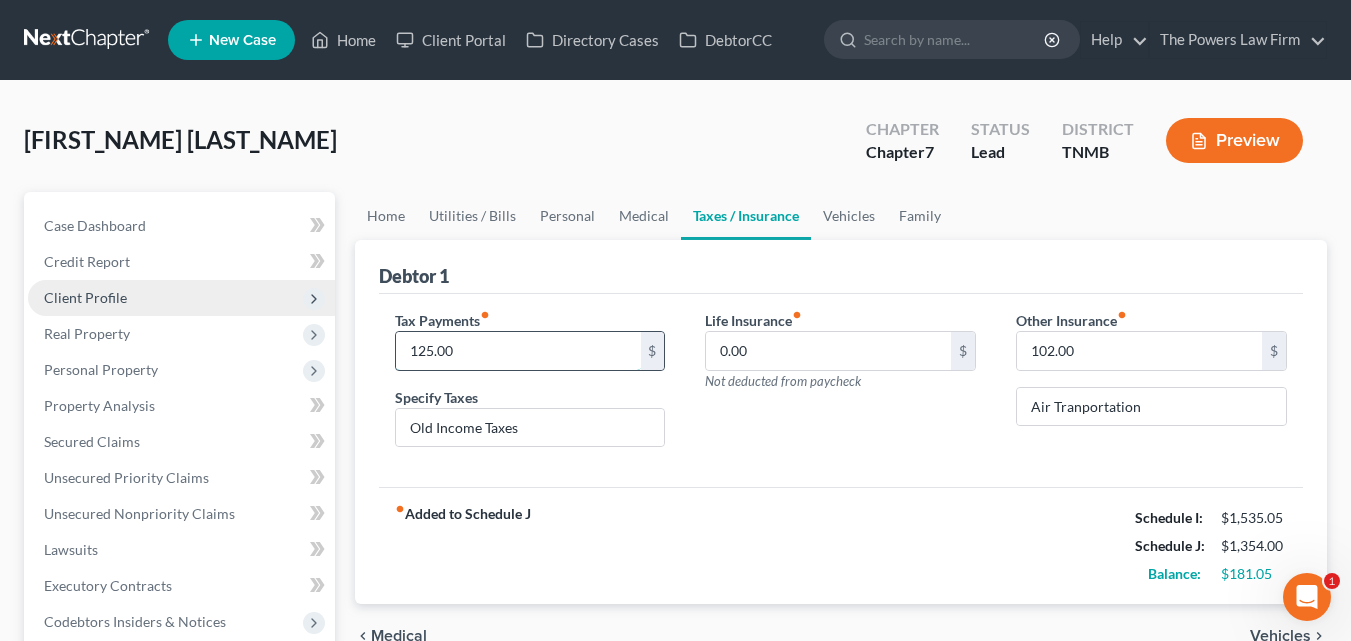 click on "125.00" at bounding box center [518, 351] 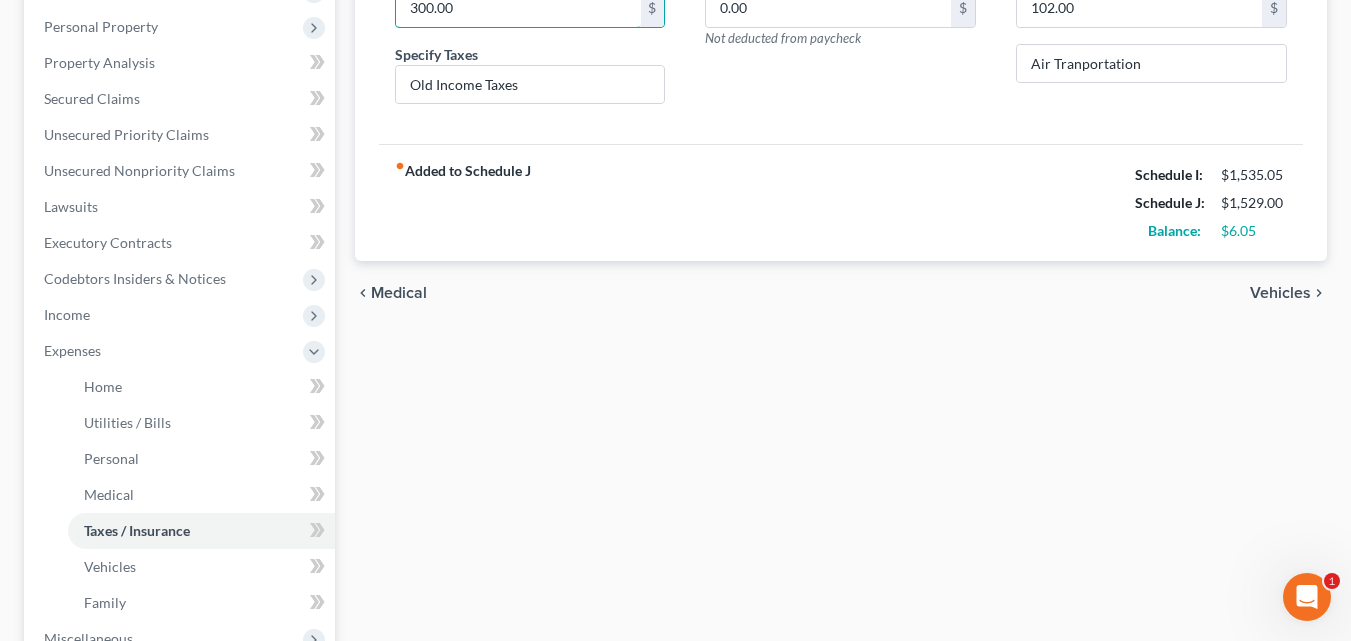 scroll, scrollTop: 360, scrollLeft: 0, axis: vertical 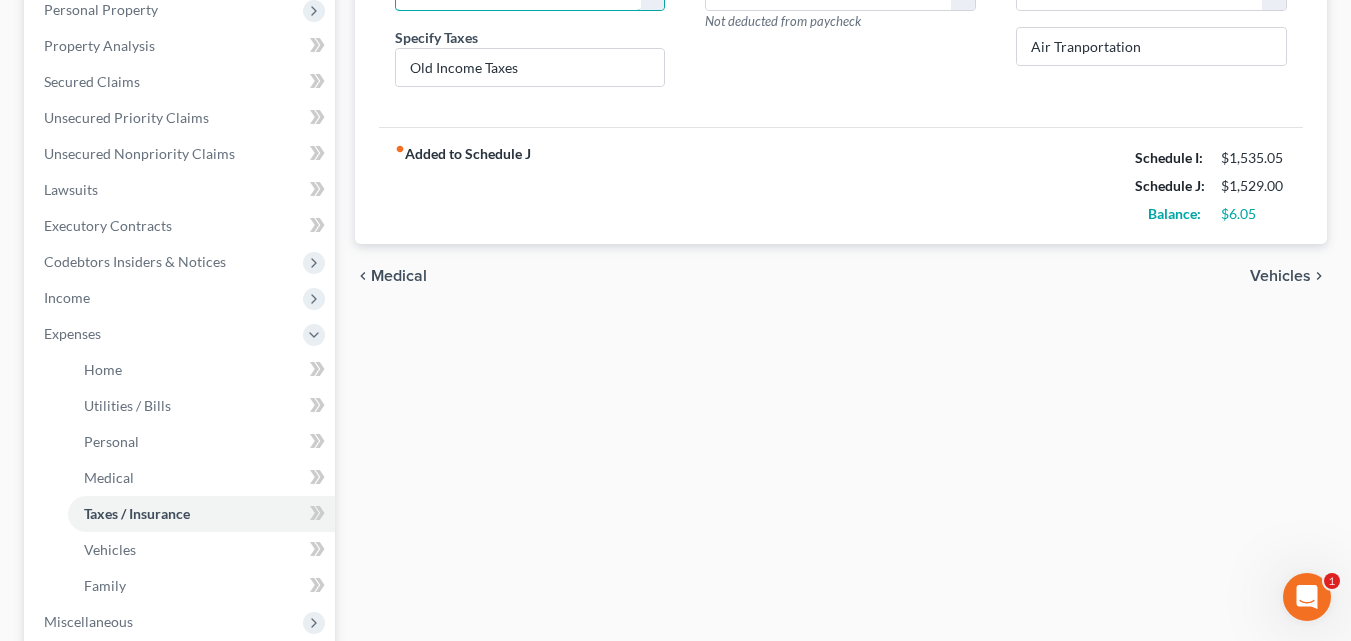 type on "300.00" 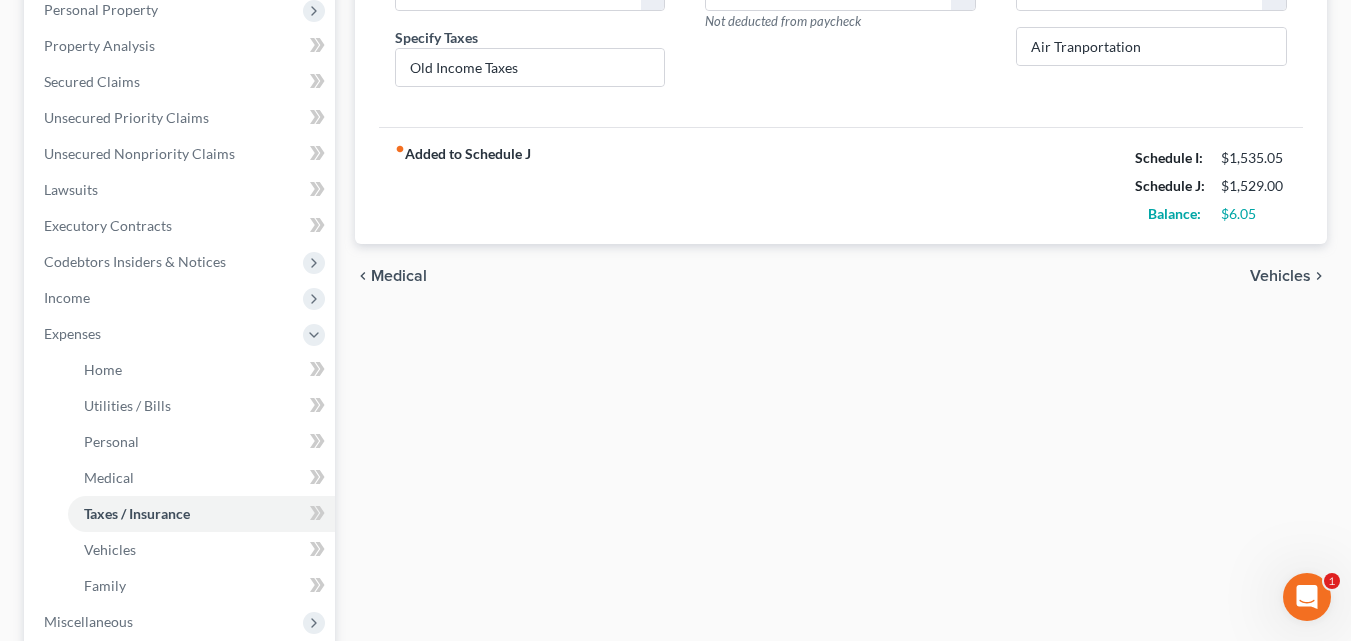 click on "Vehicles" at bounding box center (1280, 276) 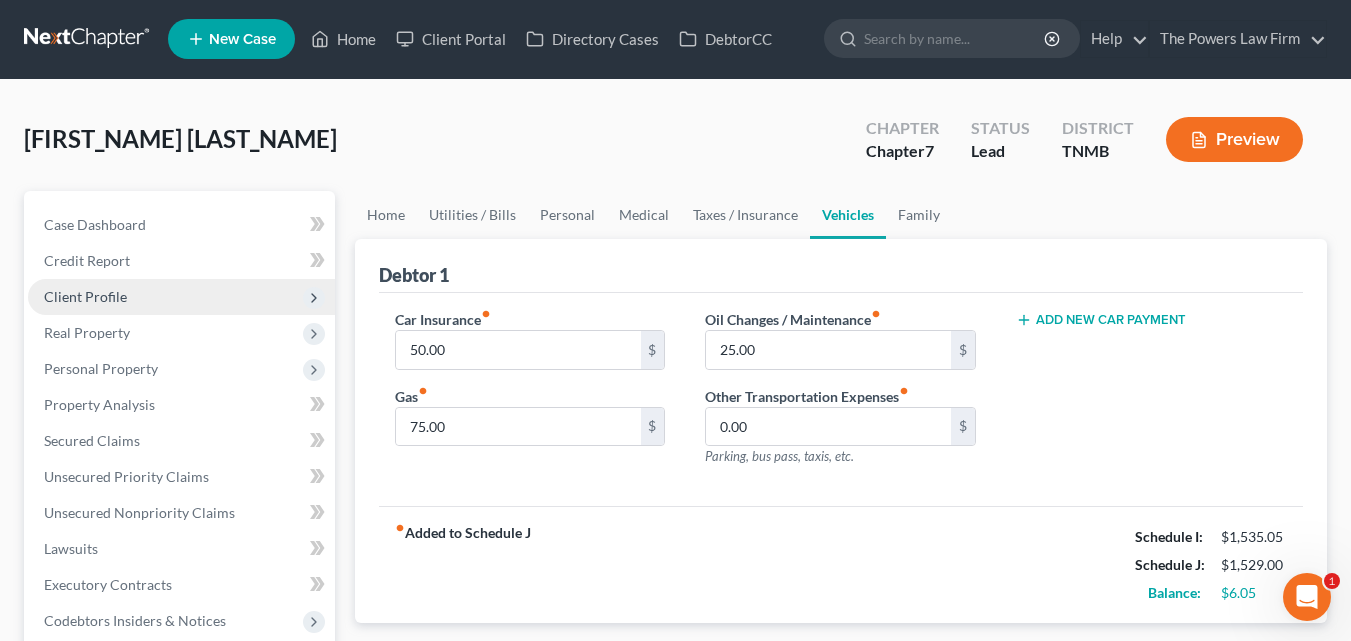scroll, scrollTop: 0, scrollLeft: 0, axis: both 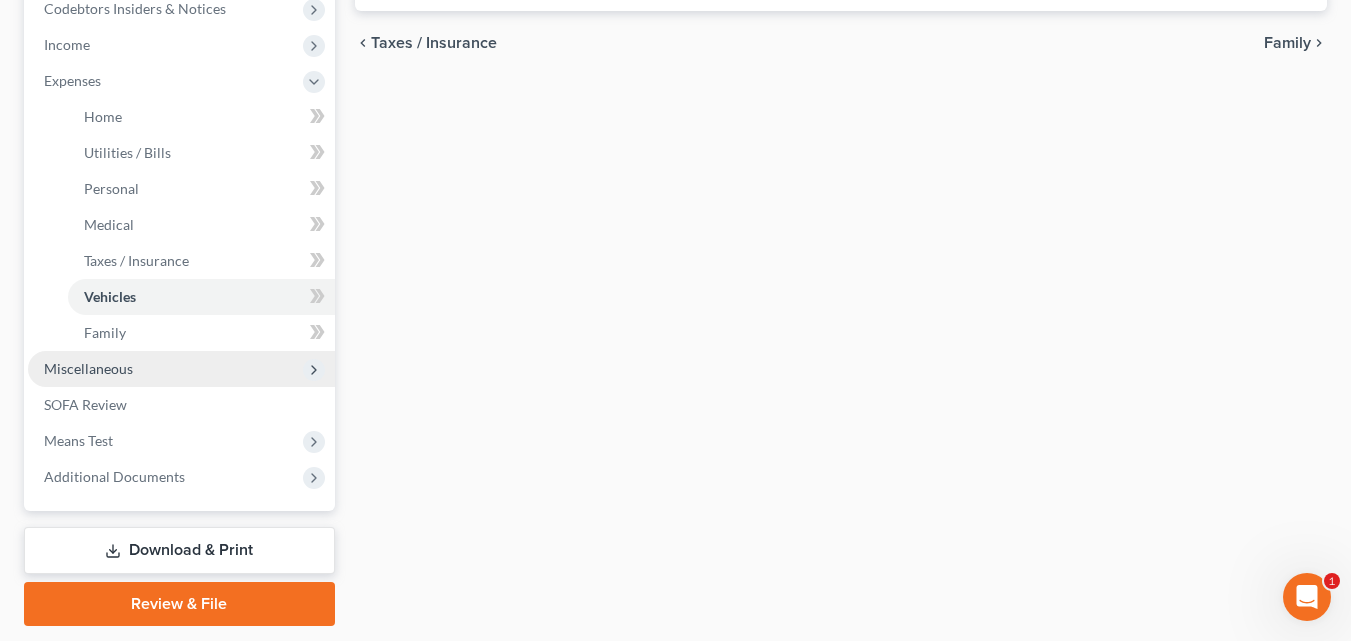 click on "Miscellaneous" at bounding box center [181, 369] 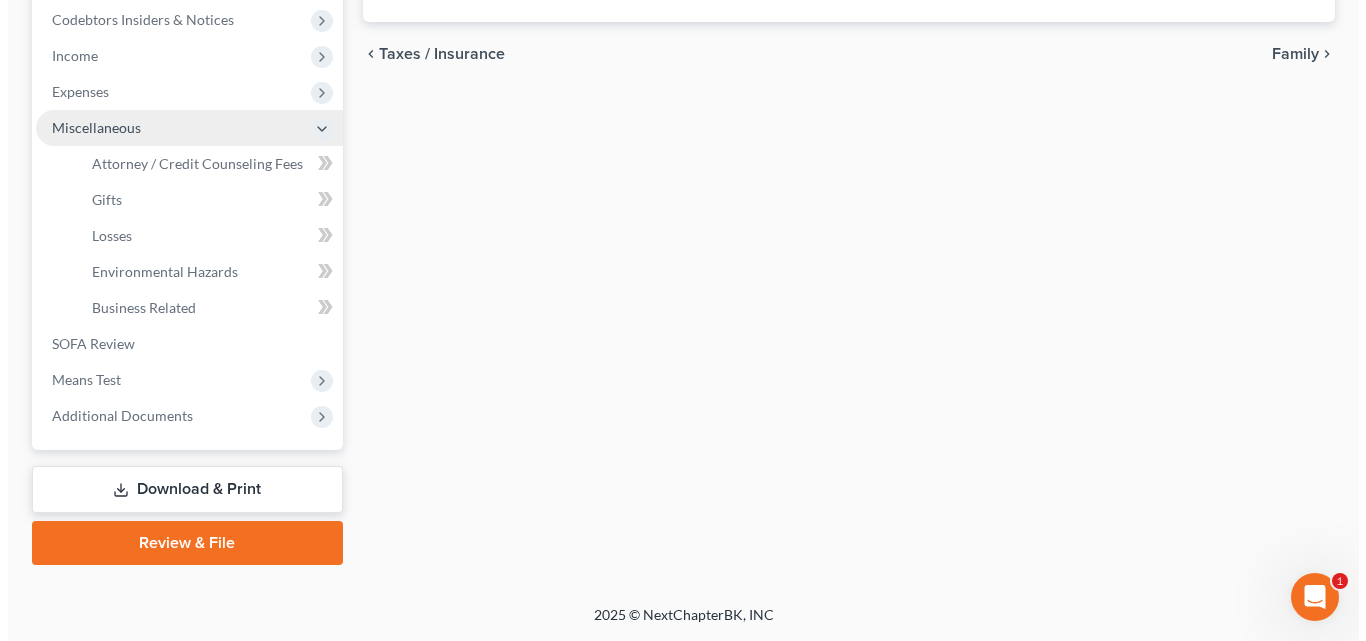 scroll, scrollTop: 602, scrollLeft: 0, axis: vertical 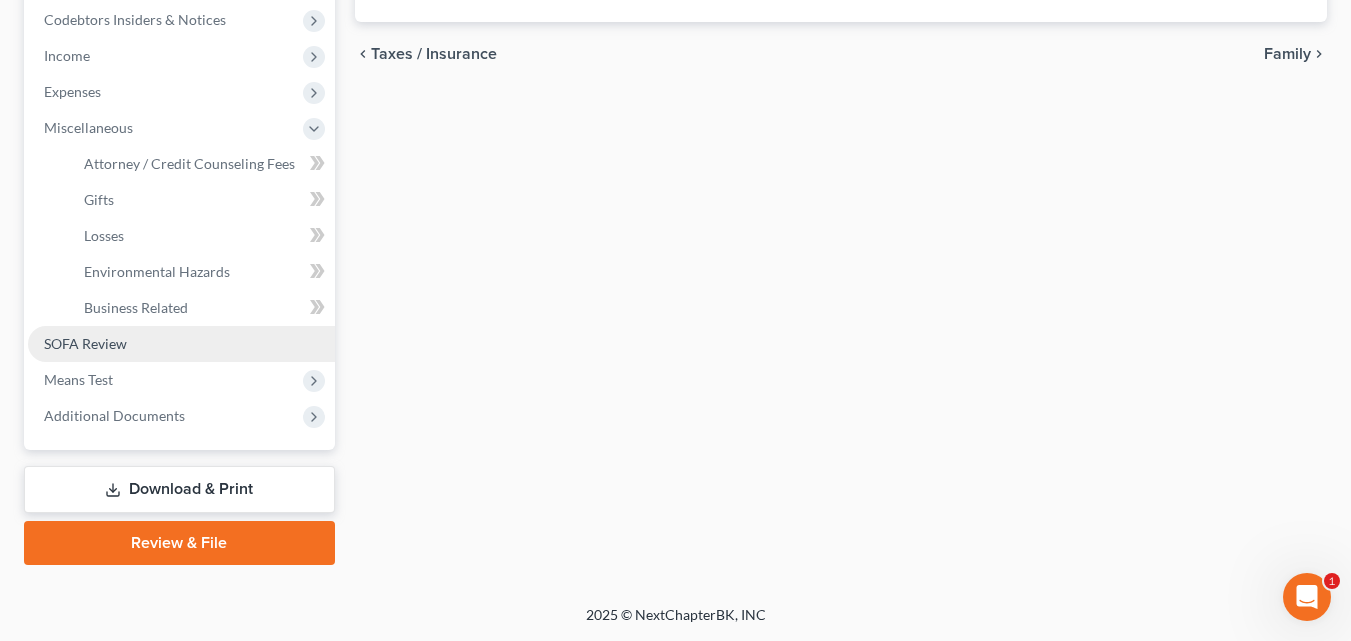 click on "SOFA Review" at bounding box center (181, 344) 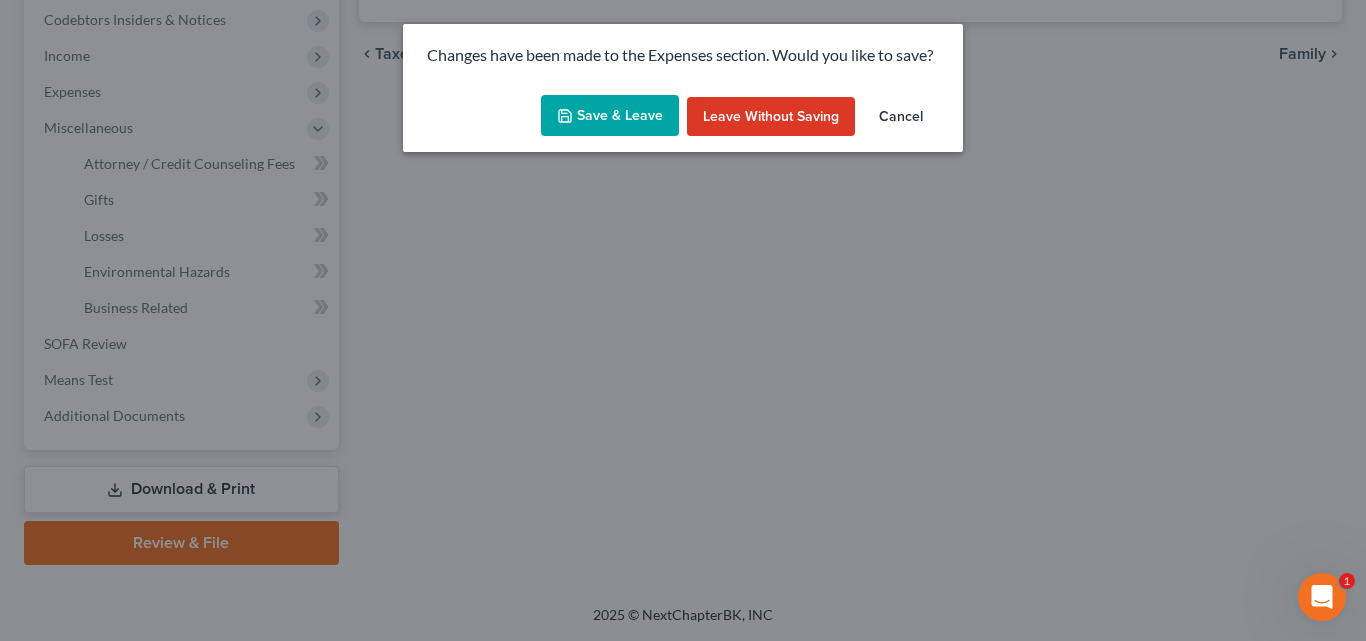 click on "Save & Leave" at bounding box center (610, 116) 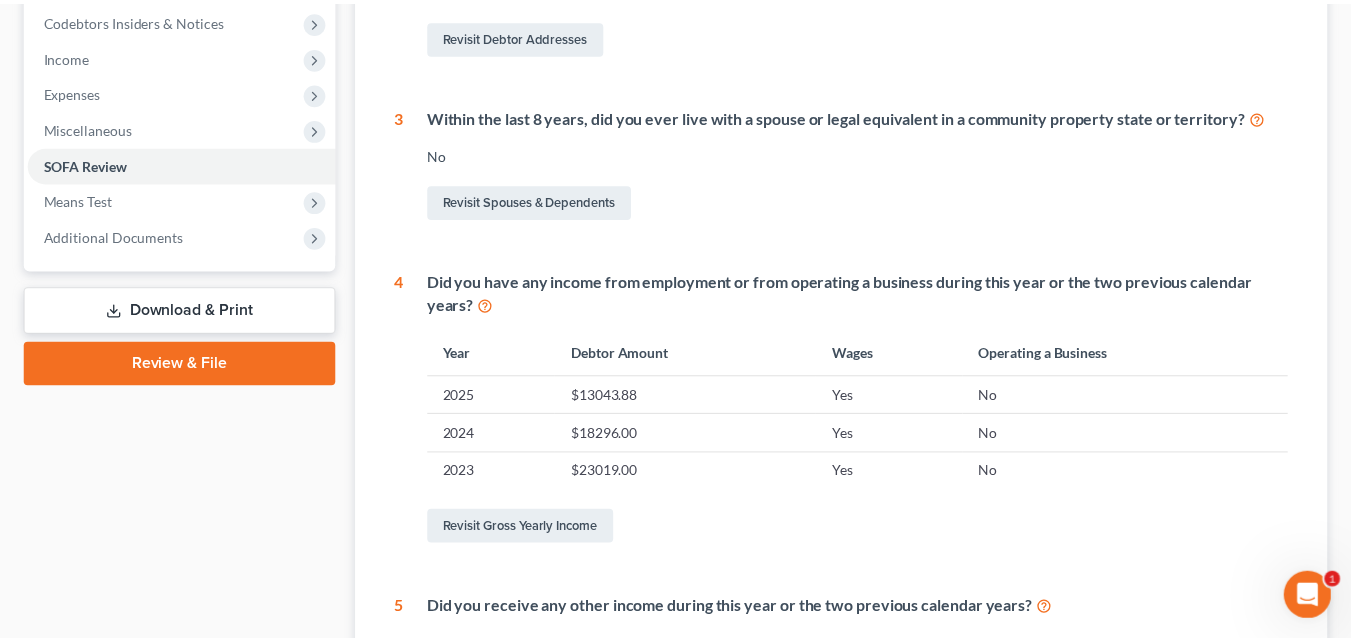 scroll, scrollTop: 0, scrollLeft: 0, axis: both 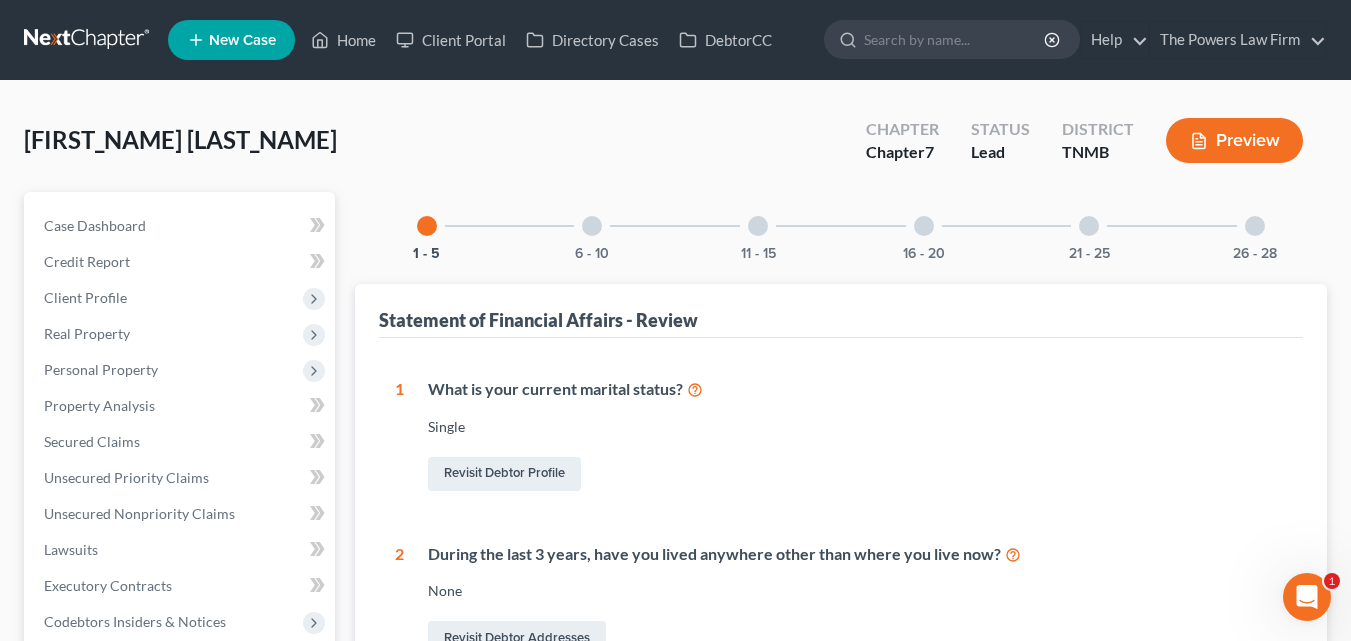 click on "[LAST_NAME], [FIRST_NAME] Upgraded Chapter Chapter 7 Status Lead District TNMB Preview Petition Navigation
Case Dashboard
Payments
Invoices
Payments
Credit Report
Home" at bounding box center [675, 912] 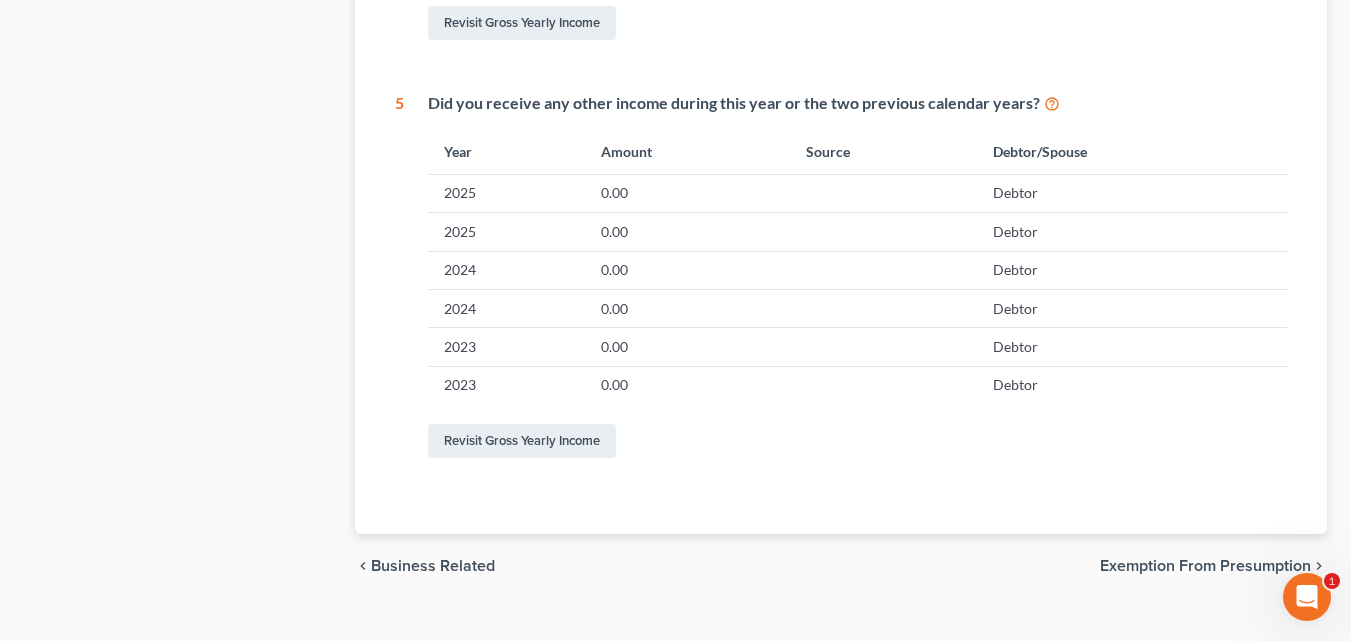 scroll, scrollTop: 1139, scrollLeft: 0, axis: vertical 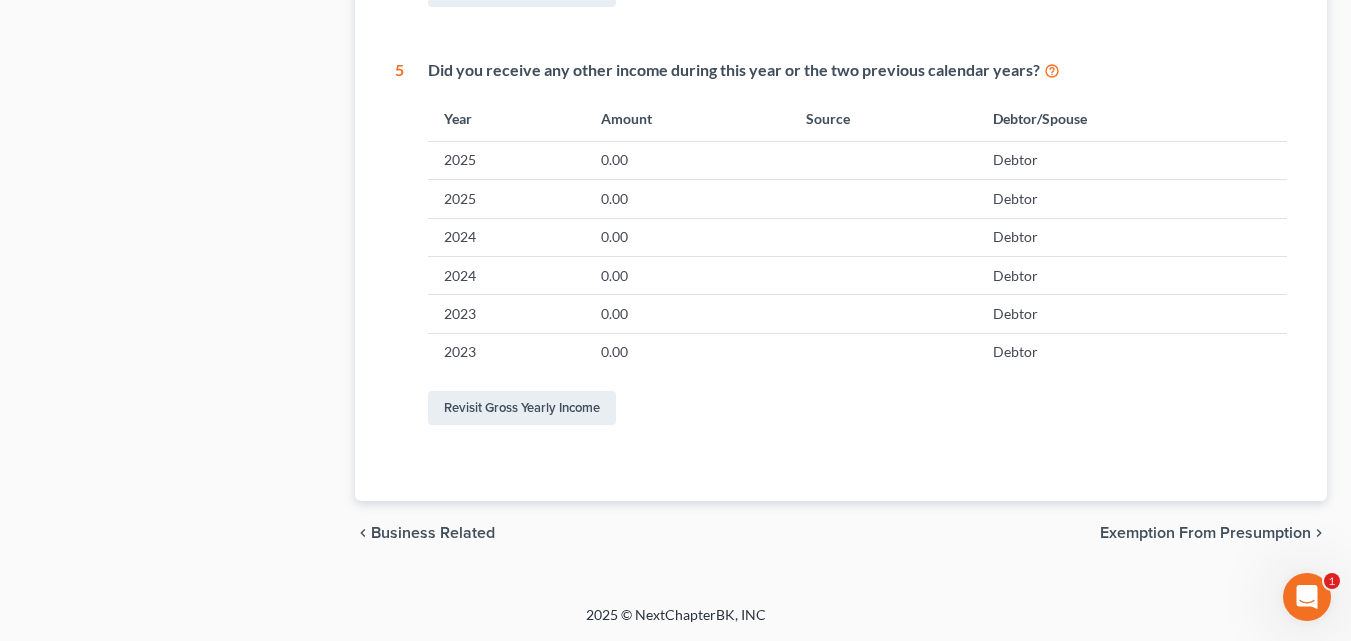 click on "Exemption from Presumption" at bounding box center [1205, 533] 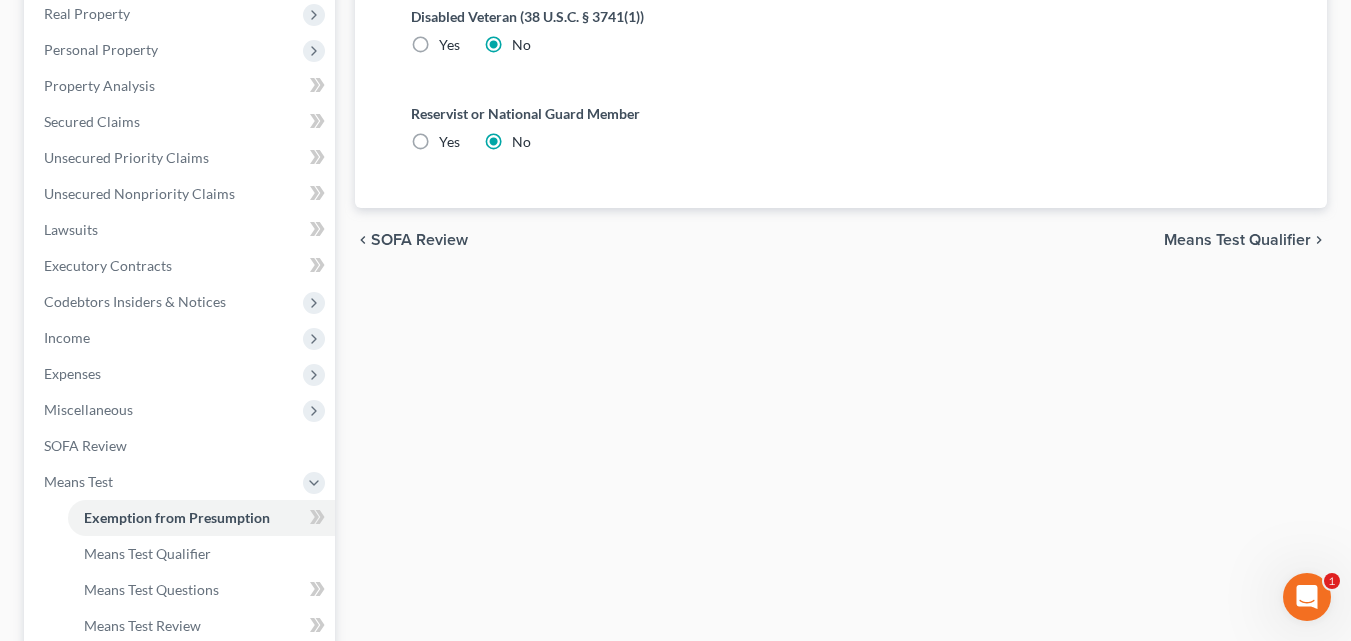 scroll, scrollTop: 346, scrollLeft: 0, axis: vertical 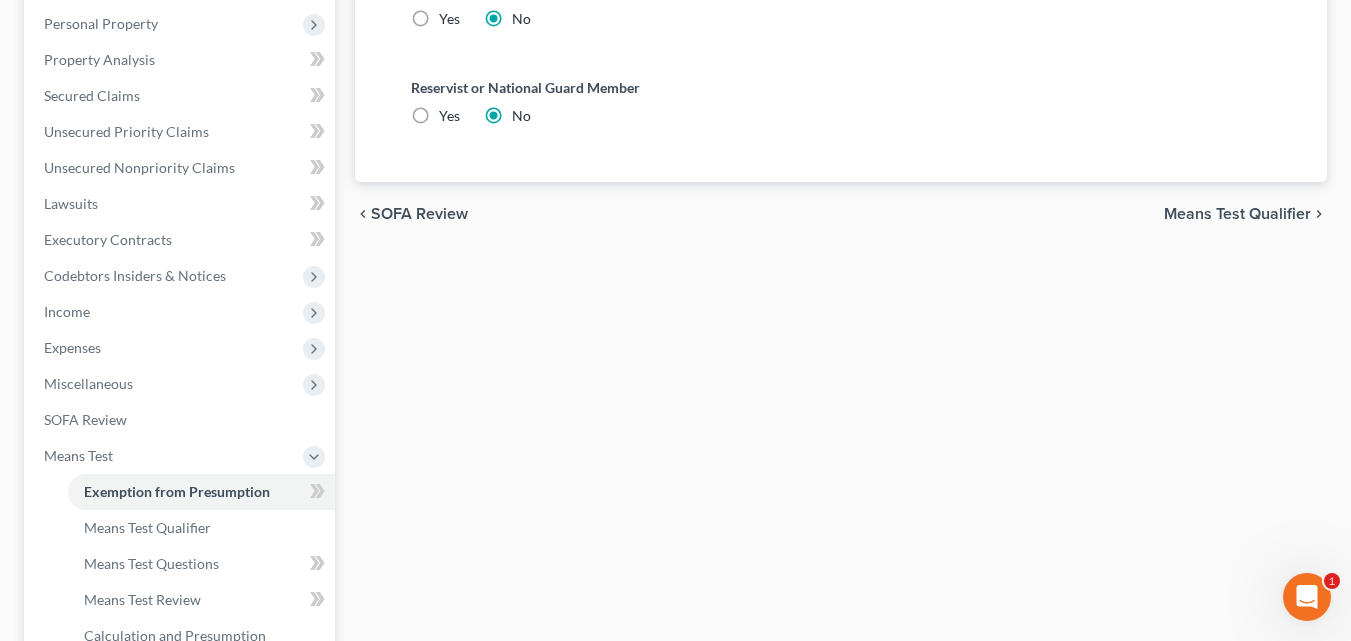 click on "Means Test Qualifier" at bounding box center (1237, 214) 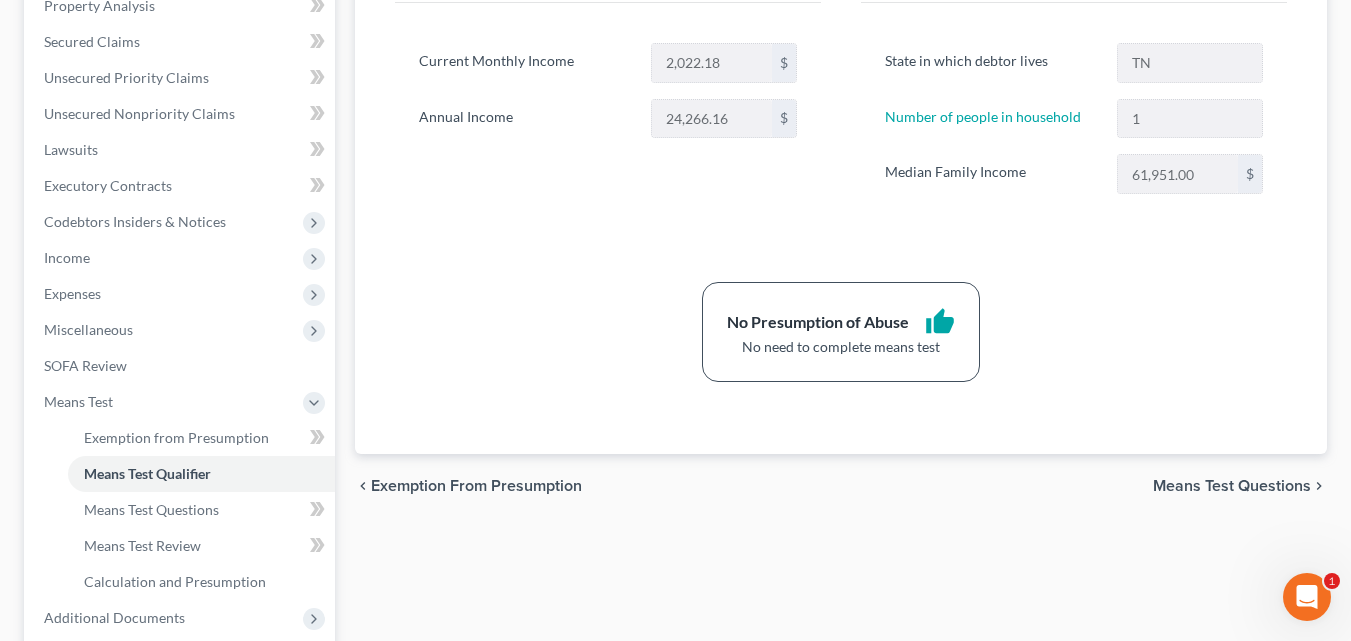scroll, scrollTop: 440, scrollLeft: 0, axis: vertical 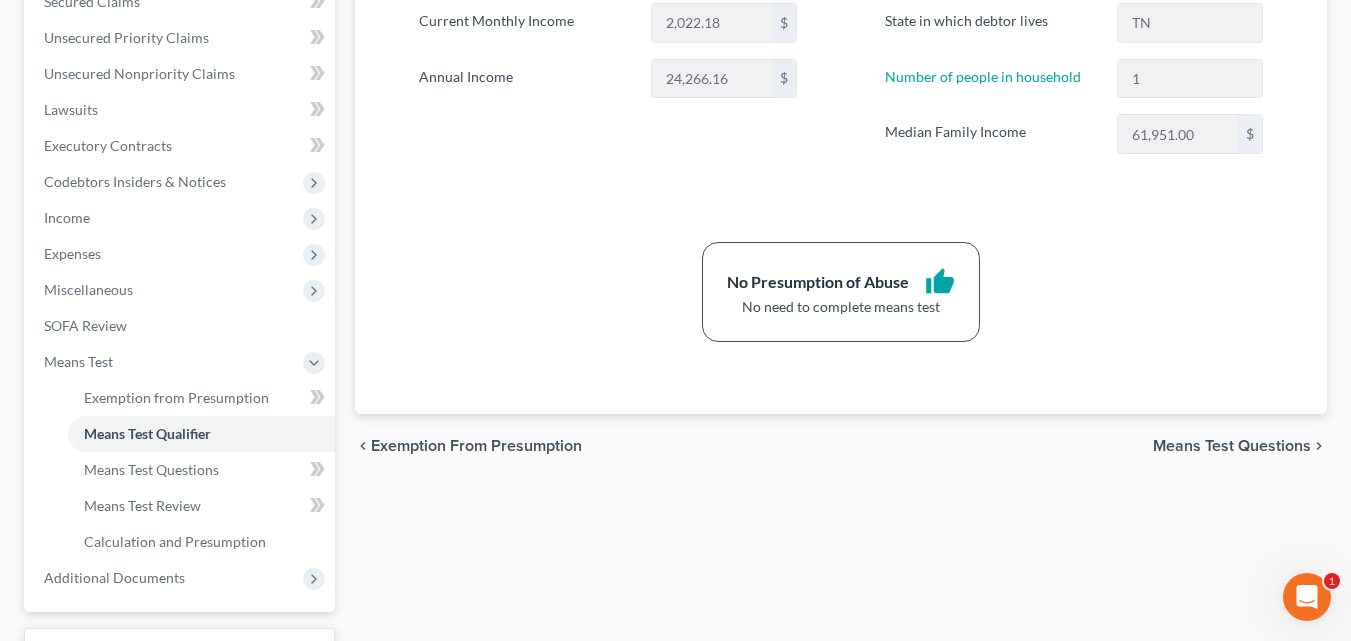 click on "Means Test Questions" at bounding box center (1232, 446) 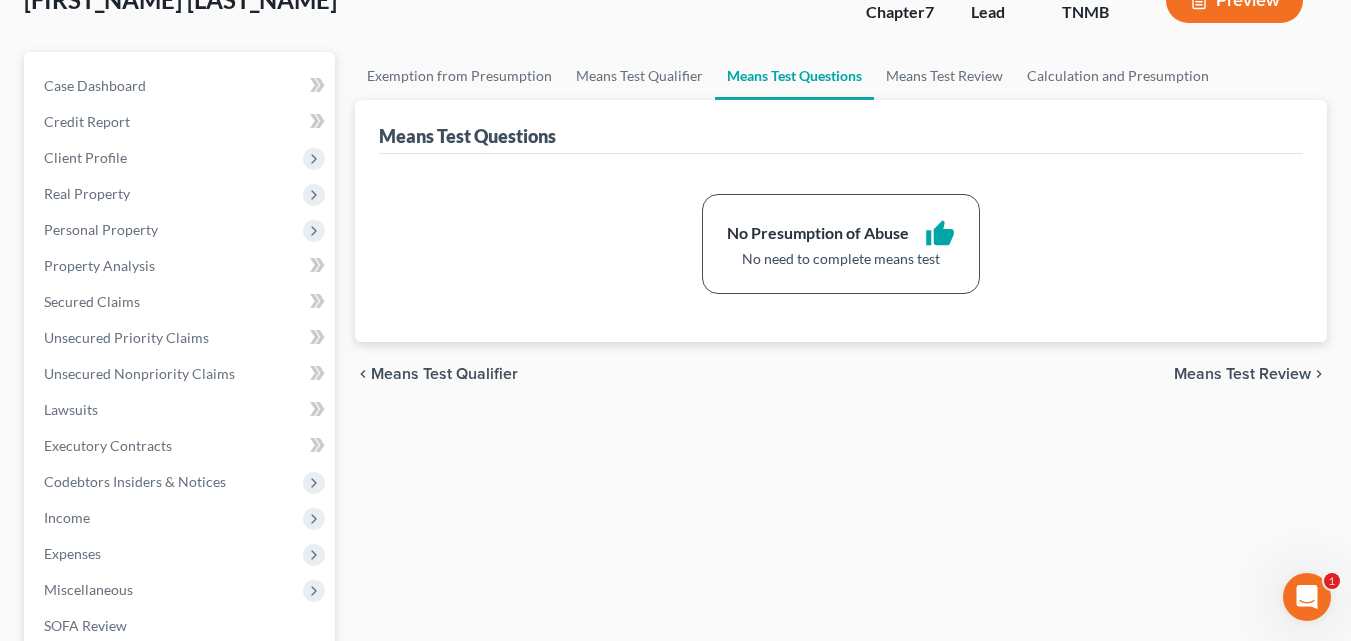 scroll, scrollTop: 160, scrollLeft: 0, axis: vertical 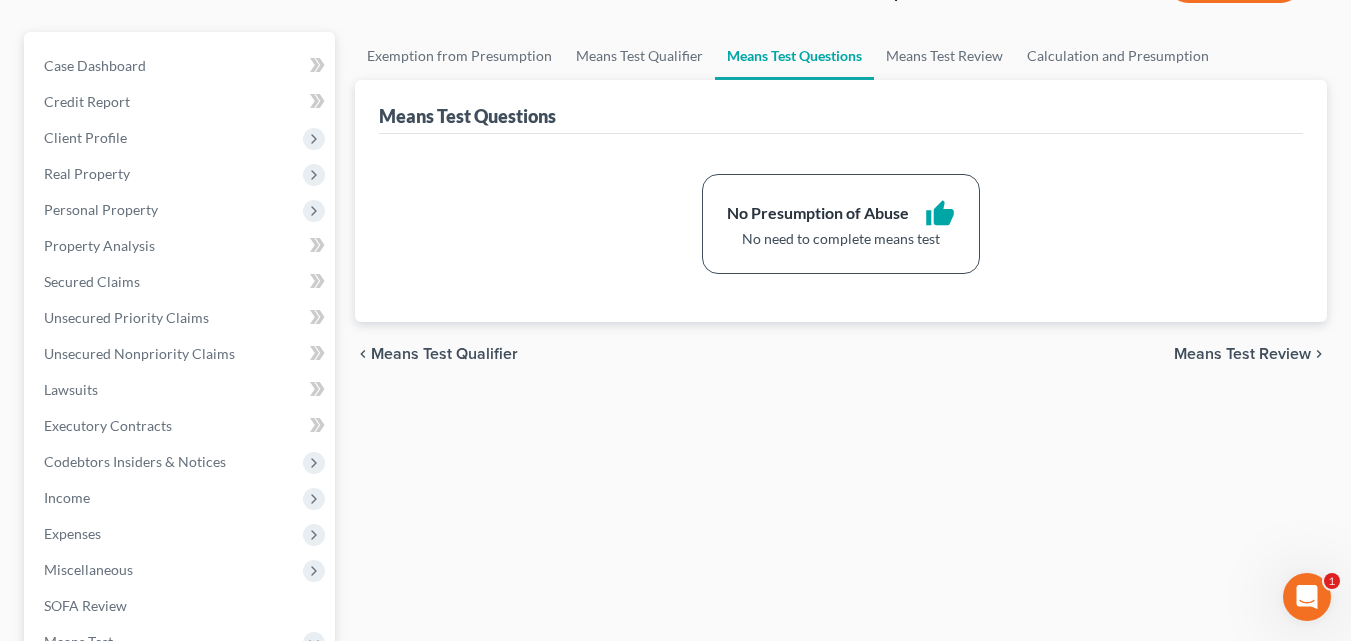 click on "Means Test Review" at bounding box center [1242, 354] 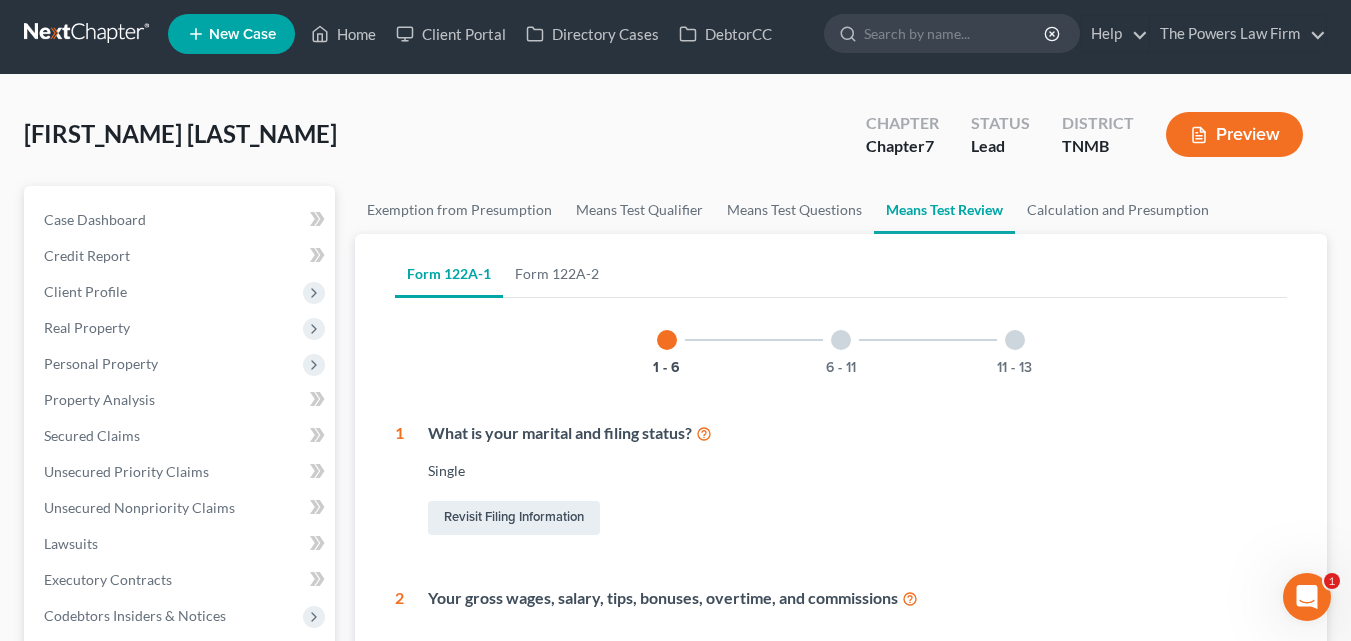 scroll, scrollTop: 0, scrollLeft: 0, axis: both 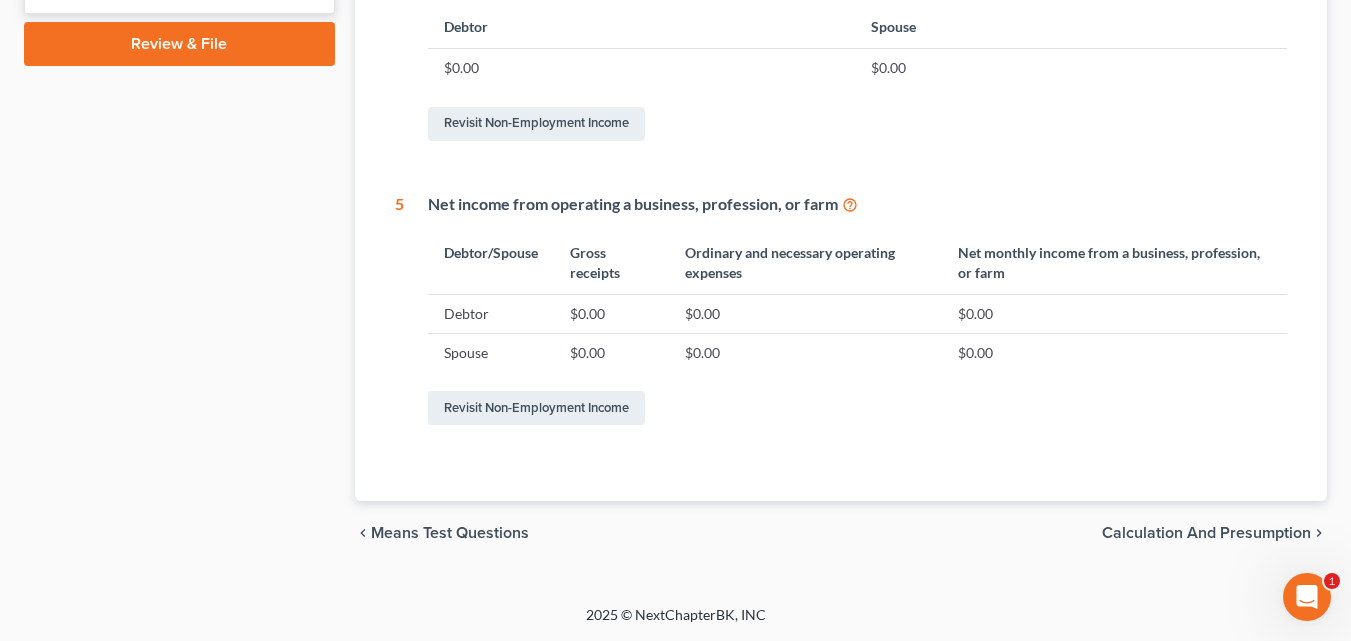 click on "Calculation and Presumption" at bounding box center [1206, 533] 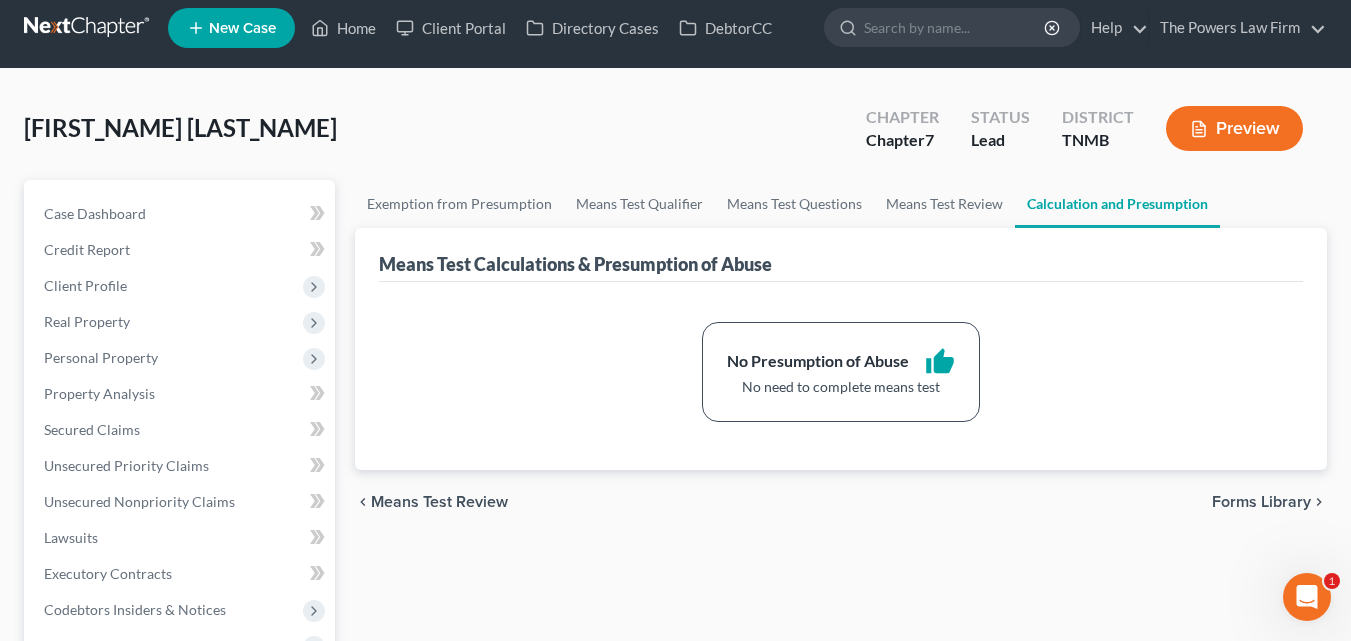 scroll, scrollTop: 0, scrollLeft: 0, axis: both 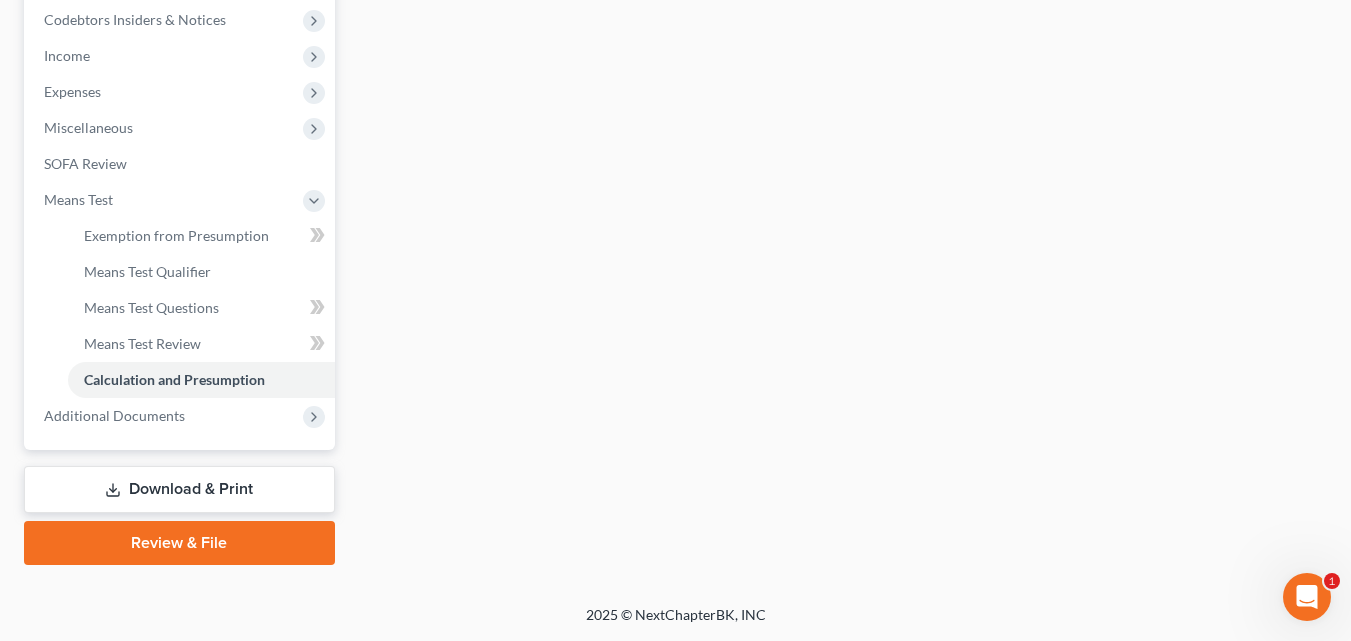 click on "Exemption from Presumption
Means Test Qualifier
Means Test Questions
Means Test Review
Calculation and Presumption
Means Test Calculations & Presumption of Abuse
No Presumption of Abuse thumb_up No need to complete means test
chevron_left
Means Test Review
Forms Library
chevron_right" at bounding box center [841, 77] 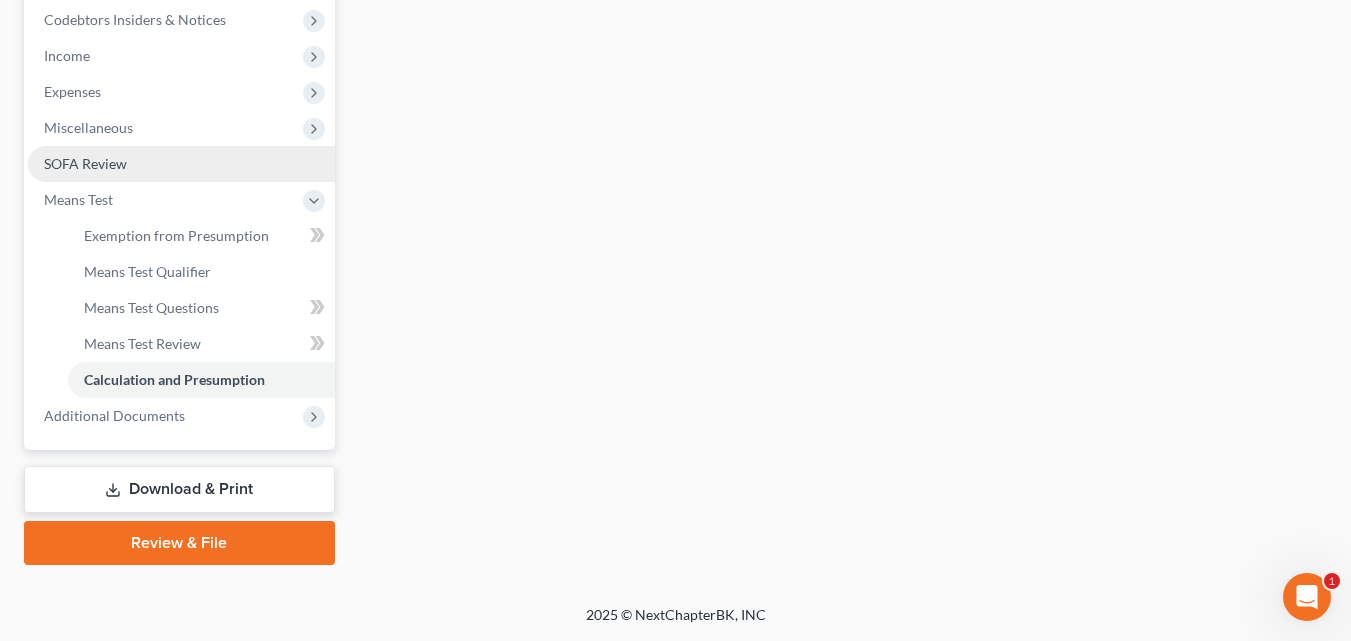 click on "SOFA Review" at bounding box center (85, 163) 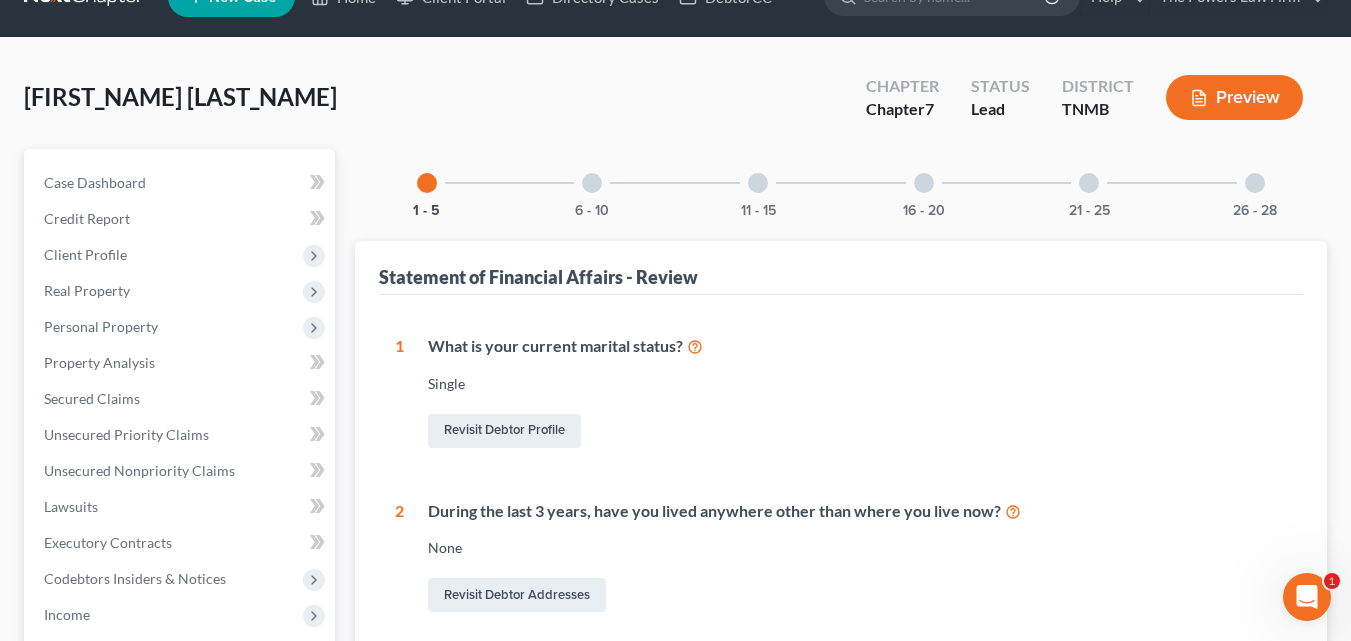 scroll, scrollTop: 0, scrollLeft: 0, axis: both 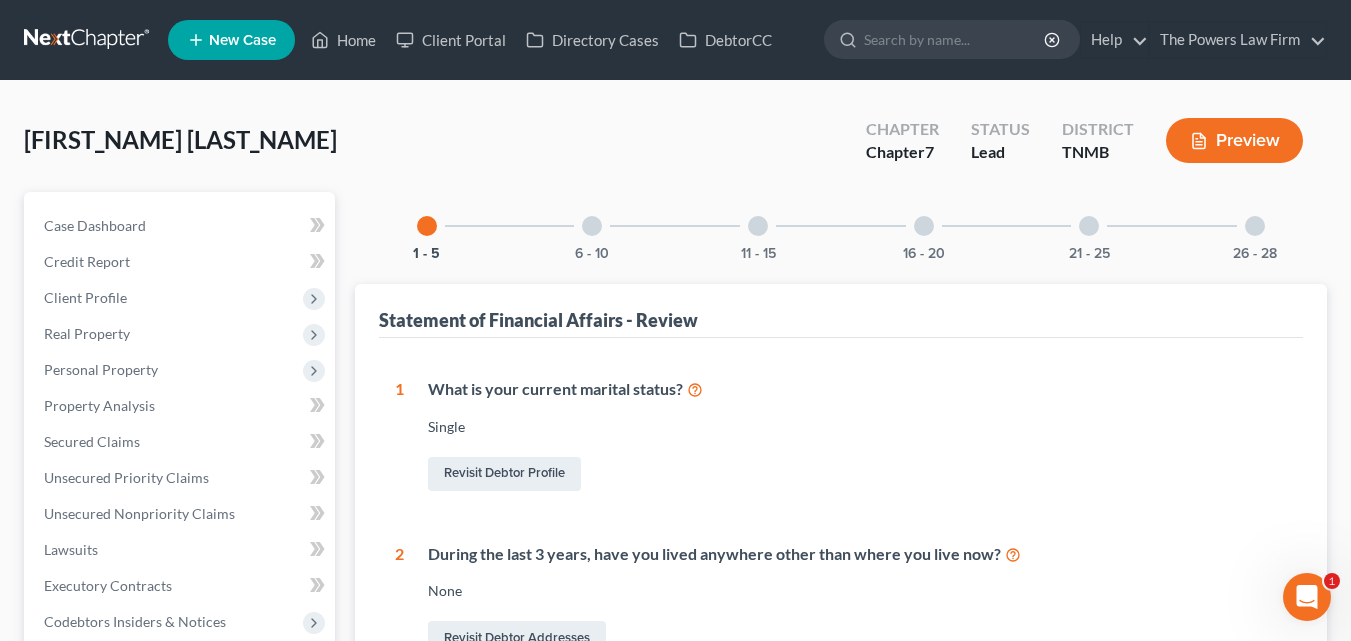 click at bounding box center (592, 226) 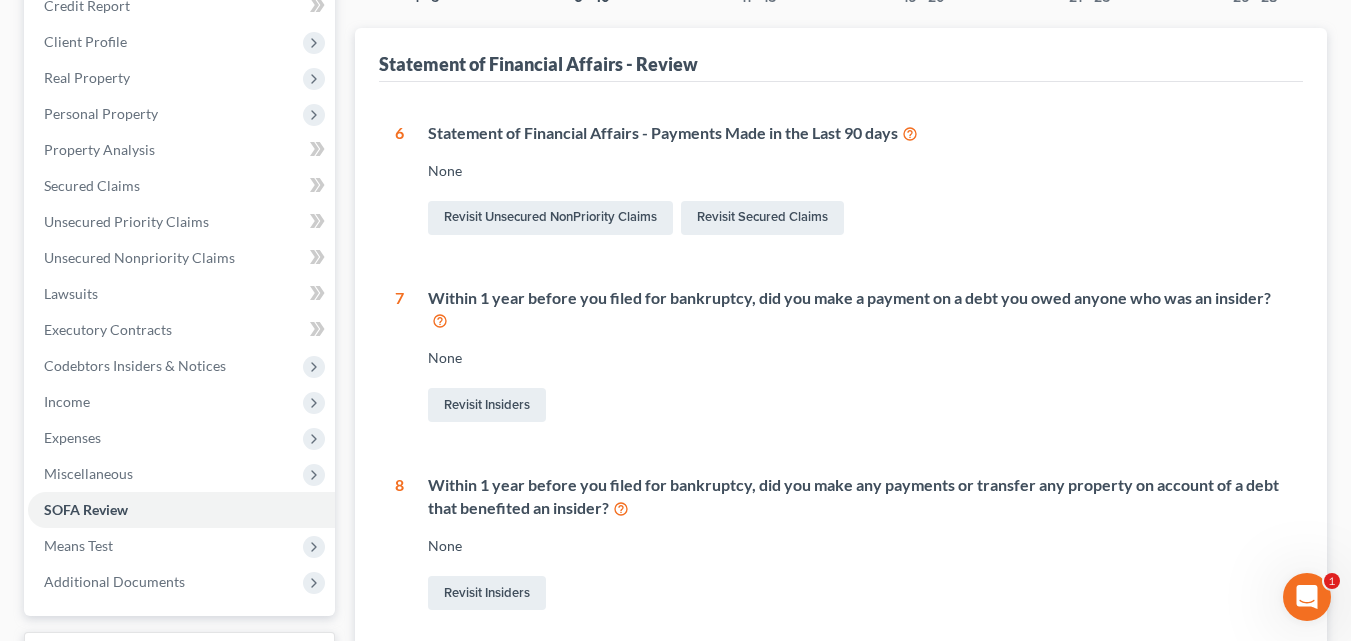 scroll, scrollTop: 0, scrollLeft: 0, axis: both 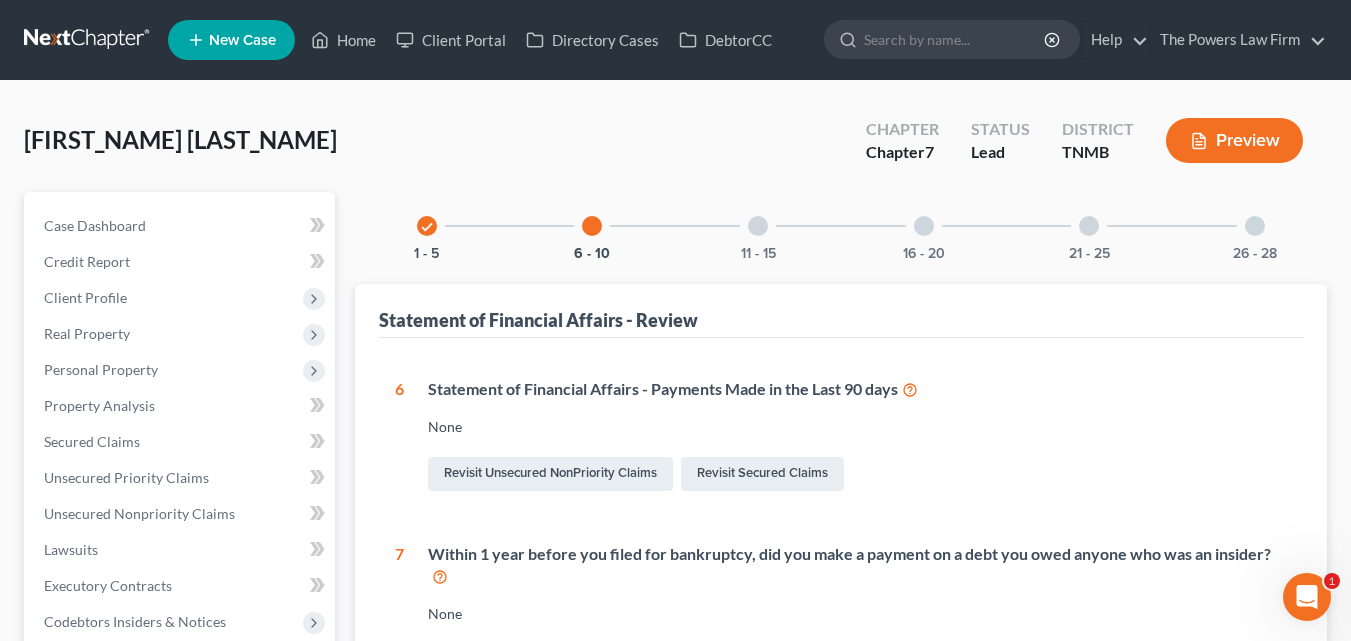 click at bounding box center [758, 226] 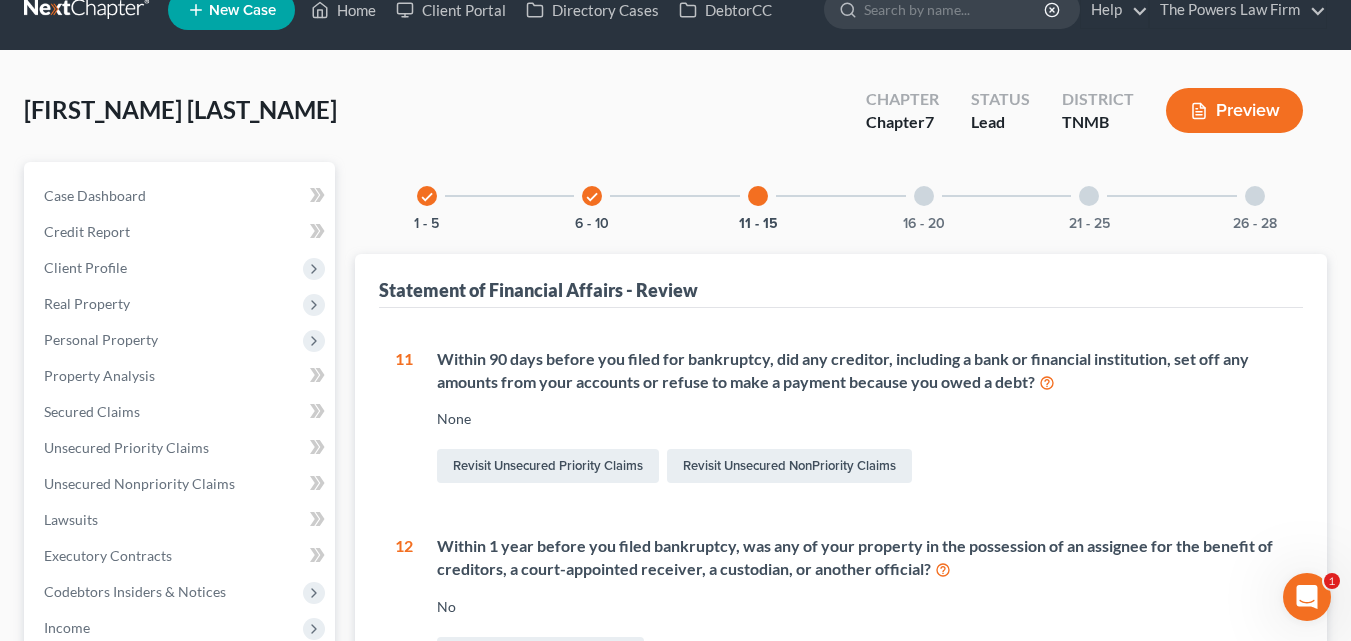 scroll, scrollTop: 0, scrollLeft: 0, axis: both 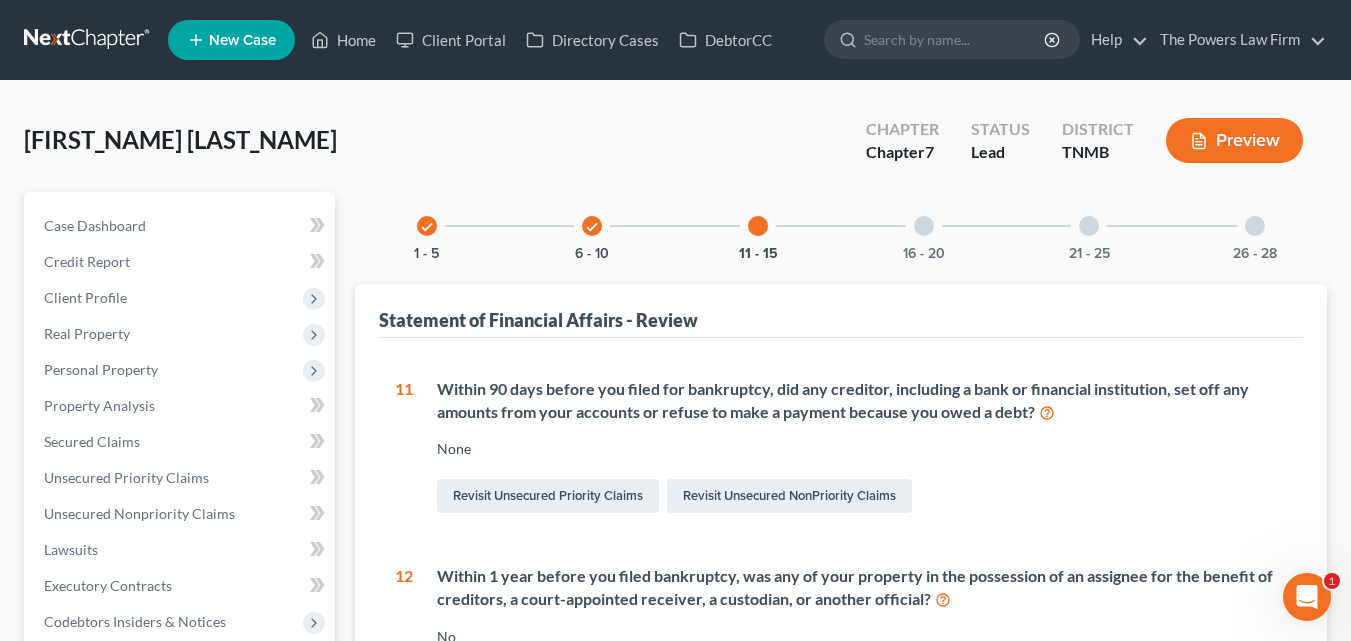 click at bounding box center [924, 226] 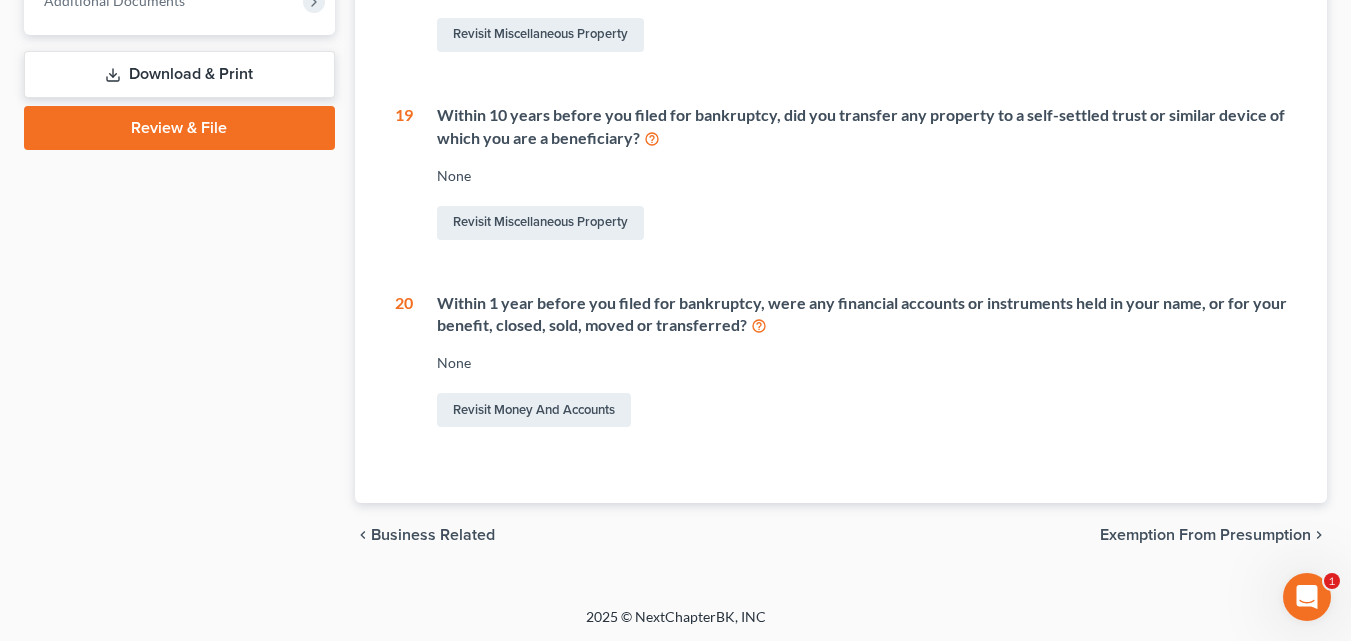 scroll, scrollTop: 839, scrollLeft: 0, axis: vertical 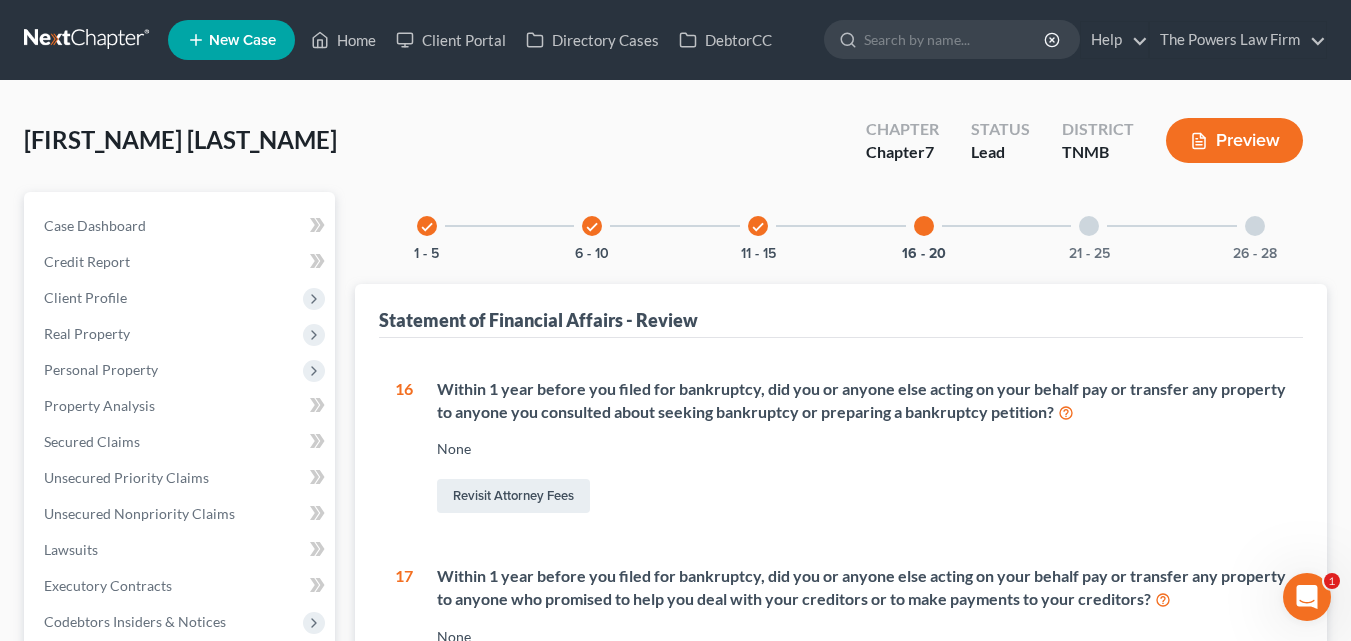 click at bounding box center (1089, 226) 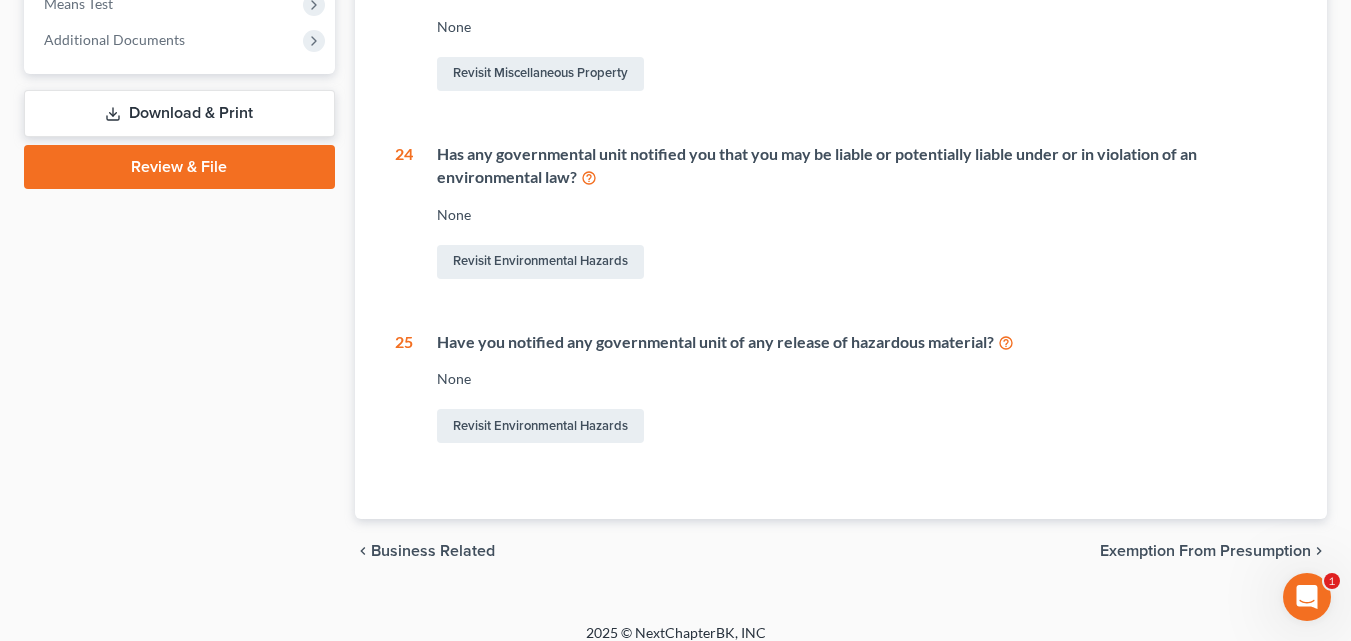 scroll, scrollTop: 800, scrollLeft: 0, axis: vertical 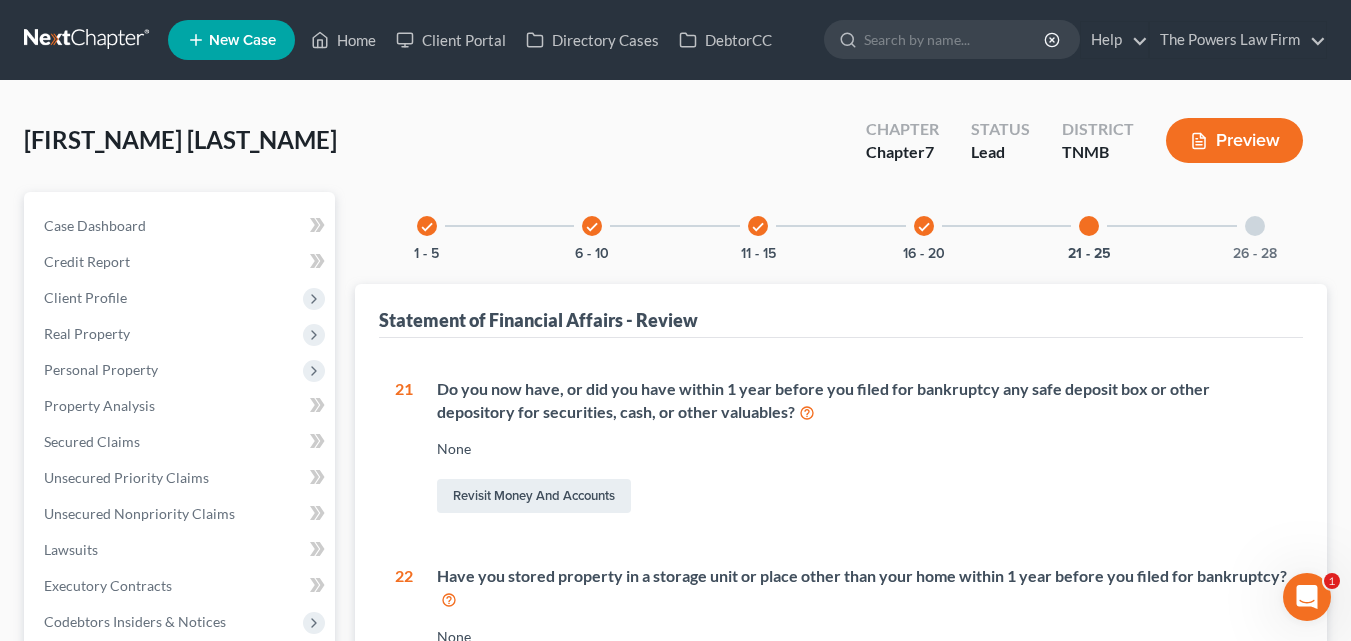 click at bounding box center (1255, 226) 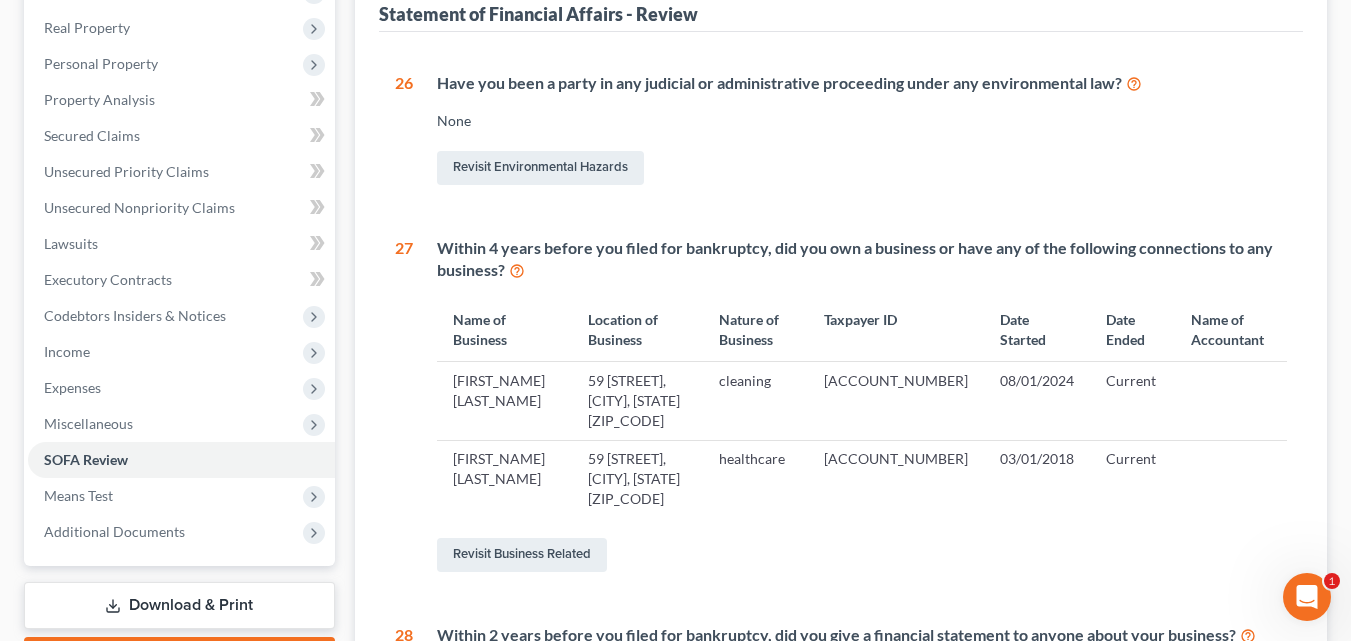 scroll, scrollTop: 346, scrollLeft: 0, axis: vertical 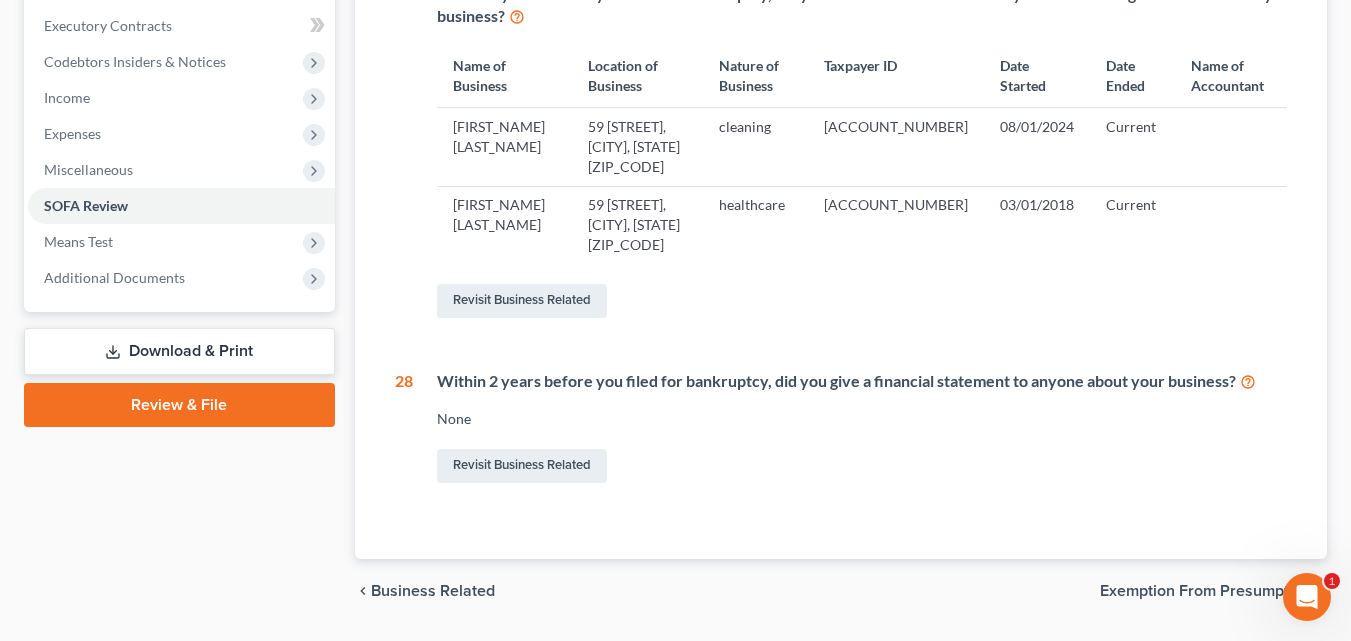 click on "Download & Print" at bounding box center [179, 351] 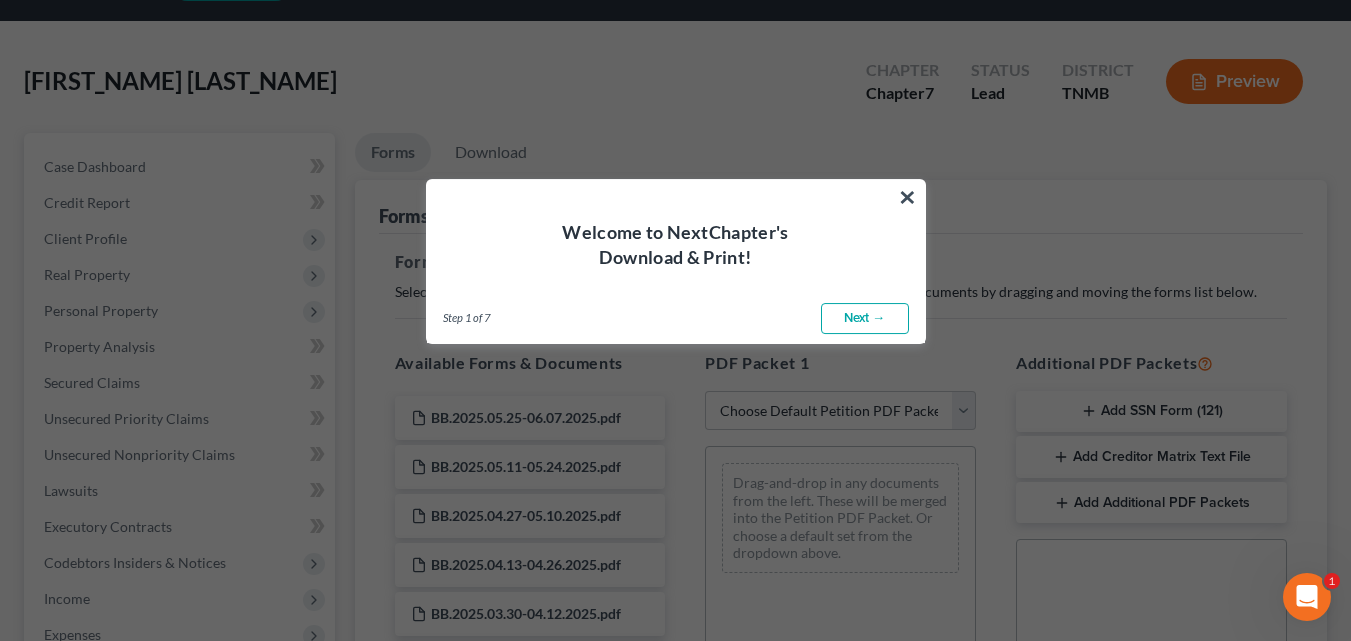 scroll, scrollTop: 0, scrollLeft: 0, axis: both 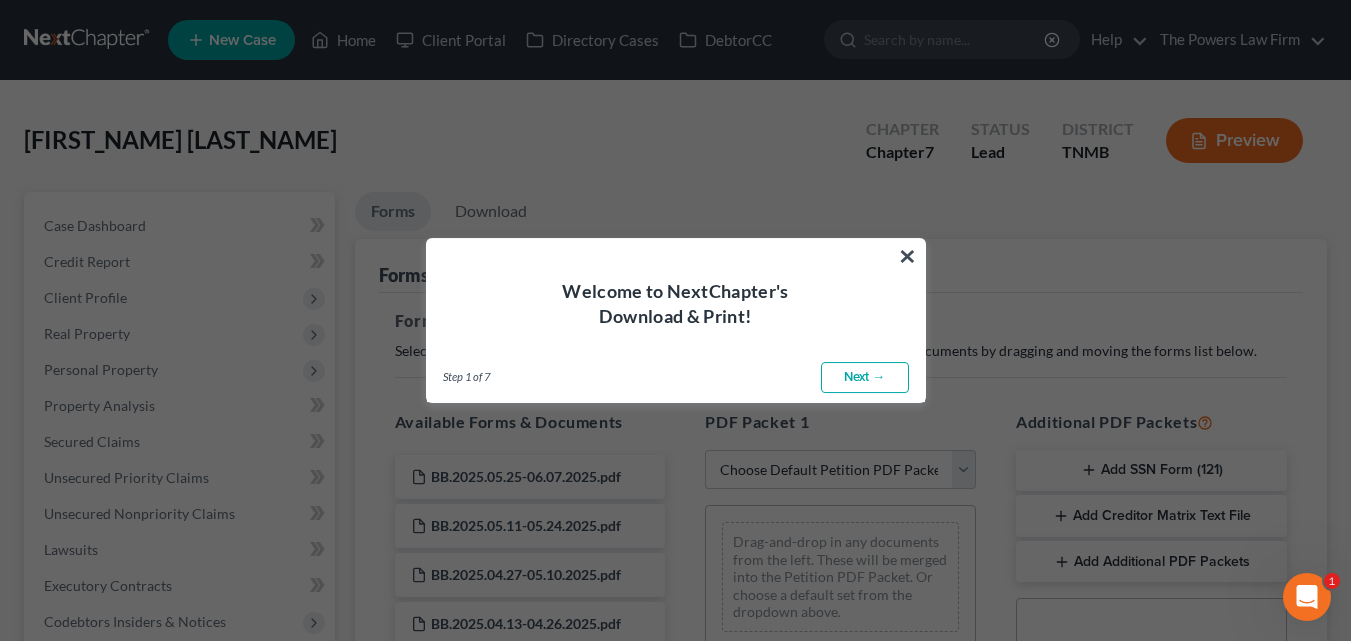 click on "Next →" at bounding box center [865, 378] 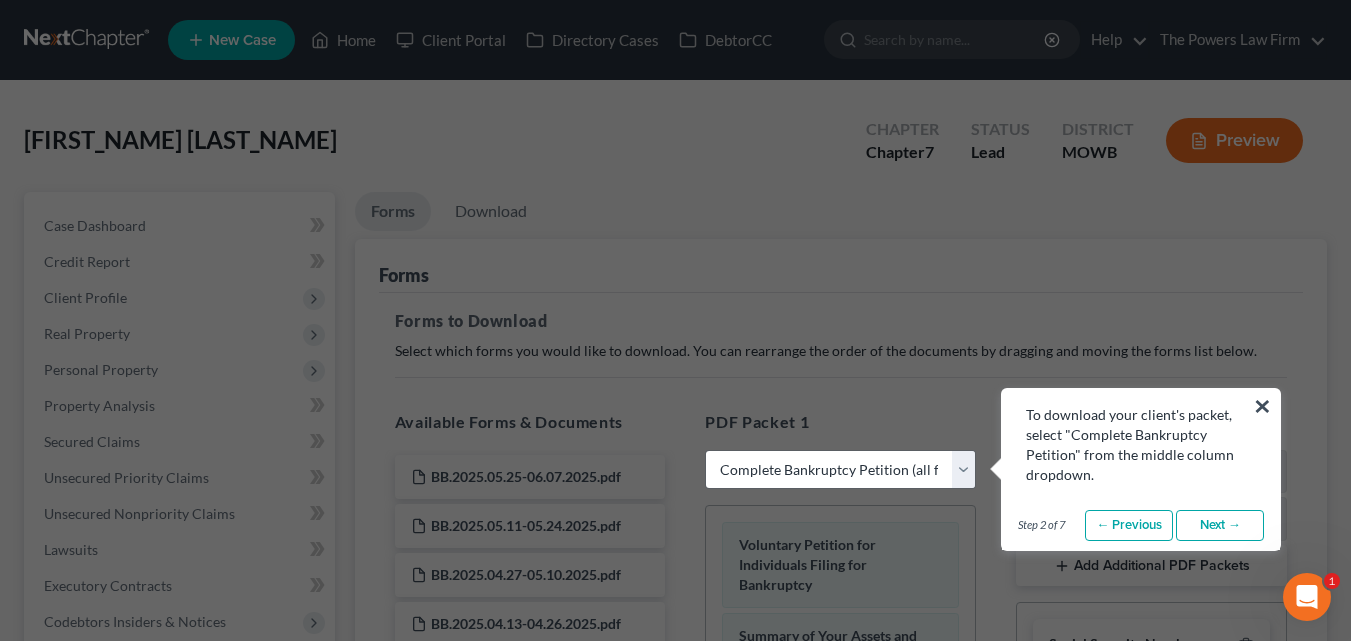 click on "Next →" at bounding box center [1220, 526] 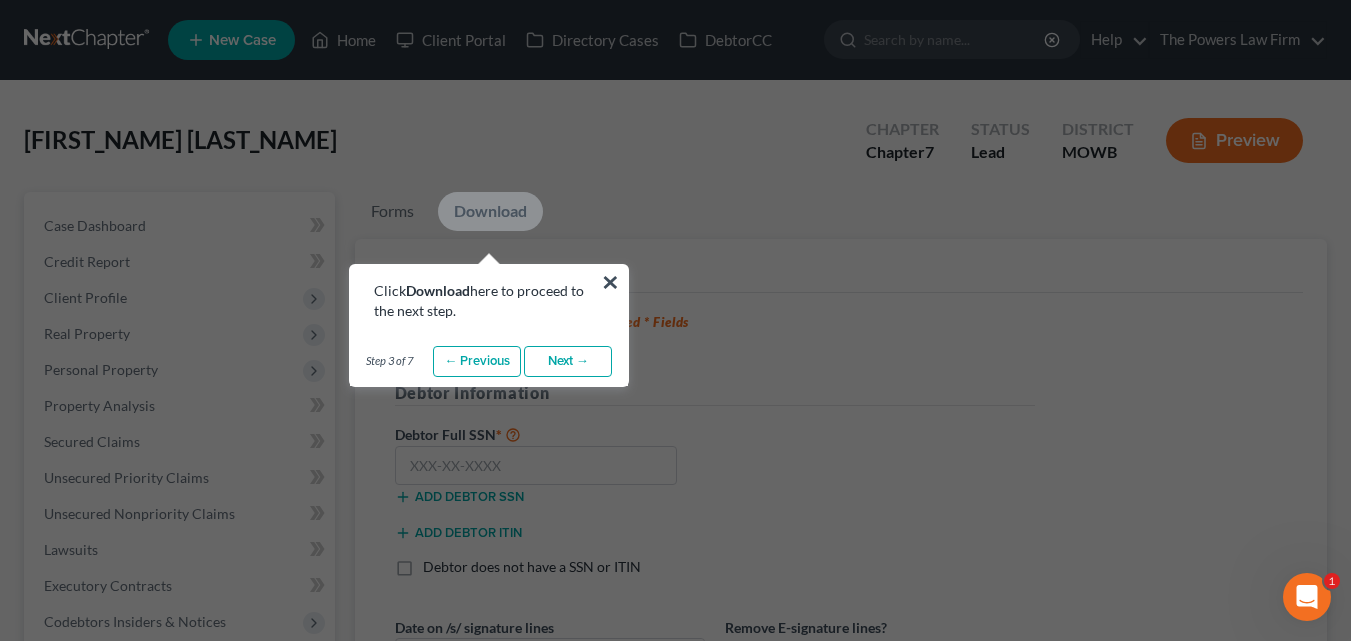 click on "Next →" at bounding box center (568, 362) 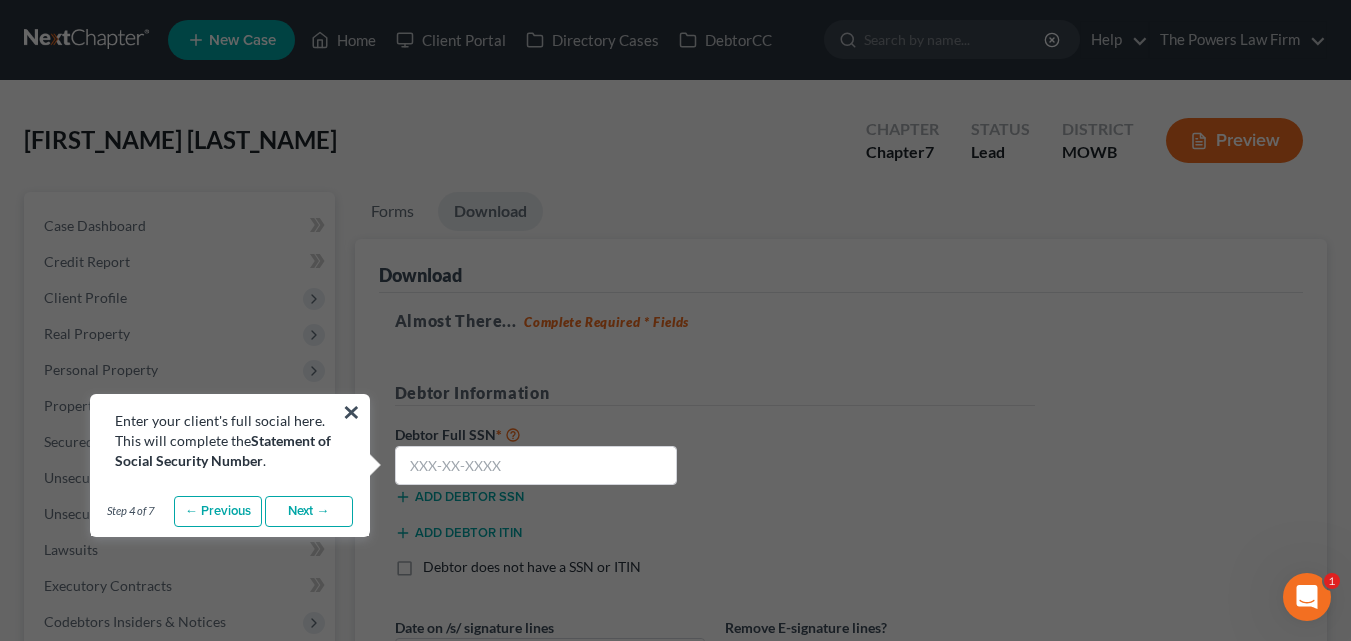 click on "Next →" at bounding box center [309, 512] 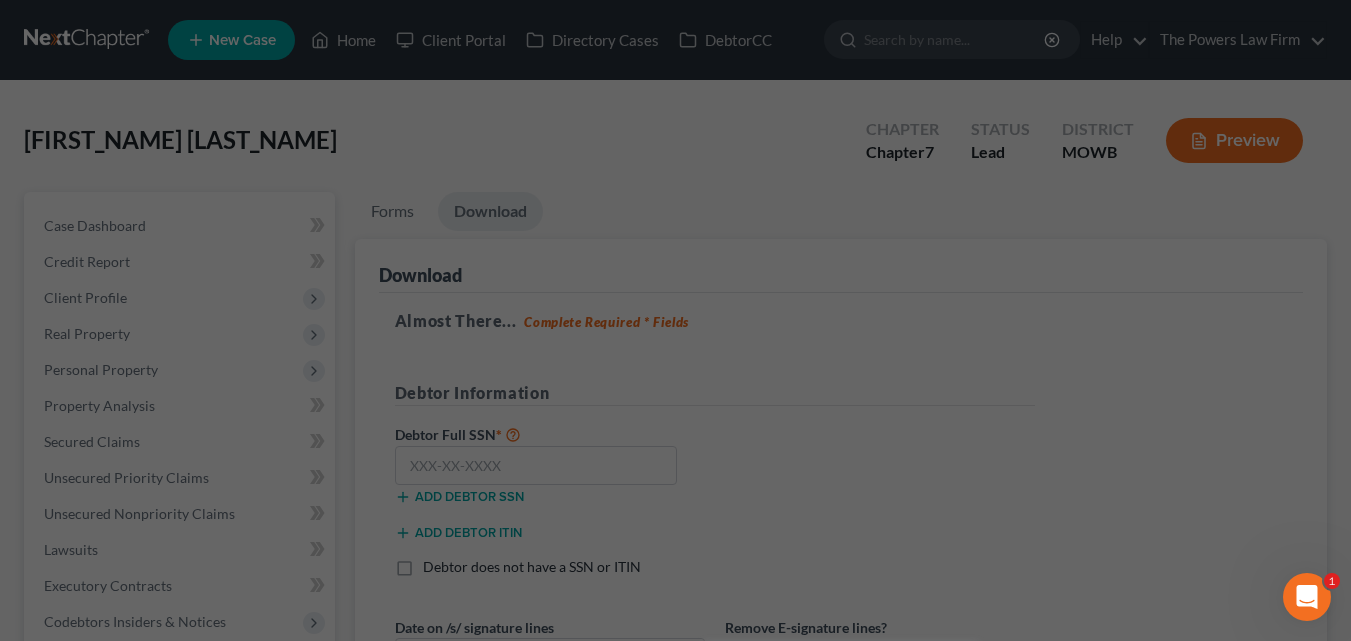 click at bounding box center (675, 3205) 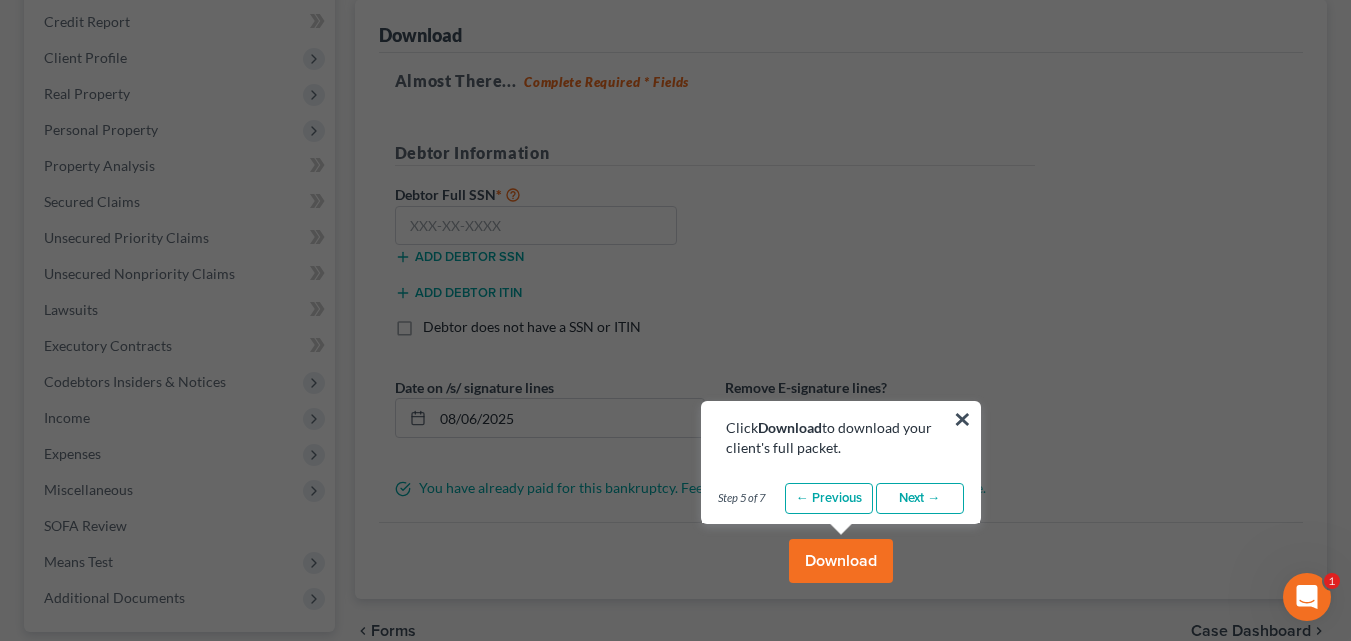 scroll, scrollTop: 320, scrollLeft: 0, axis: vertical 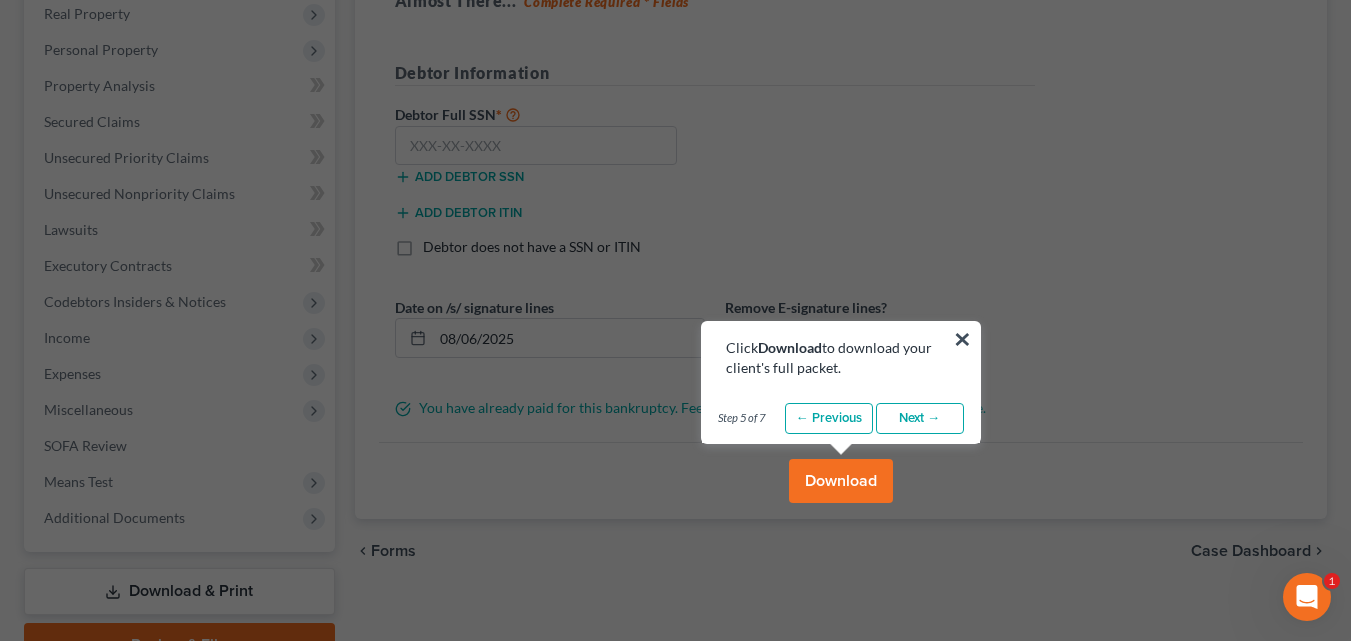 click on "Download" at bounding box center (841, 481) 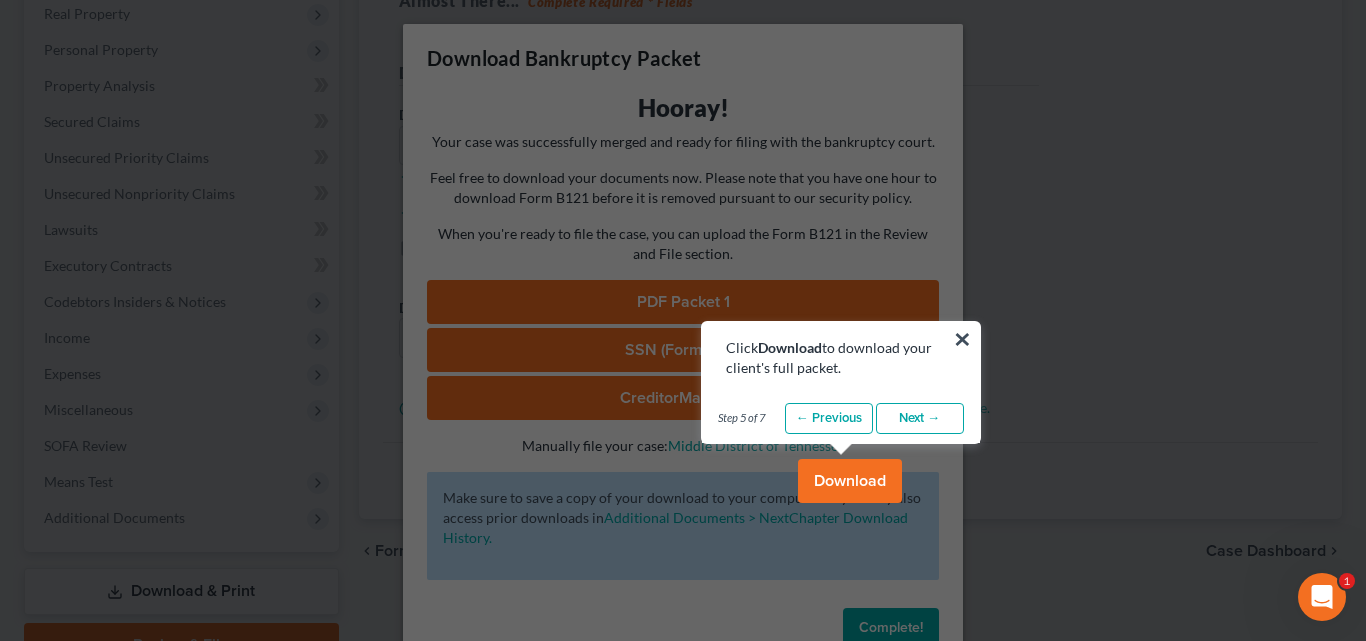 click on "Download" at bounding box center (850, 481) 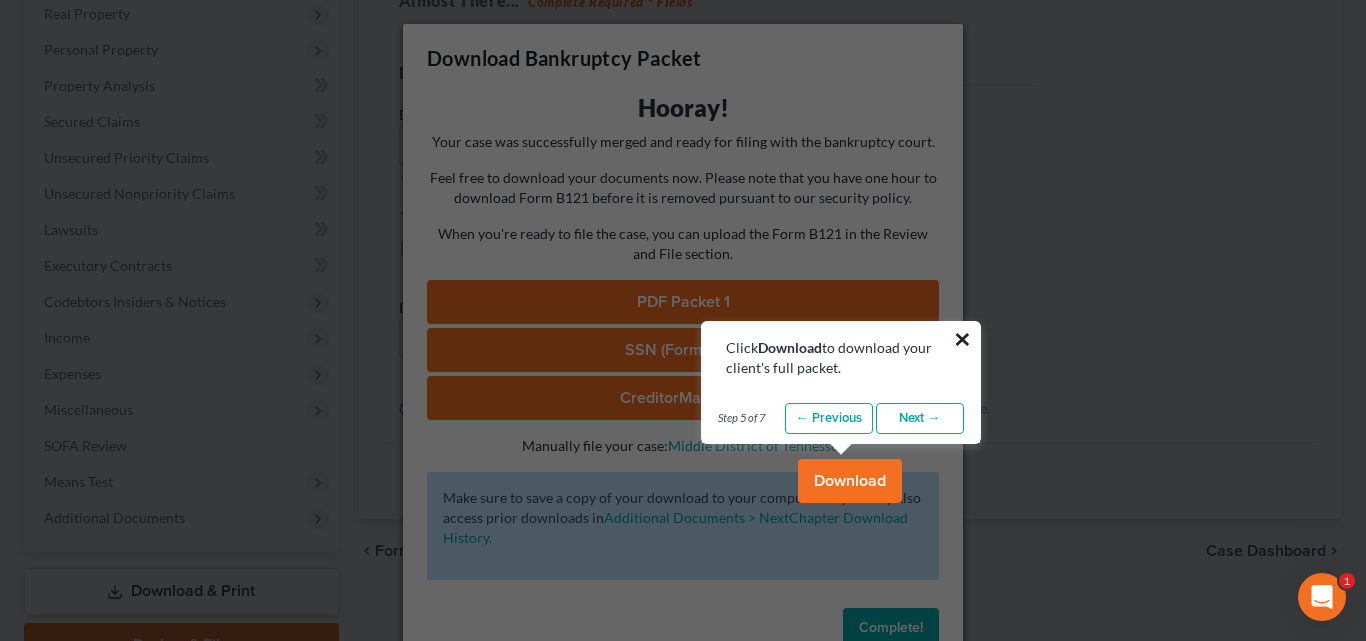 click on "×" at bounding box center (962, 339) 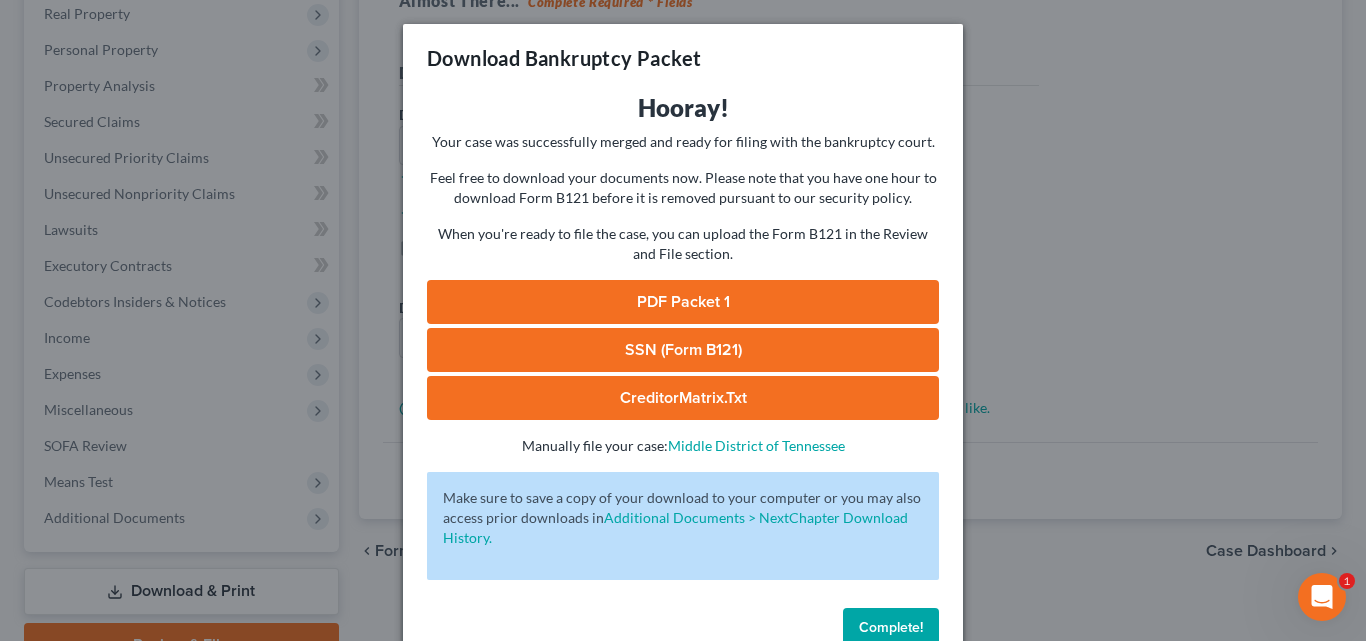click on "PDF Packet 1" at bounding box center [683, 302] 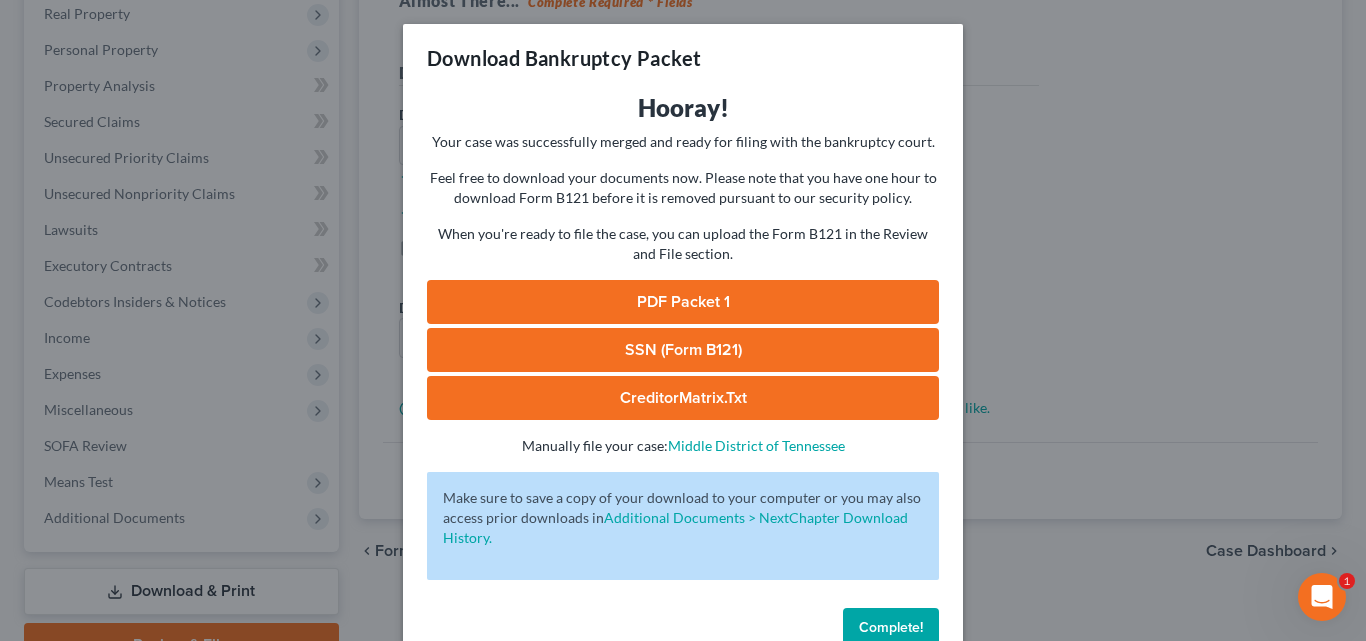 click on "Complete!" at bounding box center [891, 627] 